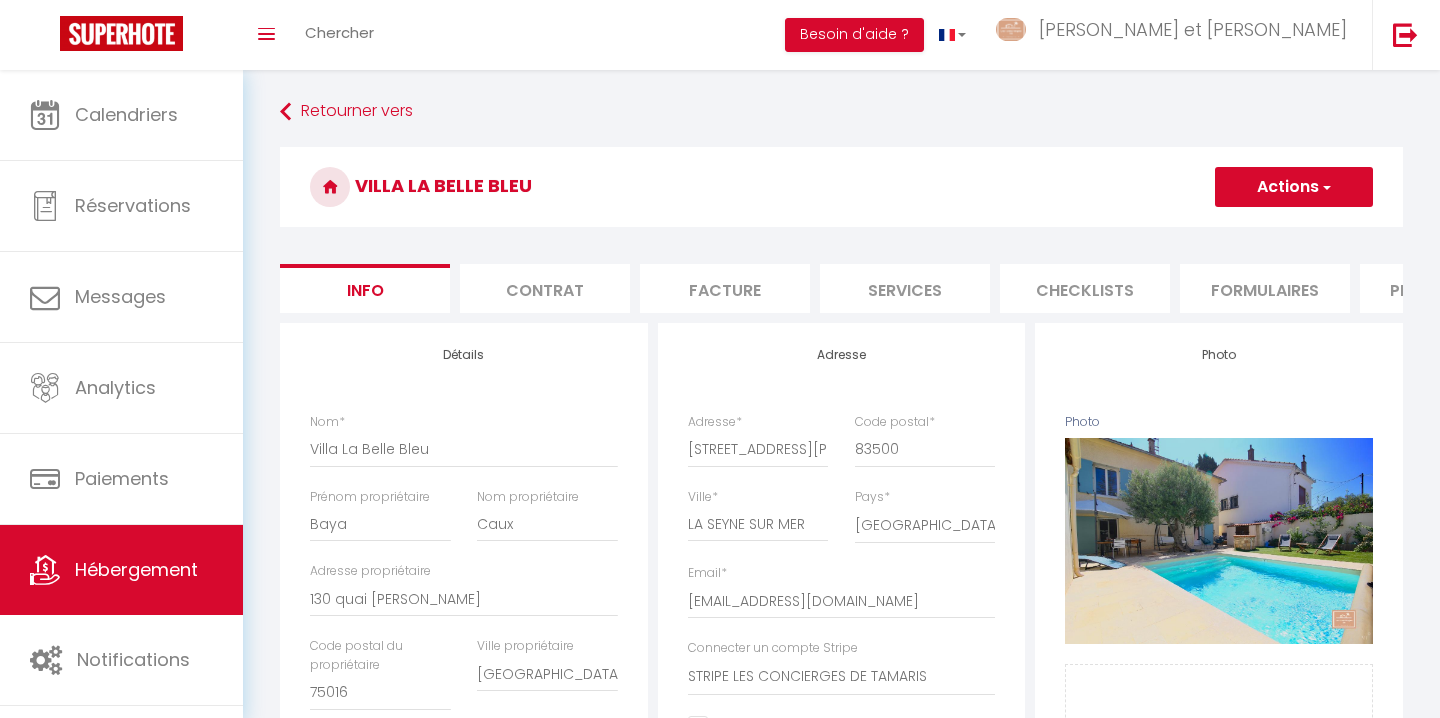 select on "houses" 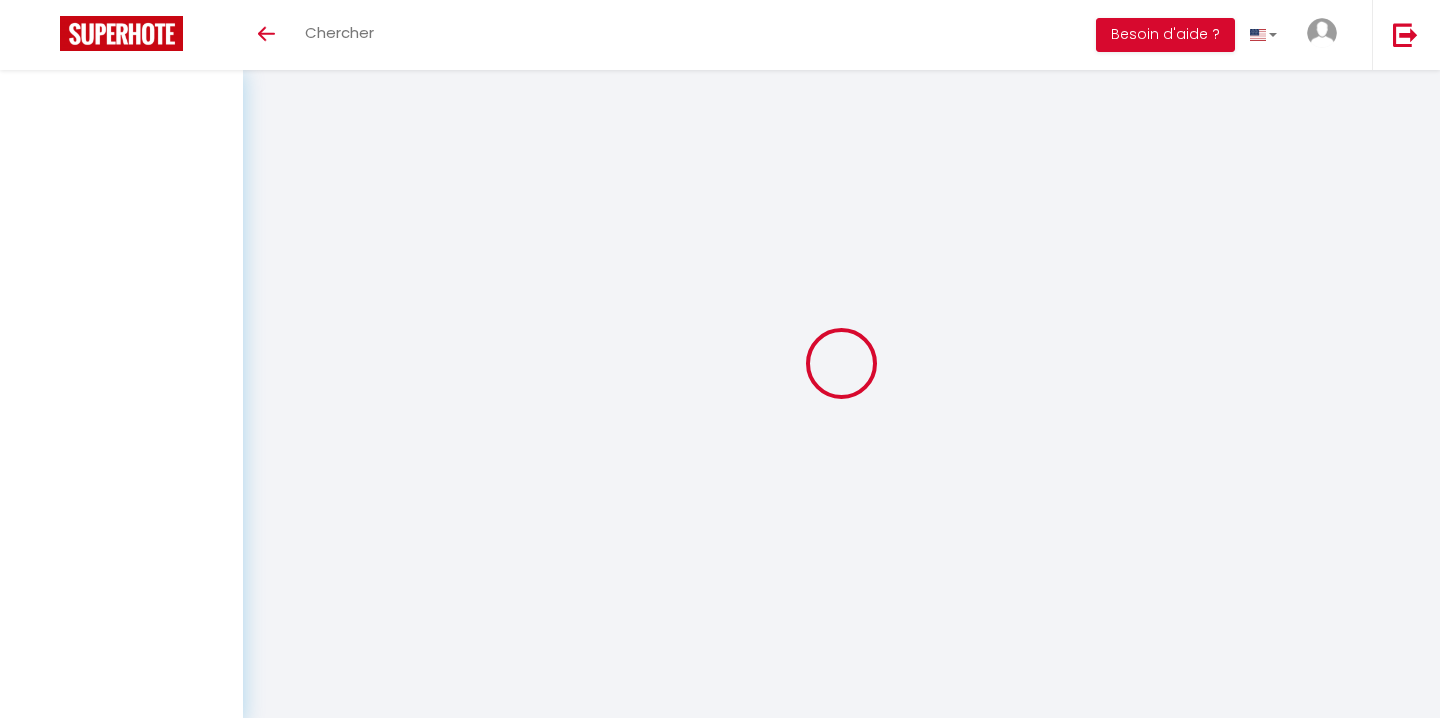 select on "3" 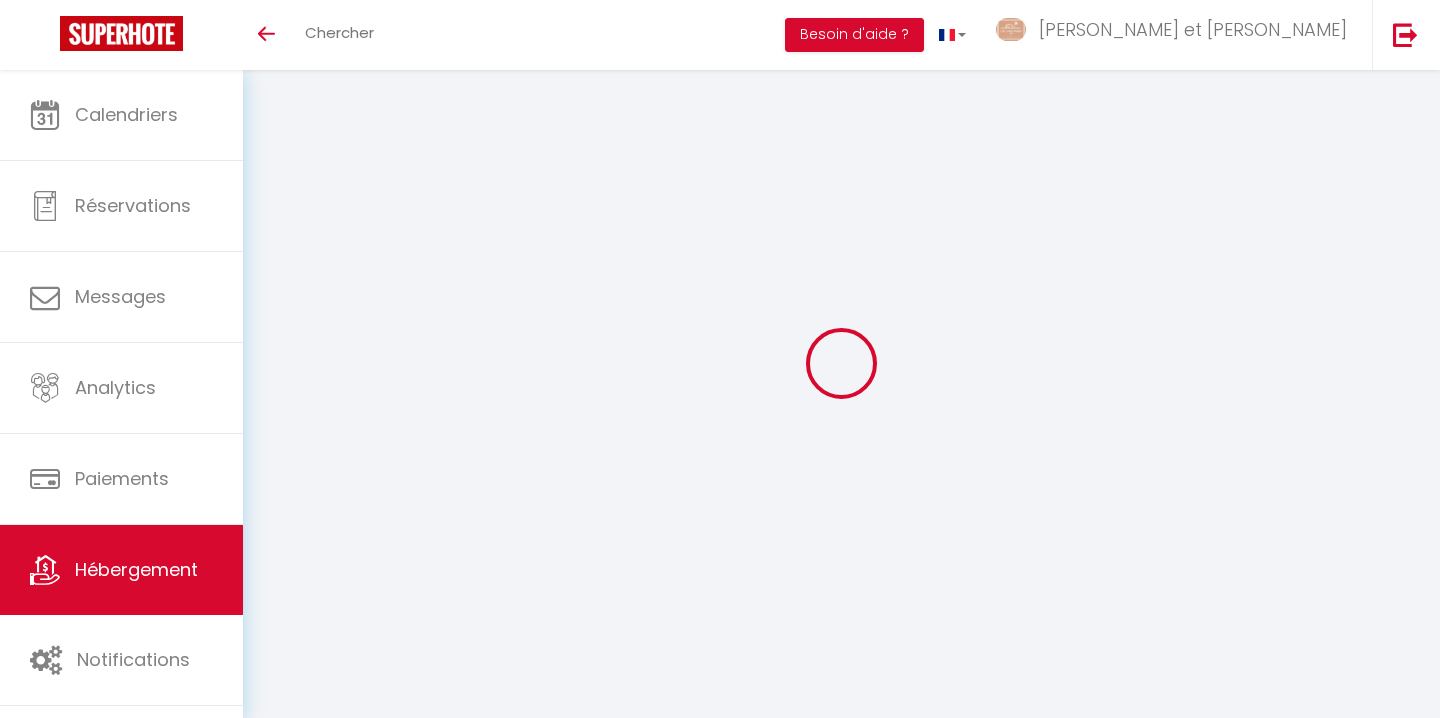 select 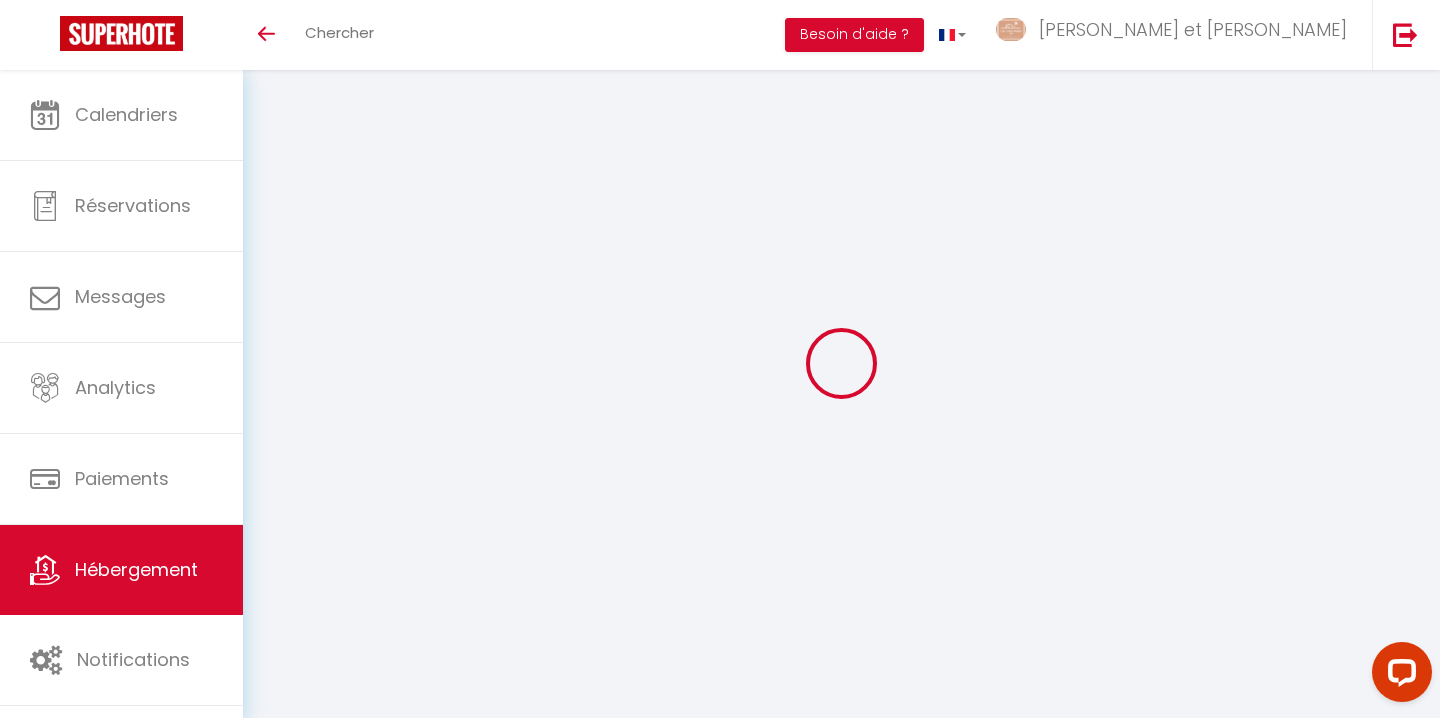 scroll, scrollTop: 0, scrollLeft: 0, axis: both 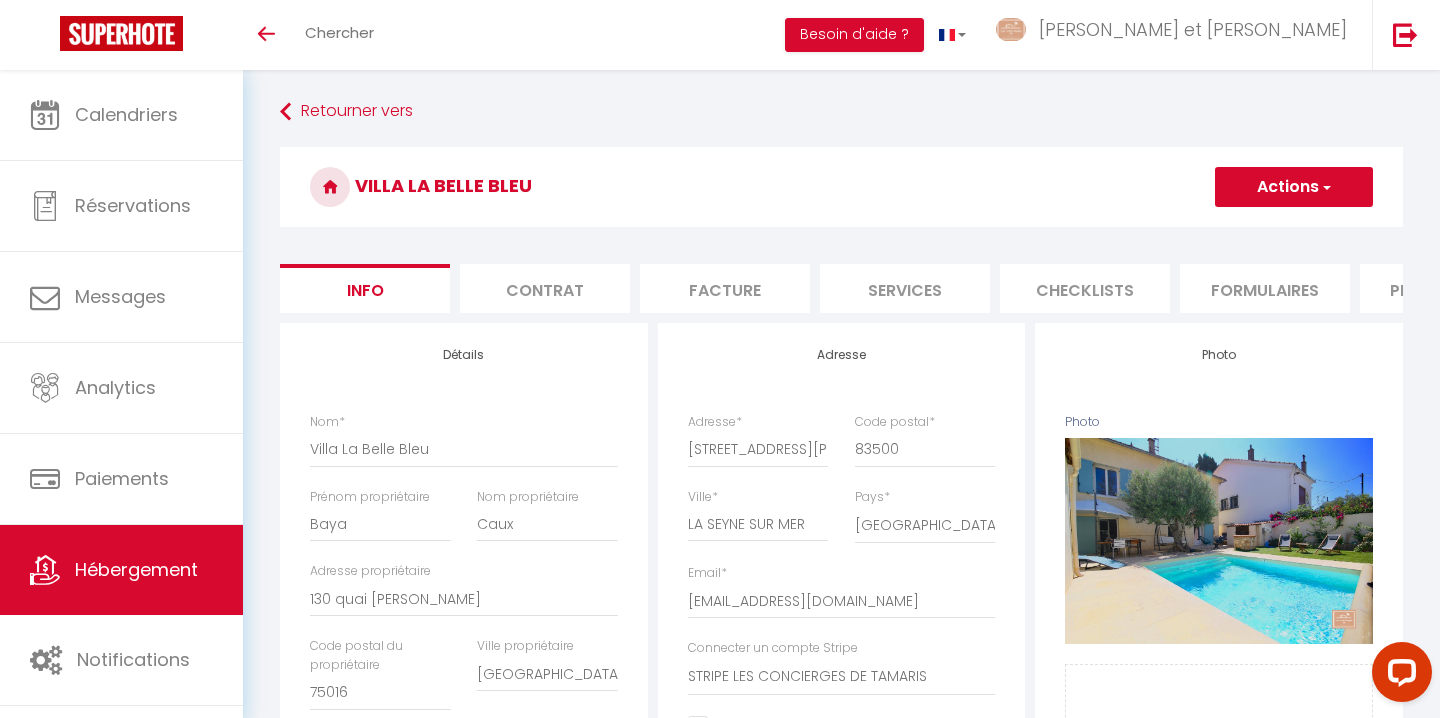 select 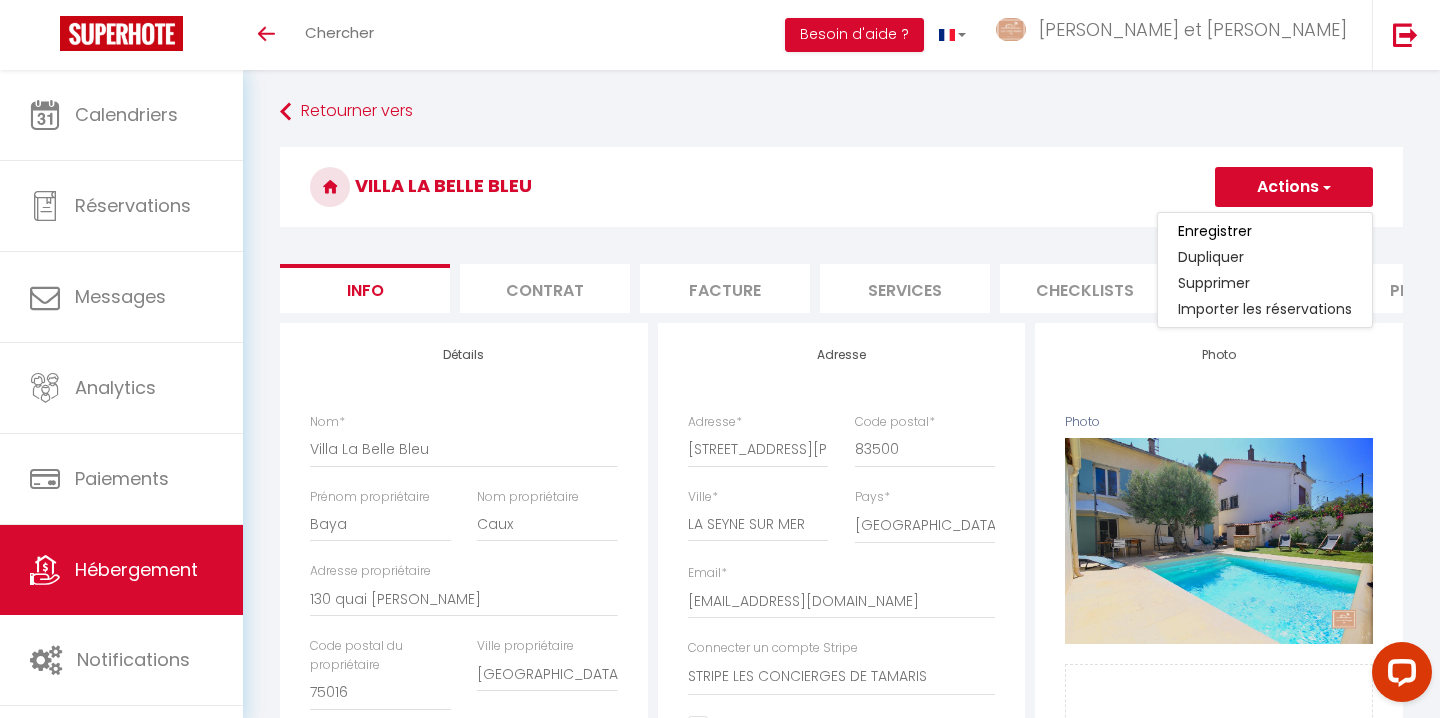 click on "Actions" at bounding box center [1294, 187] 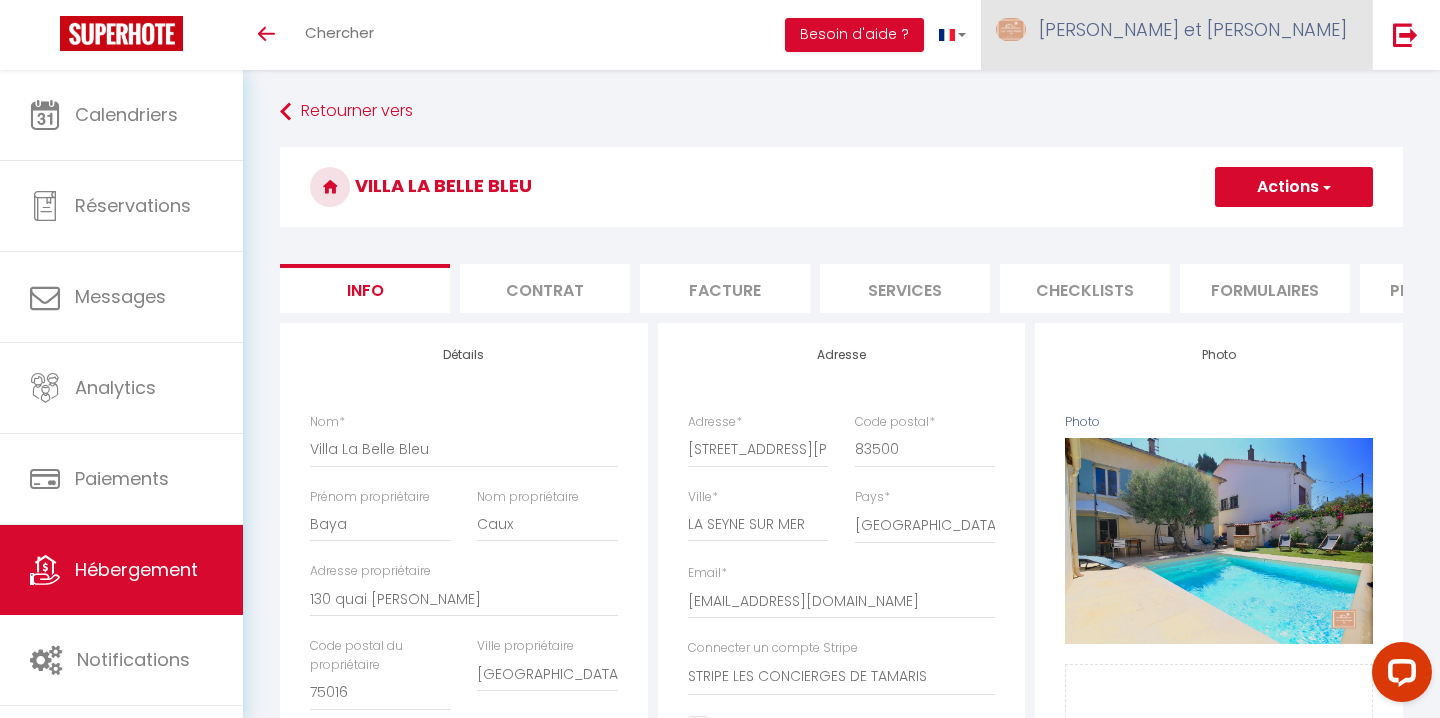 click on "[PERSON_NAME] et [PERSON_NAME]" at bounding box center (1193, 29) 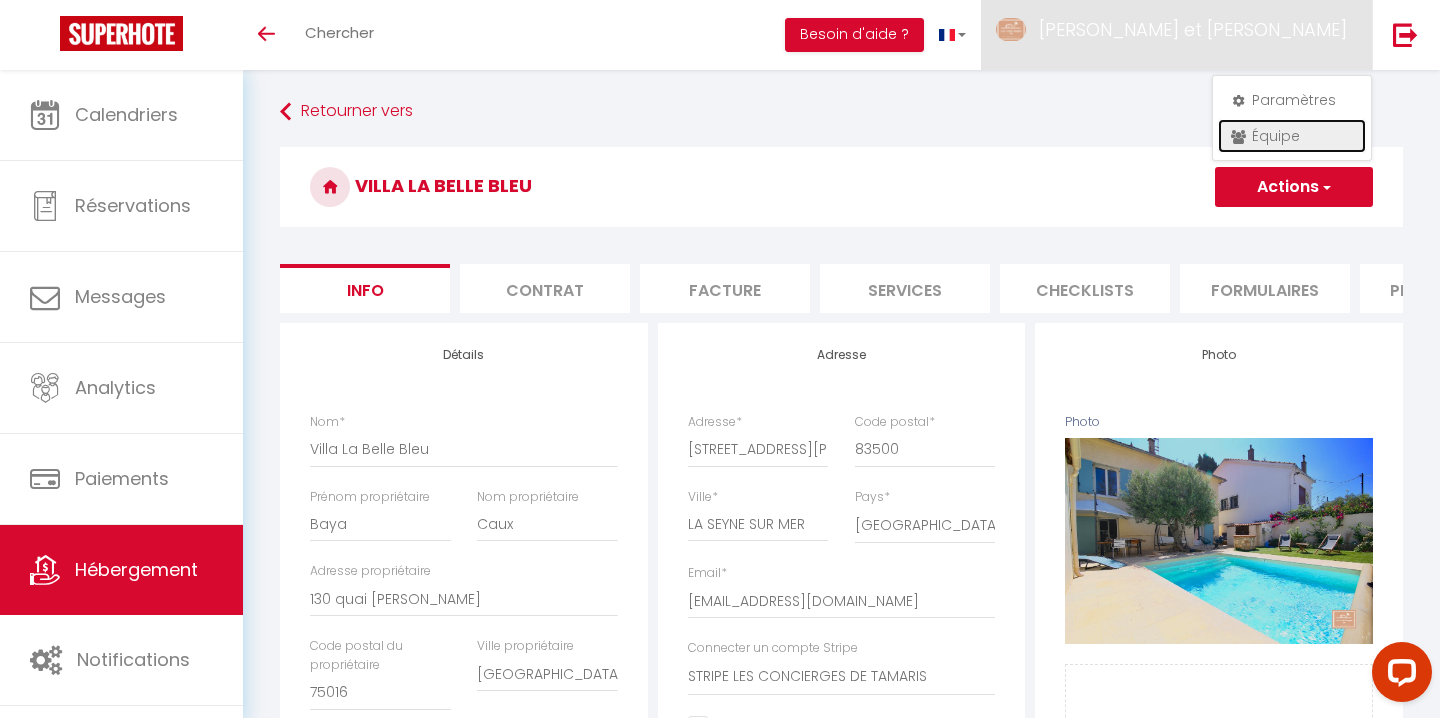 click at bounding box center (1238, 137) 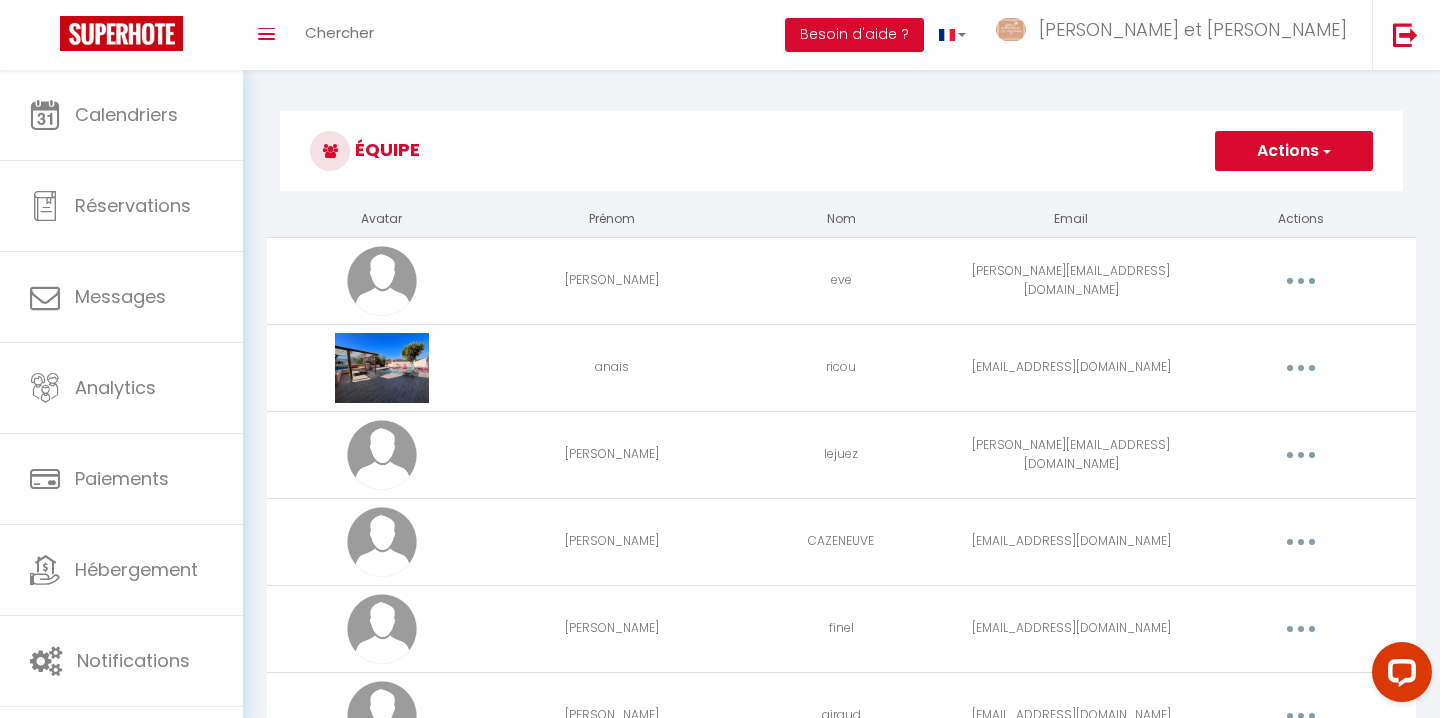 click on "Actions" at bounding box center (1294, 151) 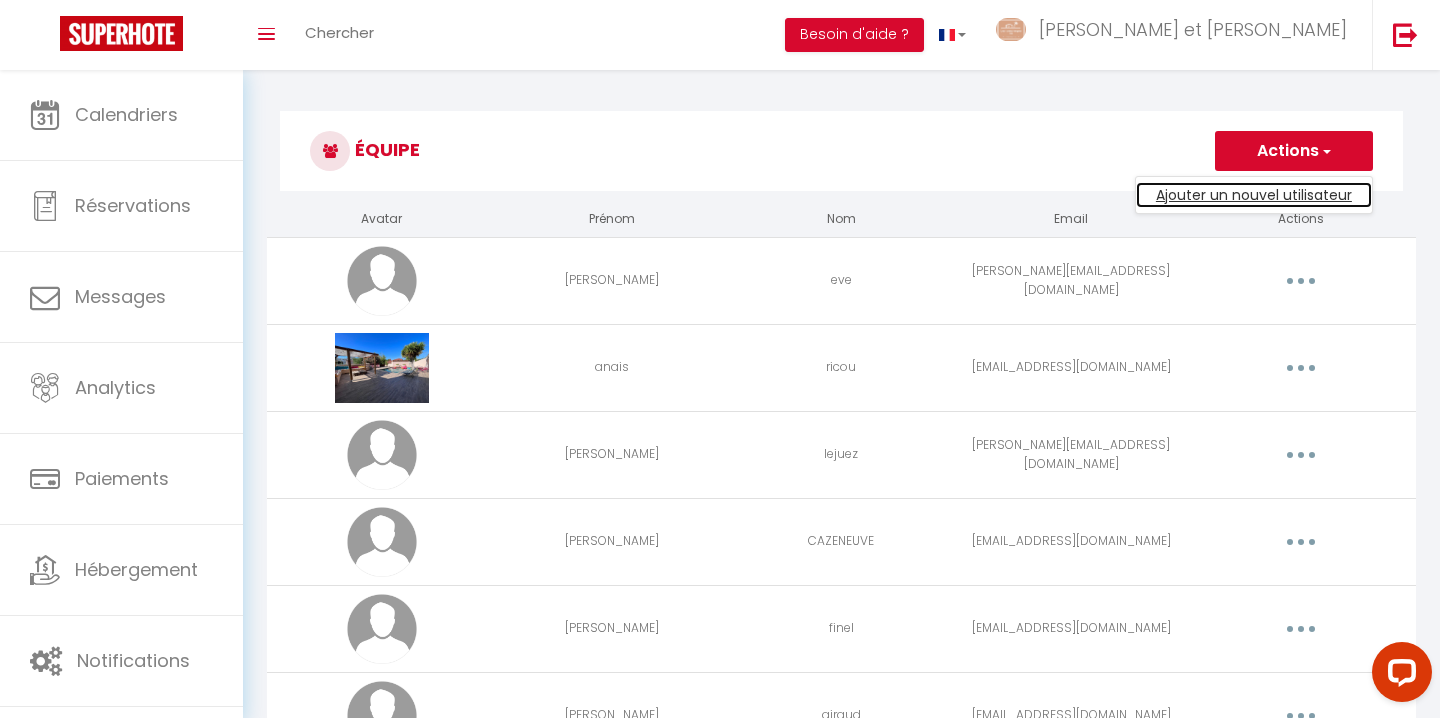 click on "Ajouter un nouvel utilisateur" at bounding box center [1254, 195] 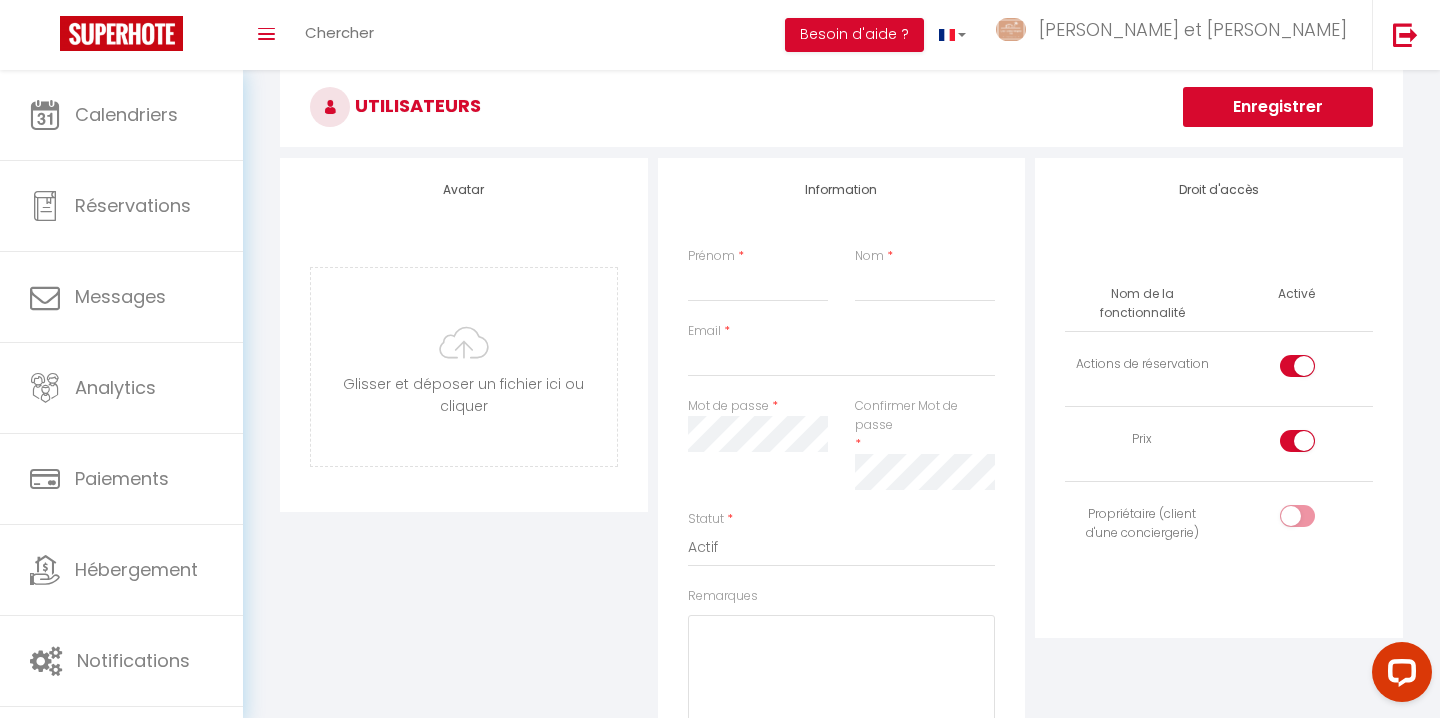 scroll, scrollTop: 112, scrollLeft: 0, axis: vertical 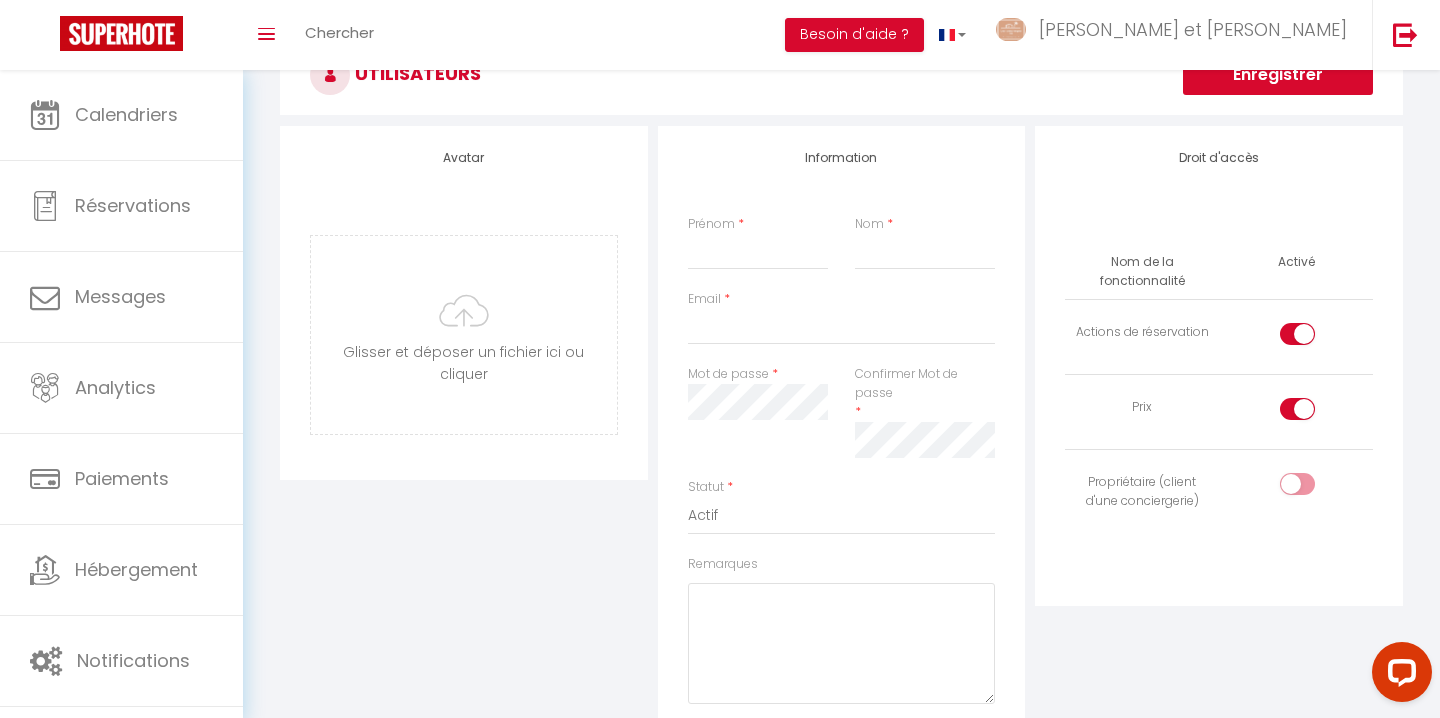 click at bounding box center [1297, 409] 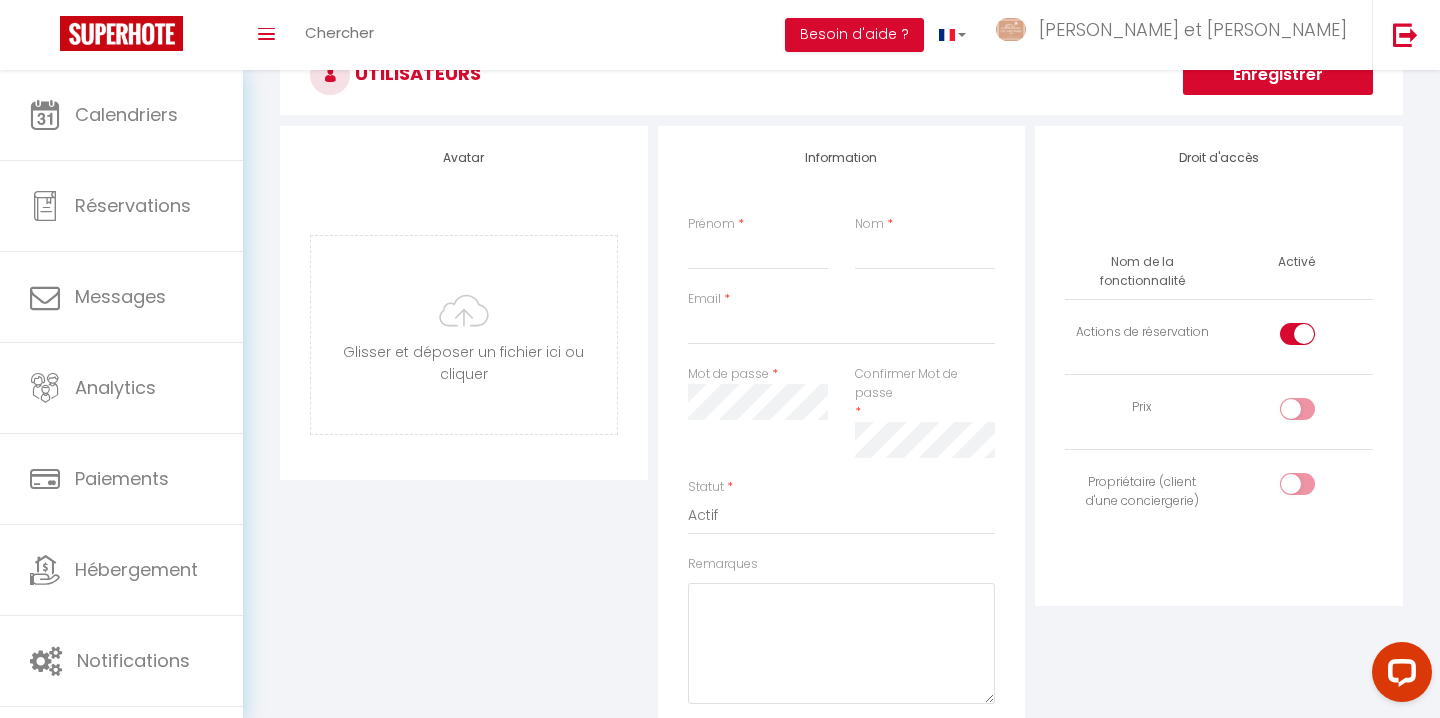 click at bounding box center [1314, 338] 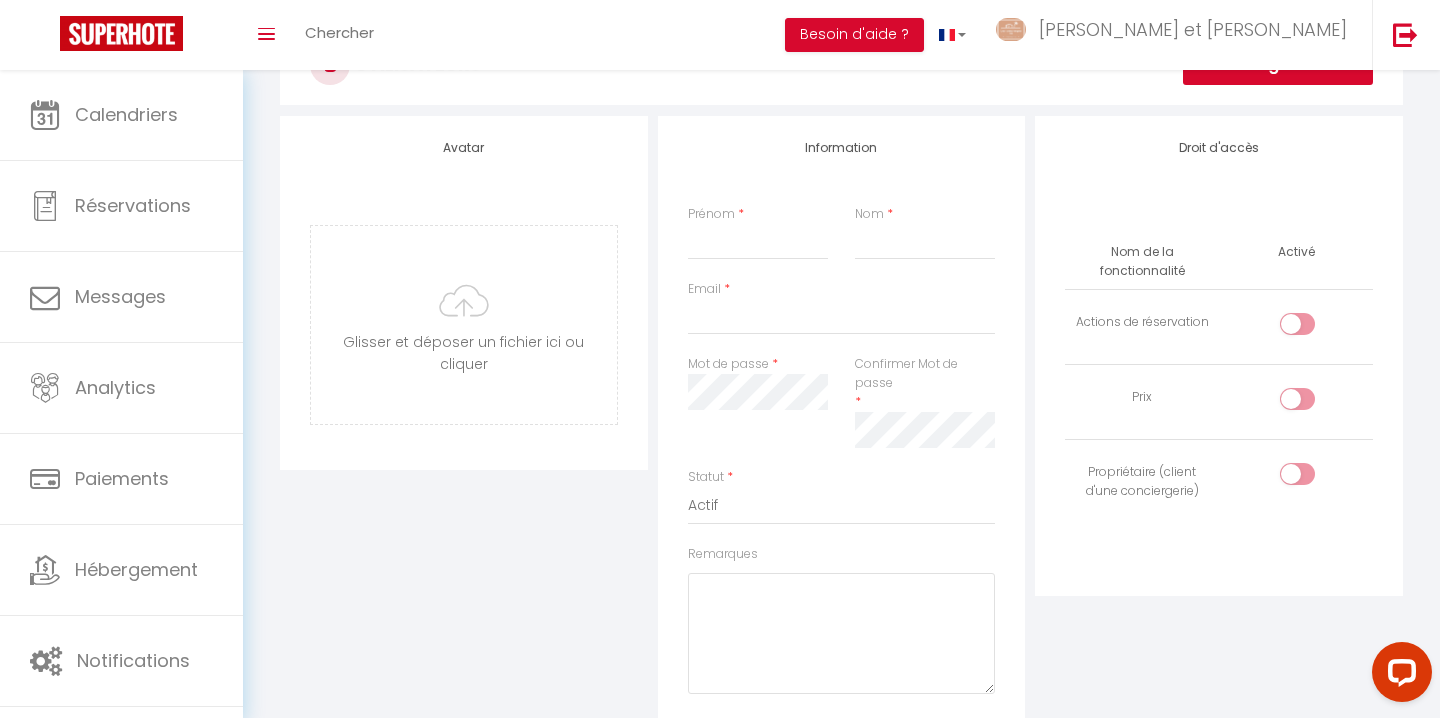 scroll, scrollTop: 119, scrollLeft: 0, axis: vertical 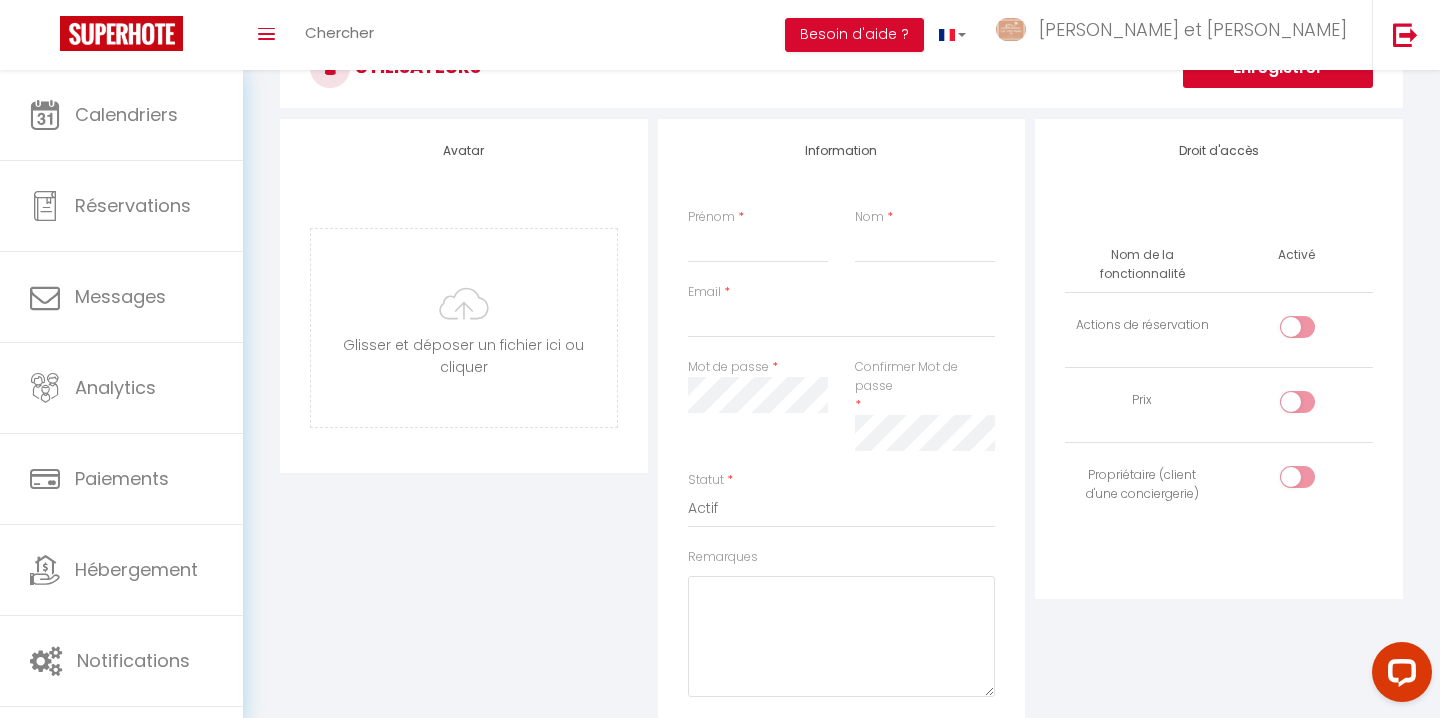 click on "Prénom   *     Nom   *" at bounding box center (842, 245) 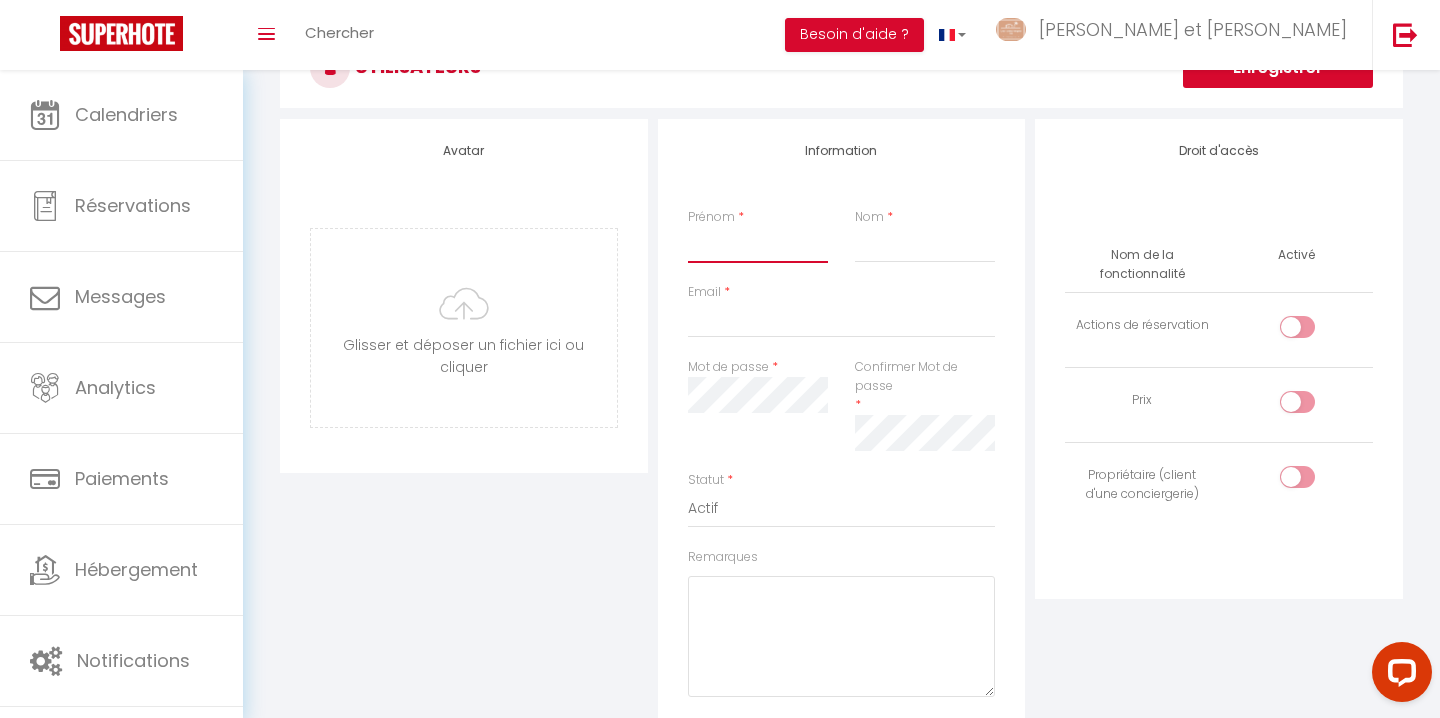 click on "Prénom" at bounding box center (758, 245) 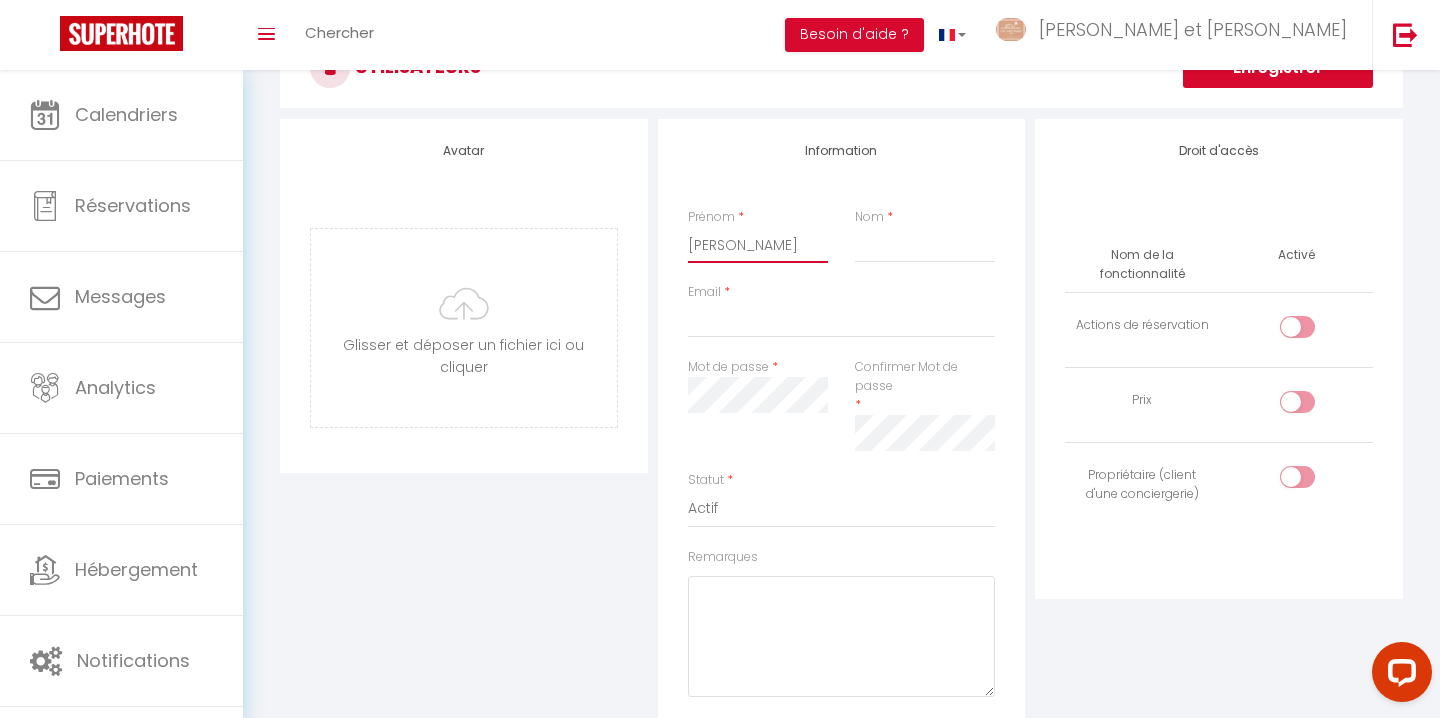 type on "[PERSON_NAME]" 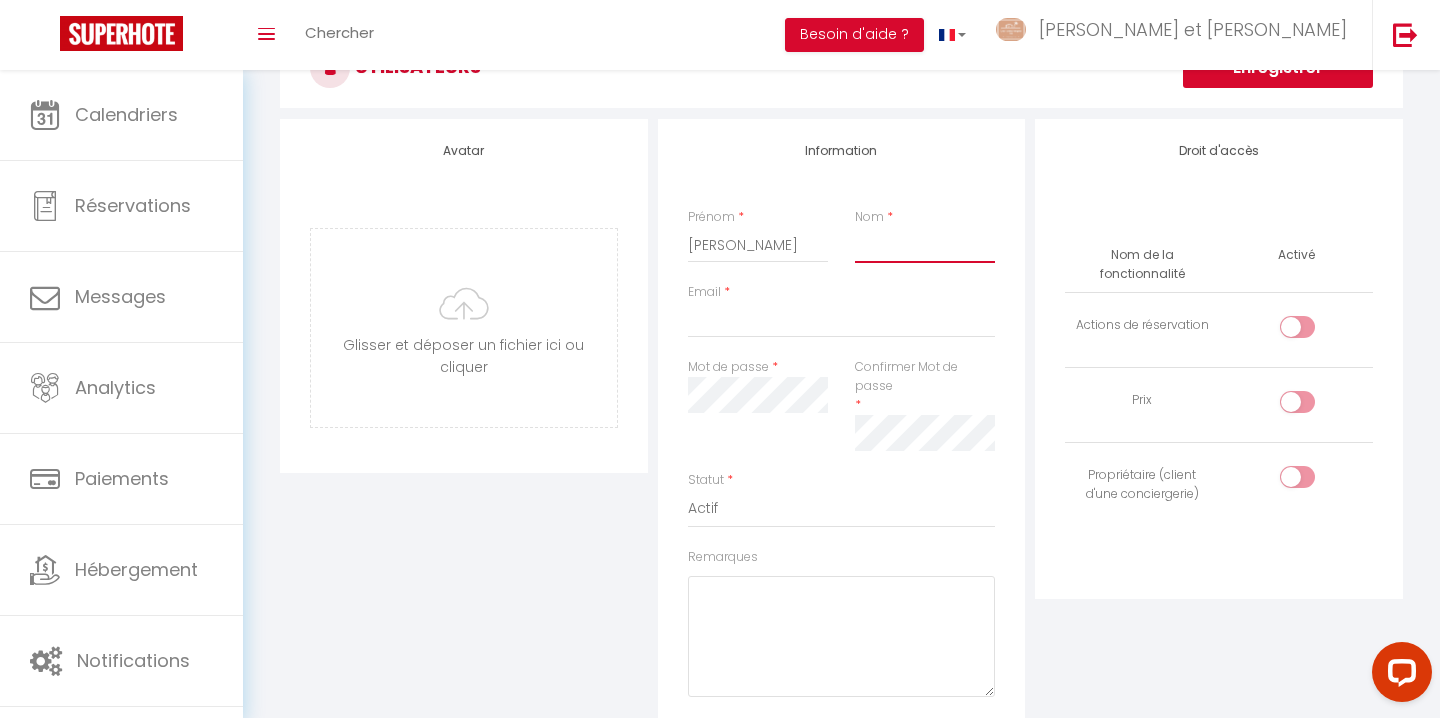 click on "Nom" at bounding box center (925, 245) 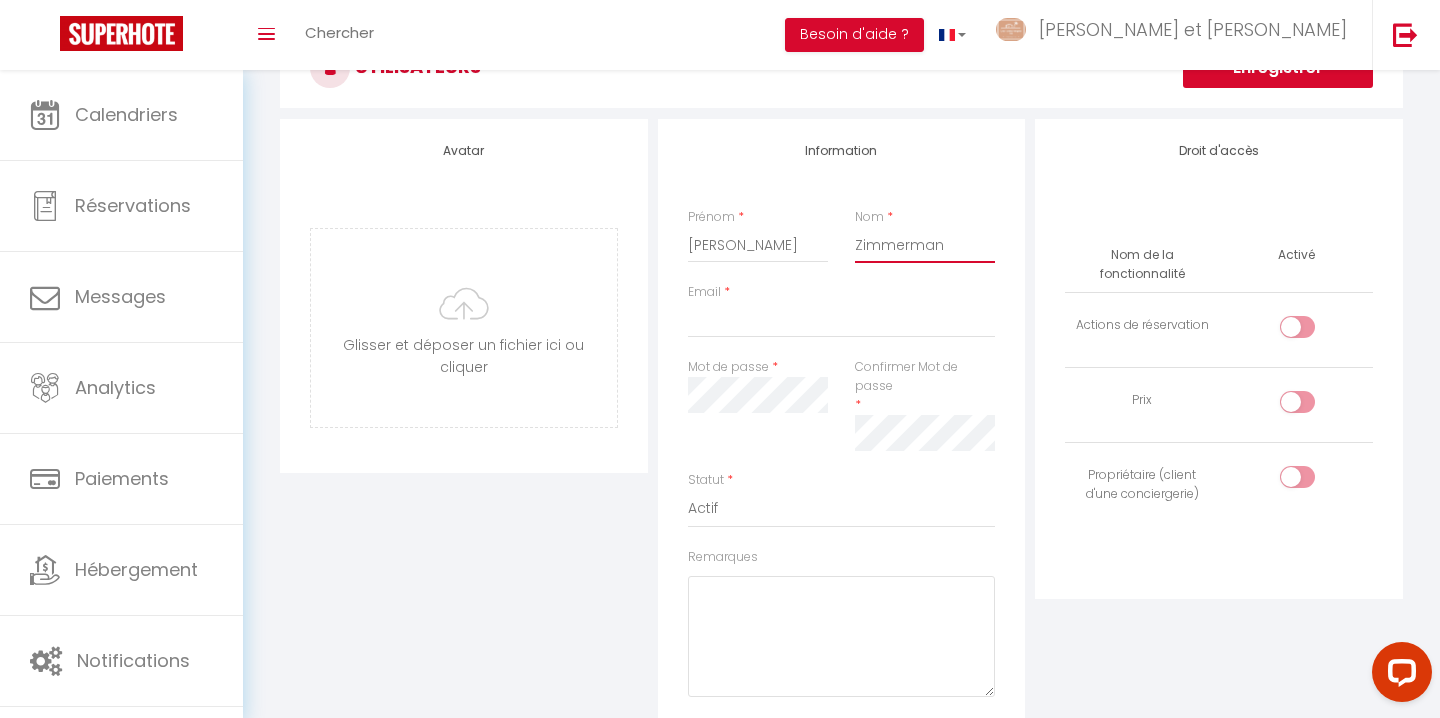 type on "Zimmerman" 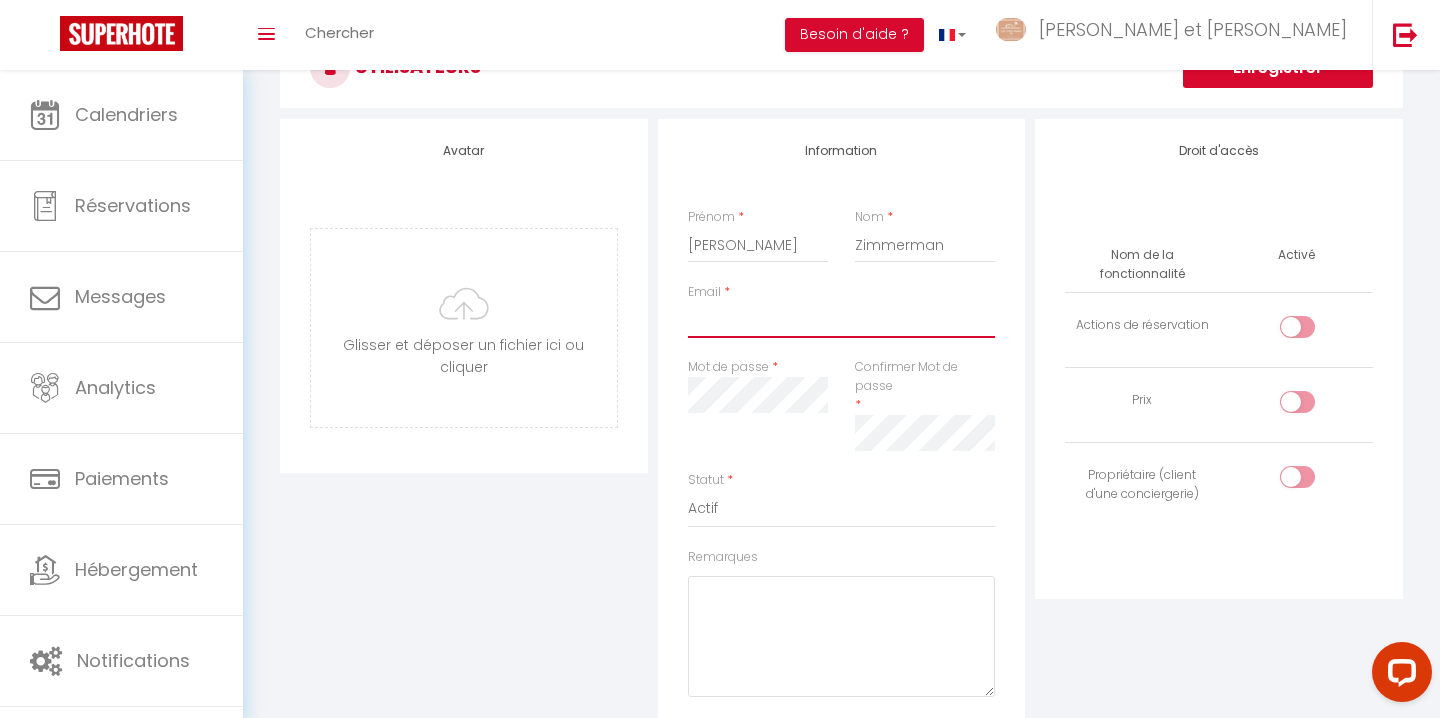 click on "Email" at bounding box center (842, 320) 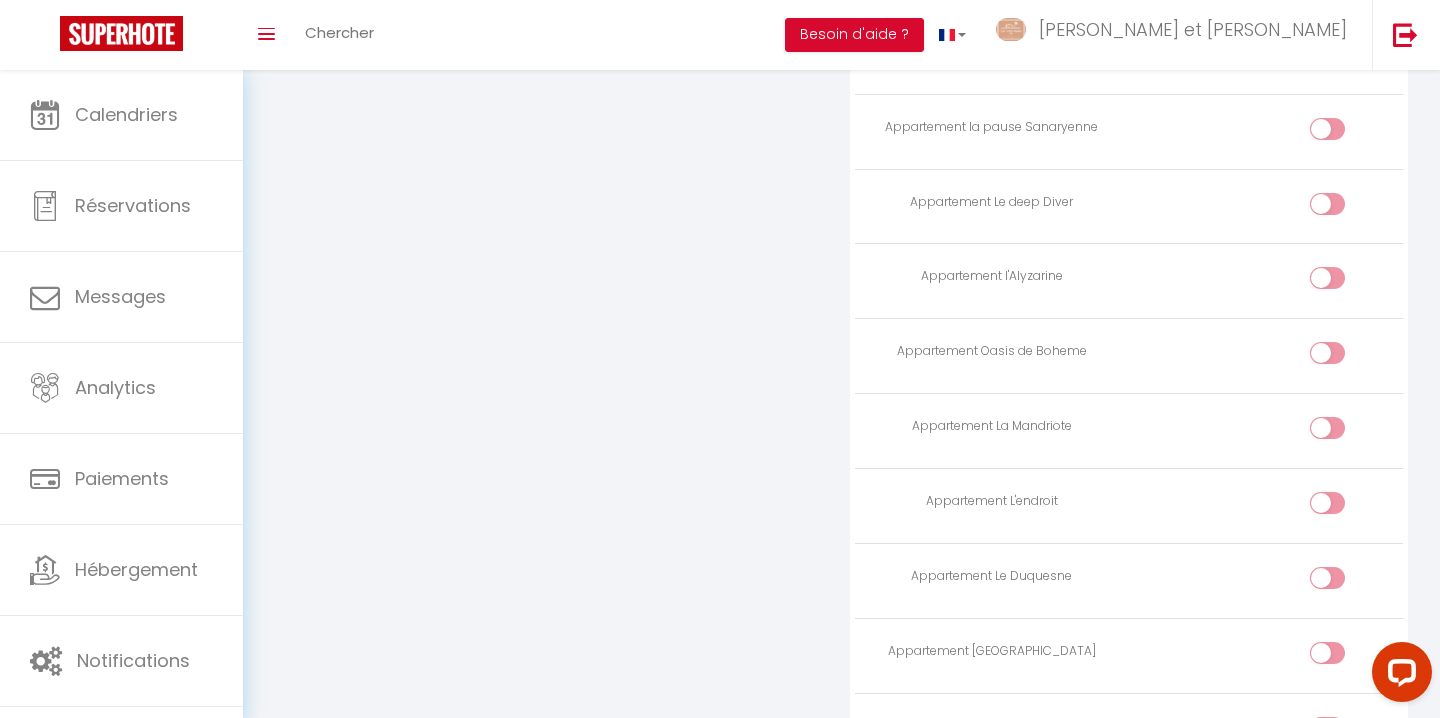 scroll, scrollTop: 3482, scrollLeft: 0, axis: vertical 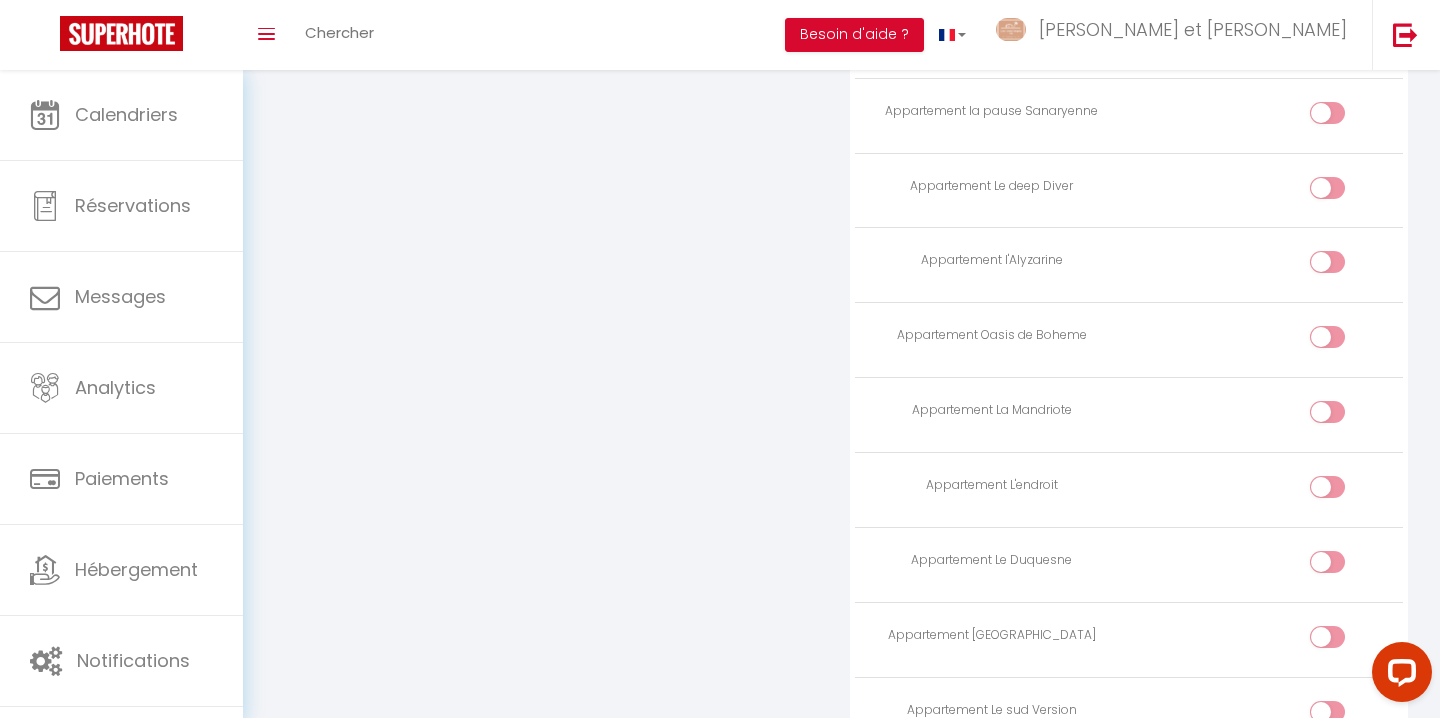 type on "[PERSON_NAME][EMAIL_ADDRESS][DOMAIN_NAME]" 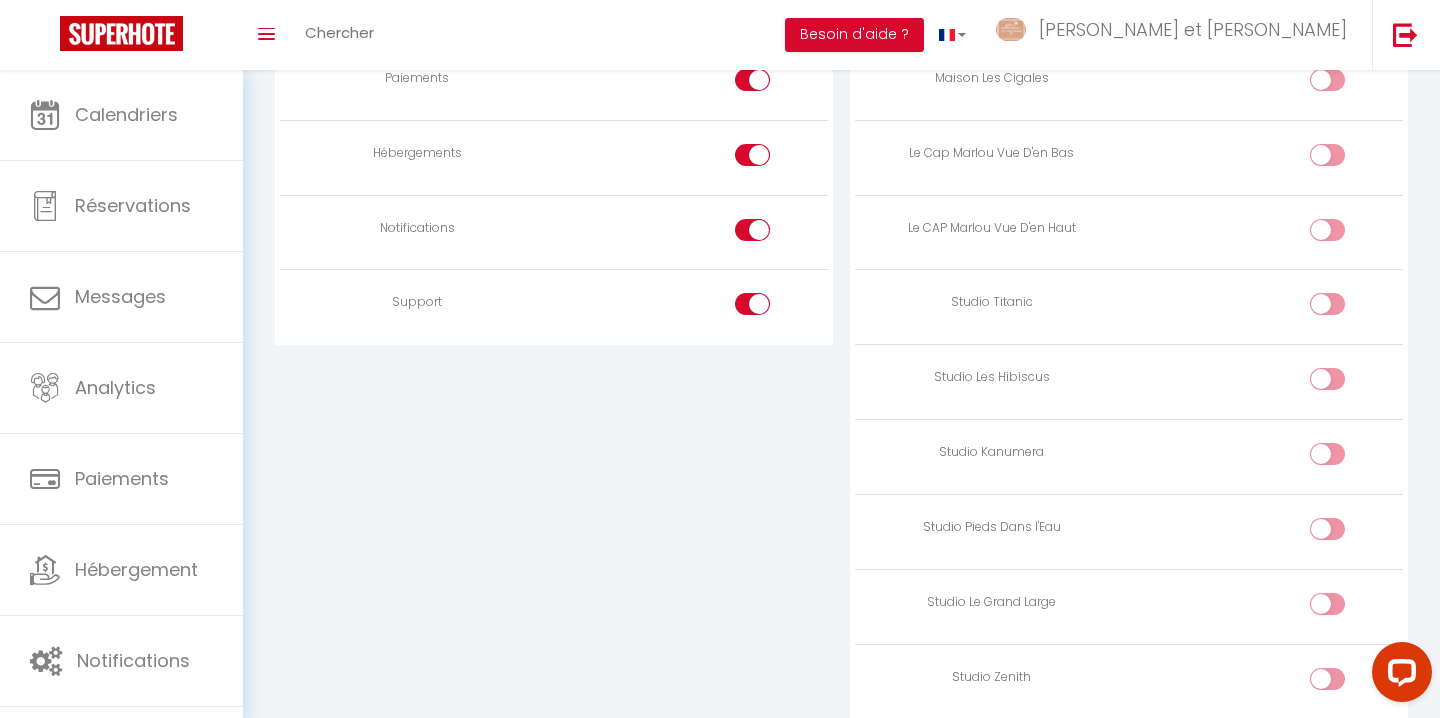 scroll, scrollTop: 1916, scrollLeft: 0, axis: vertical 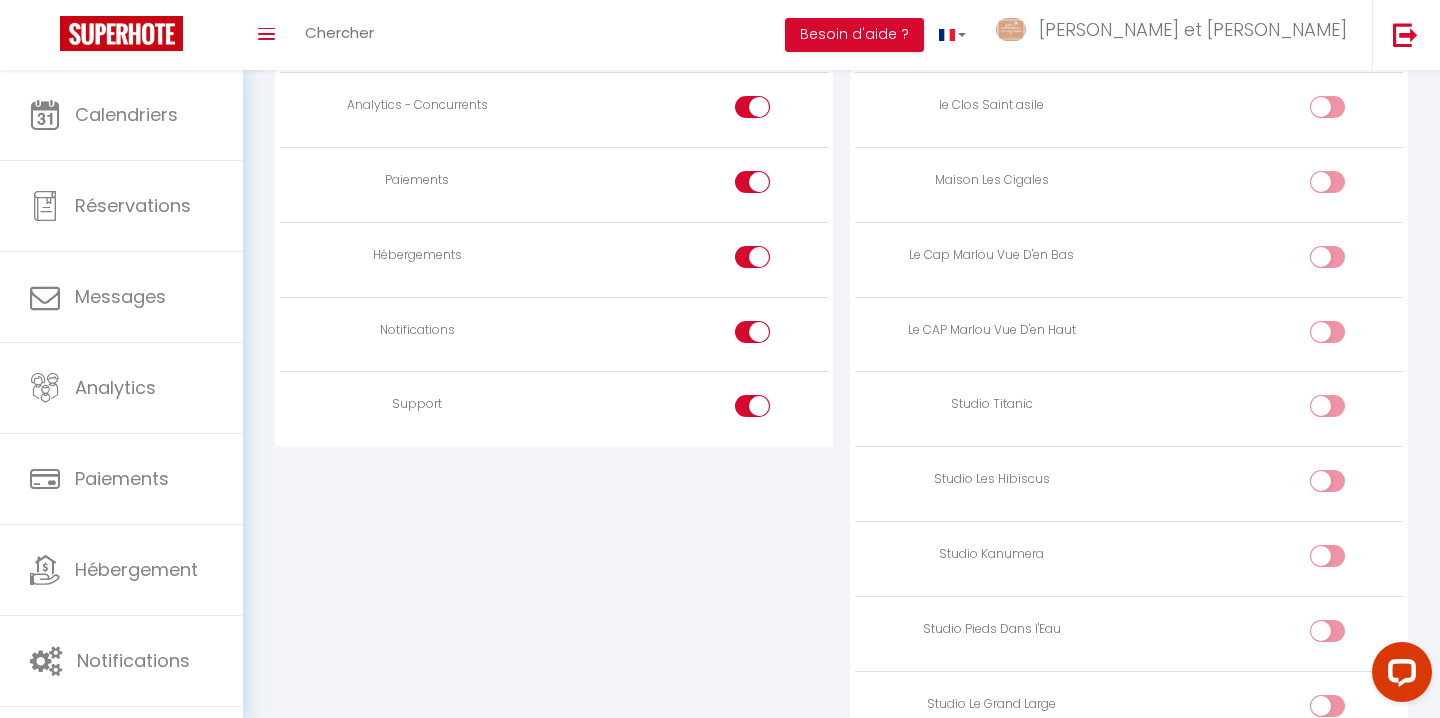 click at bounding box center (770, 410) 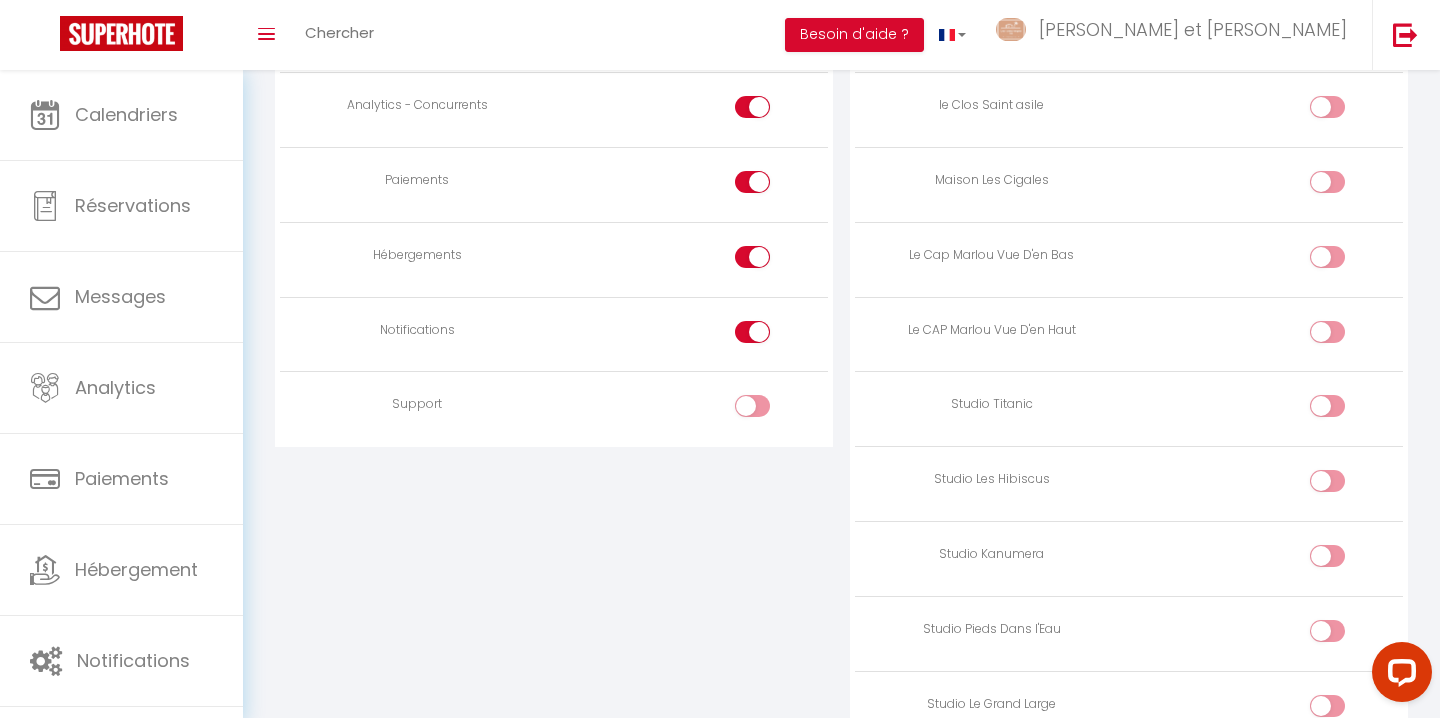 click at bounding box center [752, 332] 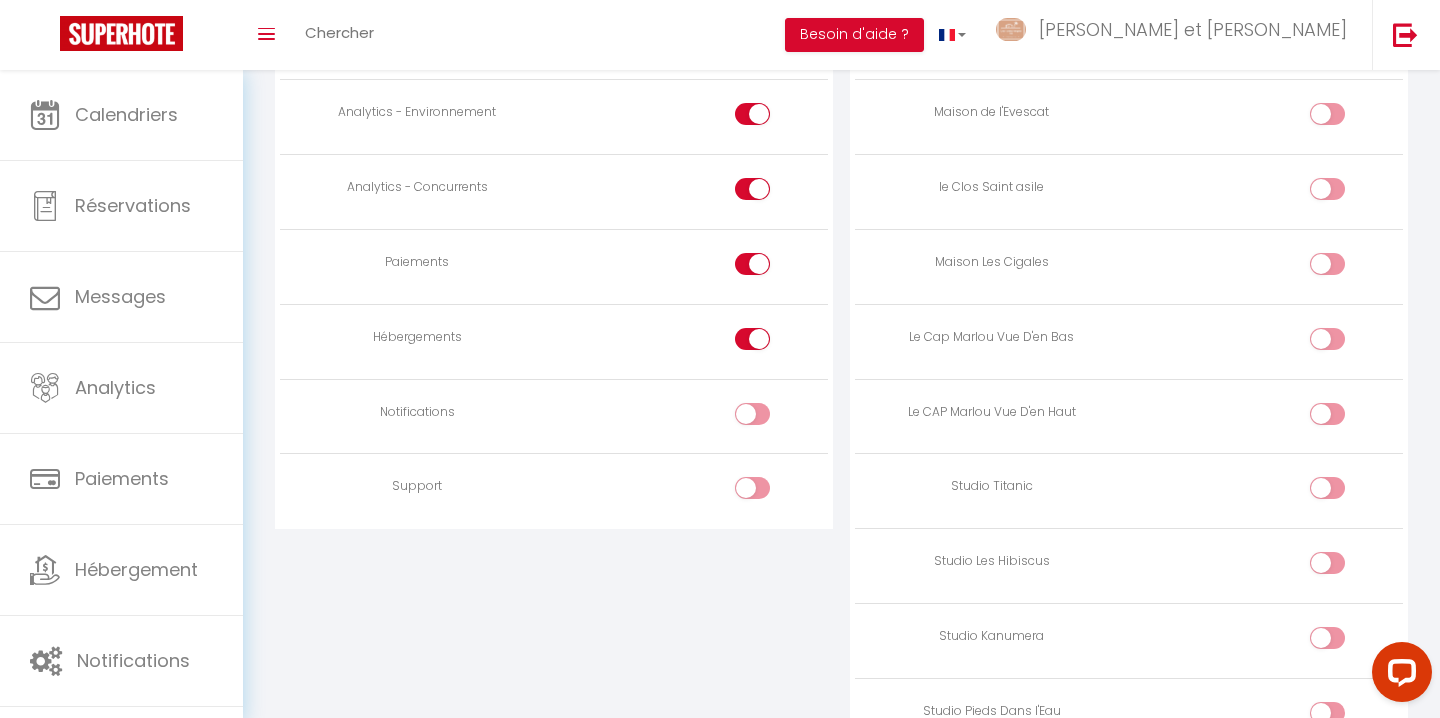 scroll, scrollTop: 1829, scrollLeft: 0, axis: vertical 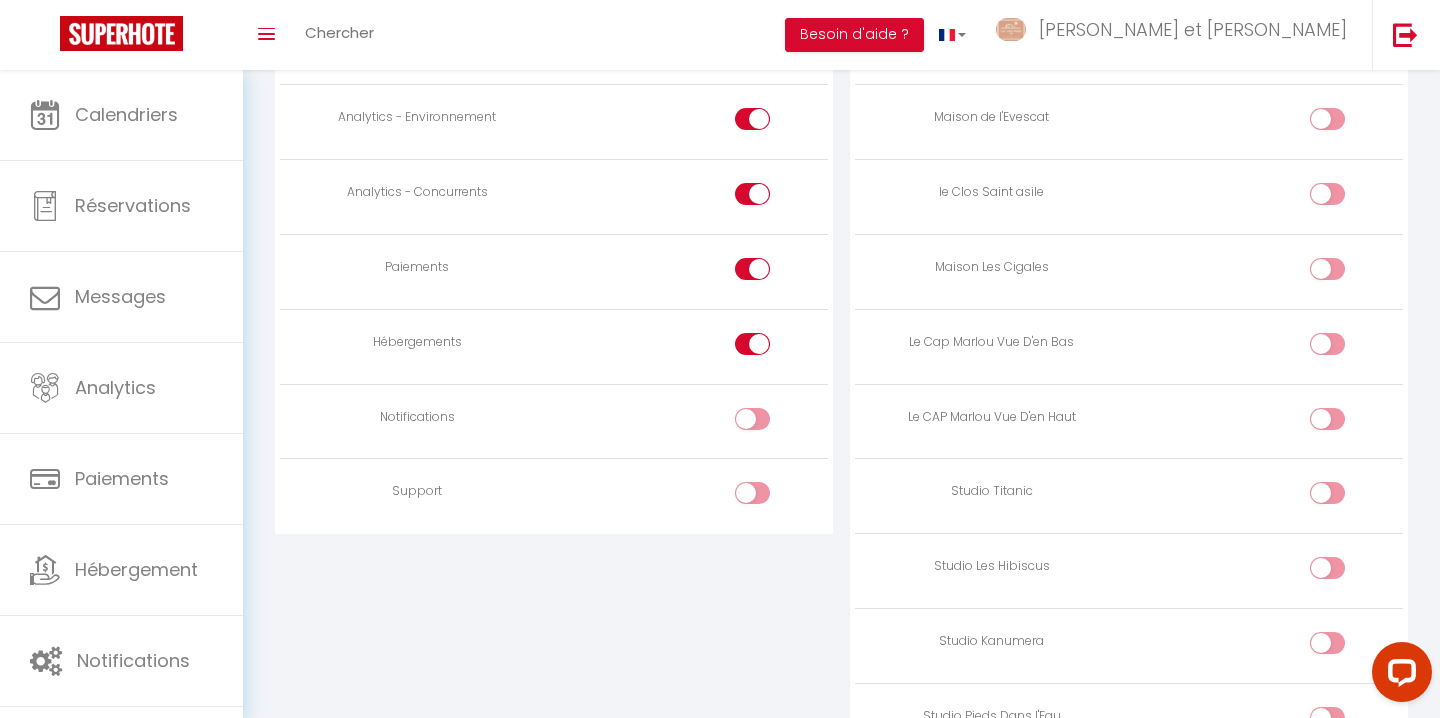 click at bounding box center [752, 344] 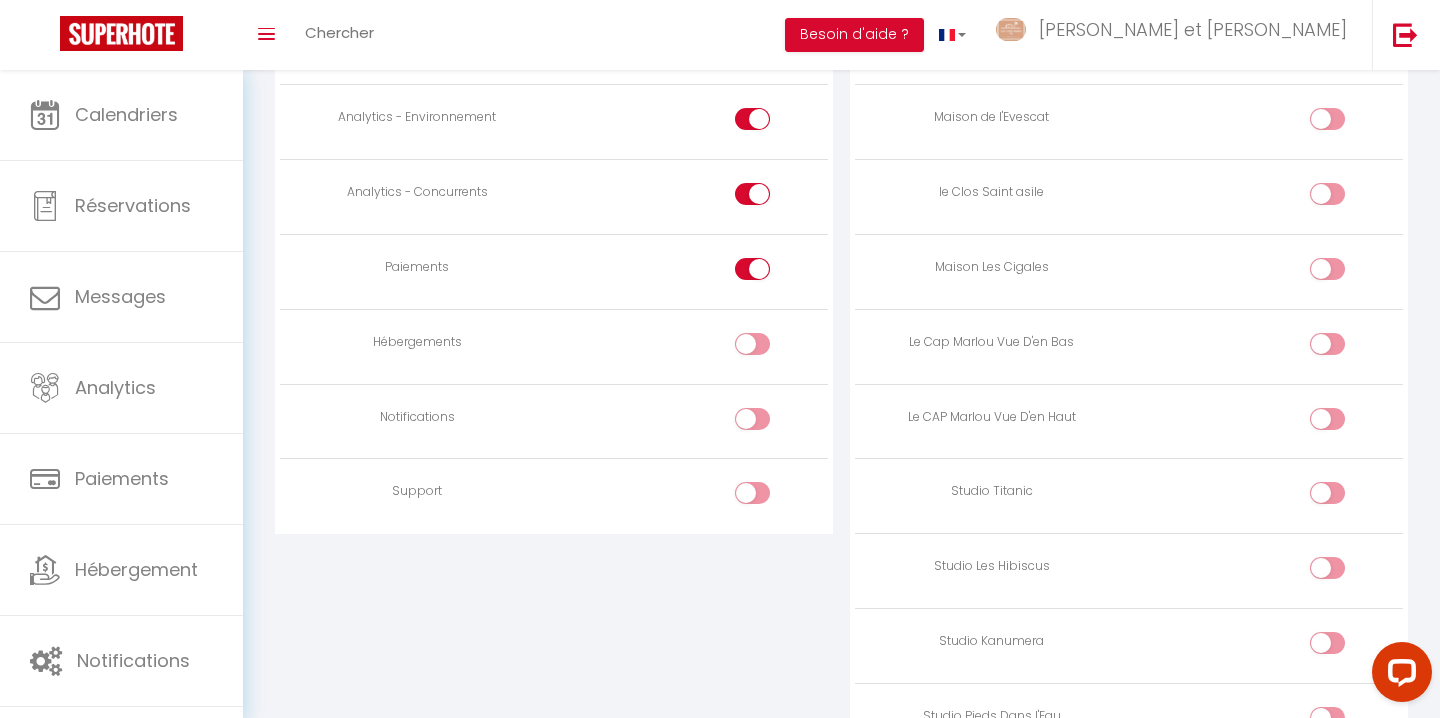 click at bounding box center (752, 273) 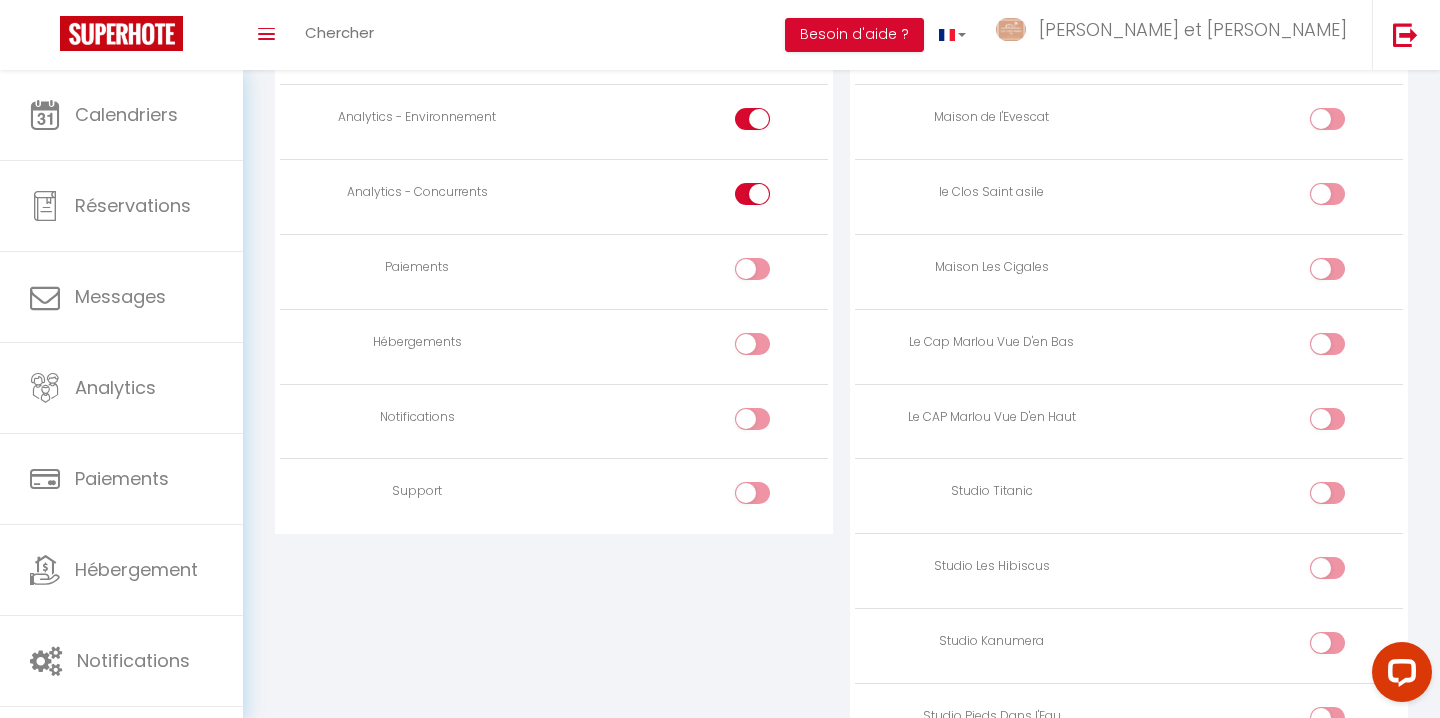 scroll, scrollTop: 1761, scrollLeft: 0, axis: vertical 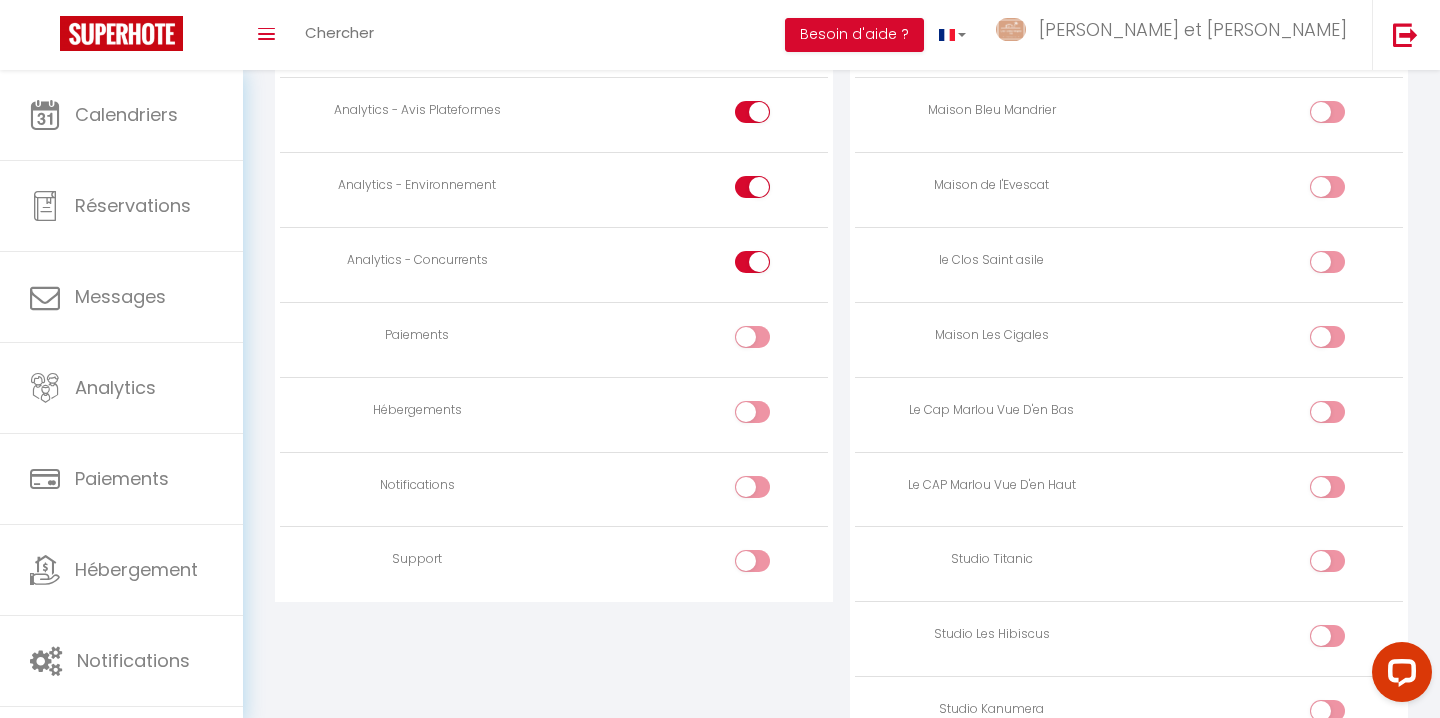 click at bounding box center [770, 266] 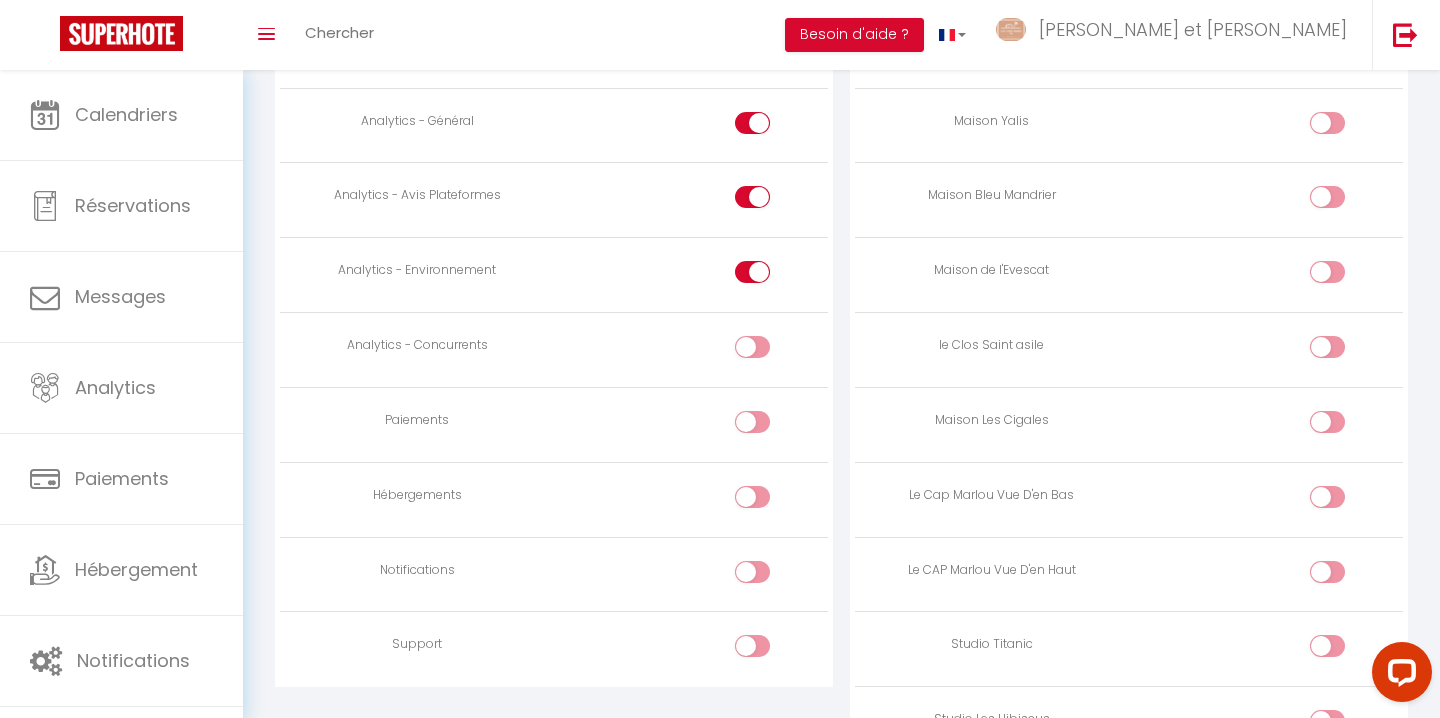 scroll, scrollTop: 1675, scrollLeft: 0, axis: vertical 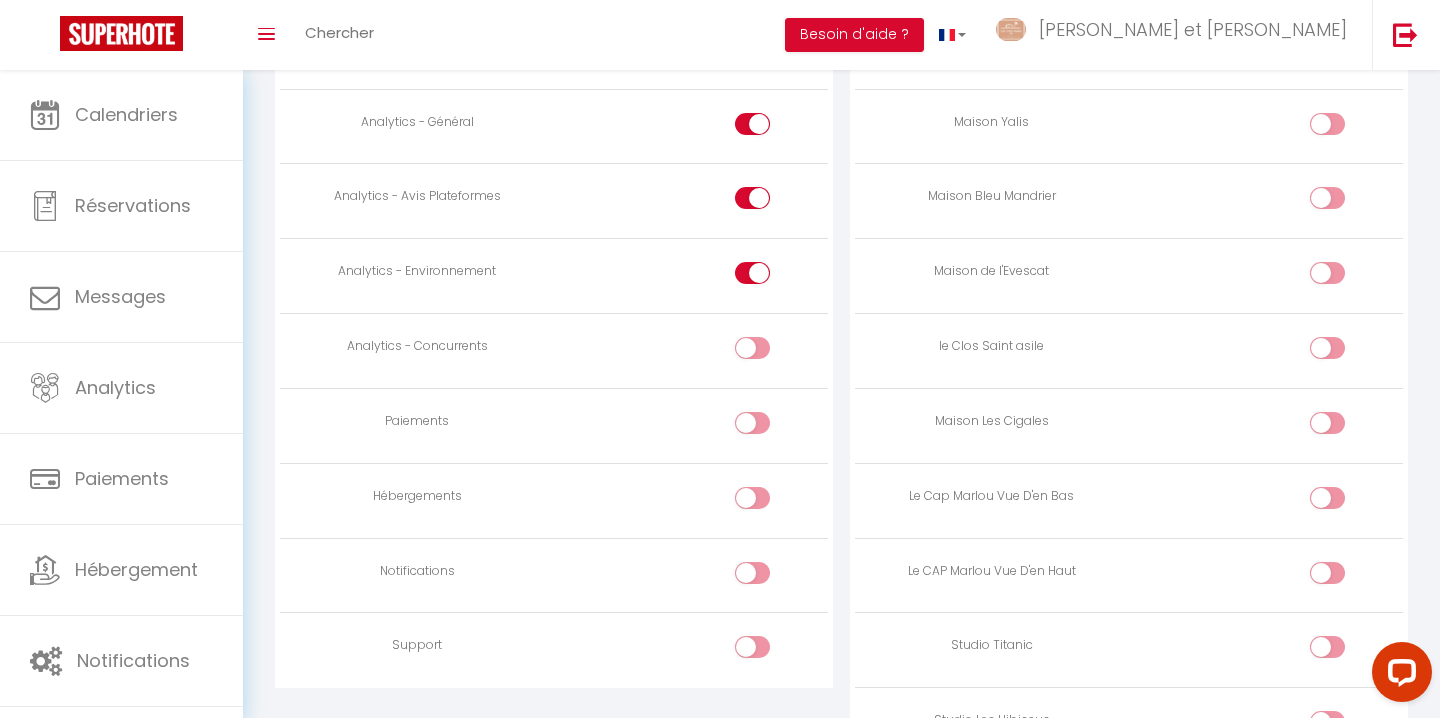 click at bounding box center [770, 277] 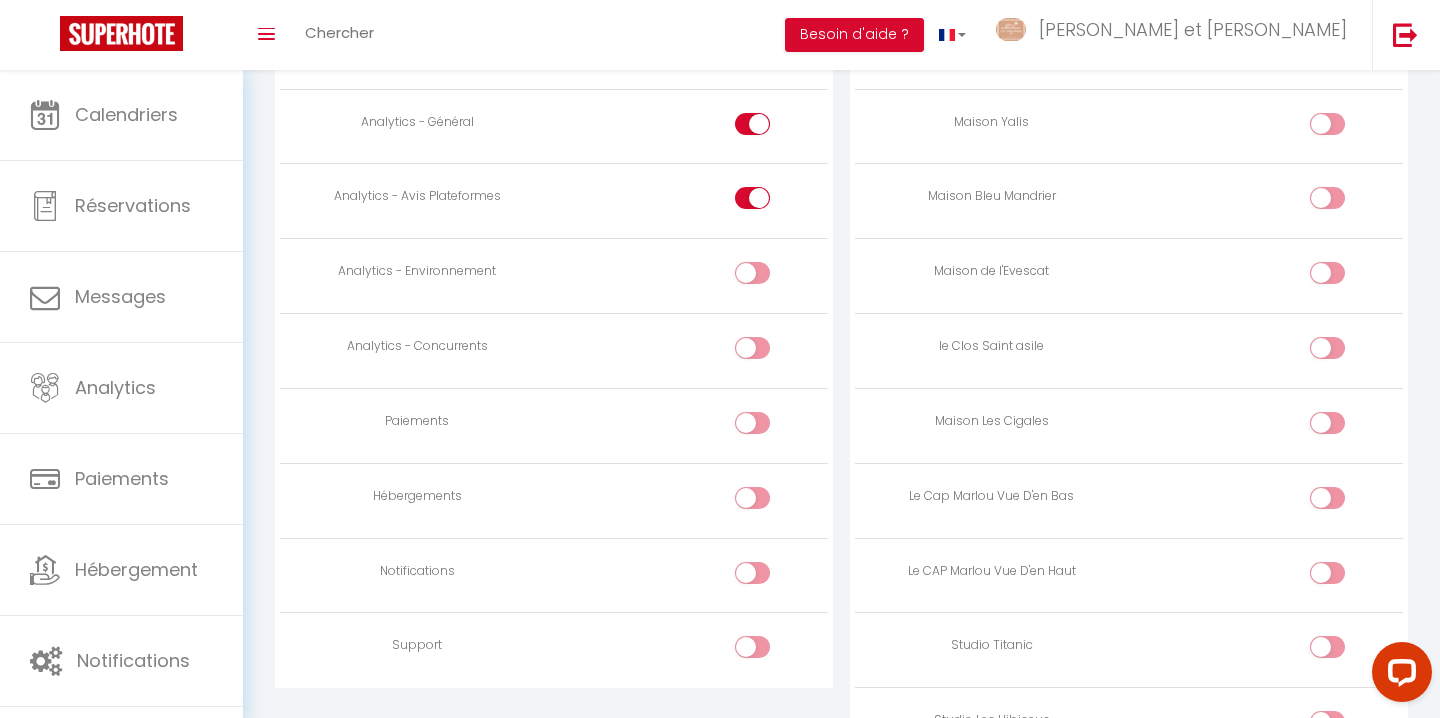 click at bounding box center (770, 202) 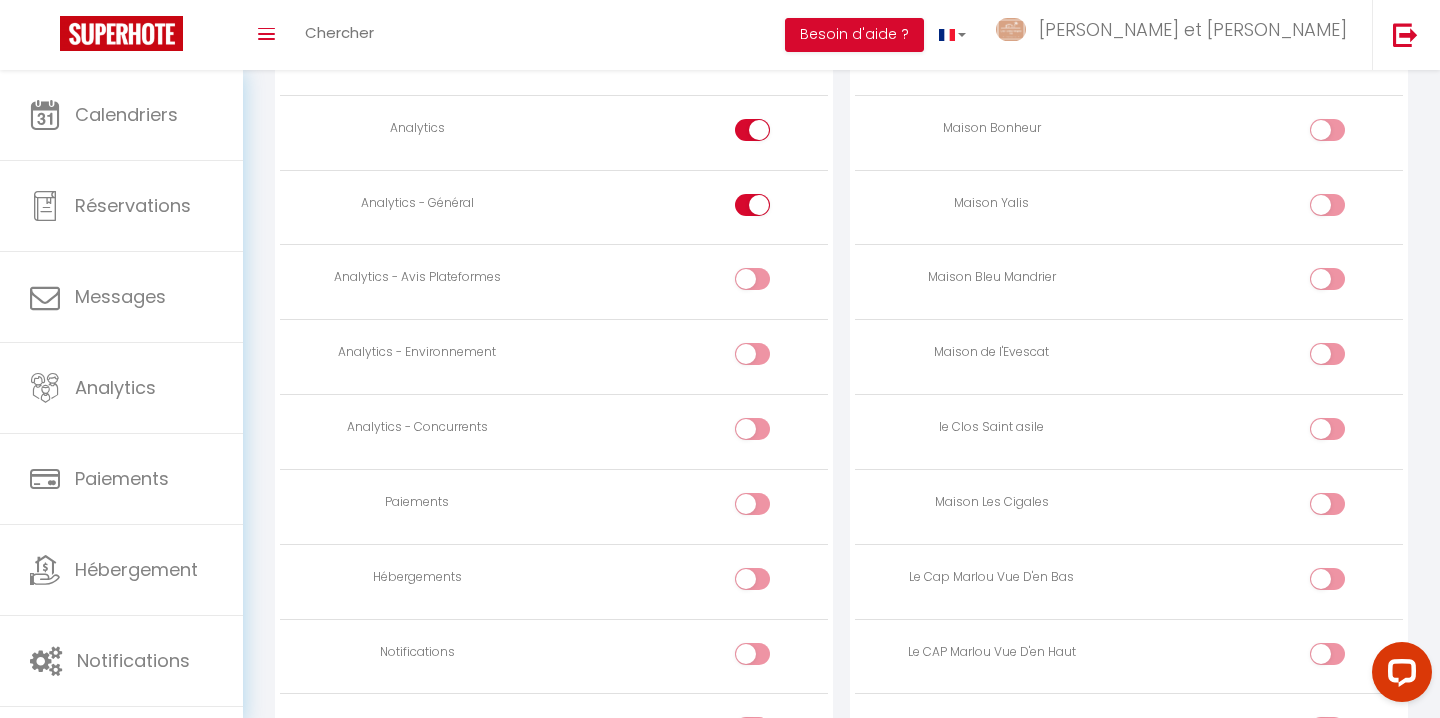 click at bounding box center [770, 209] 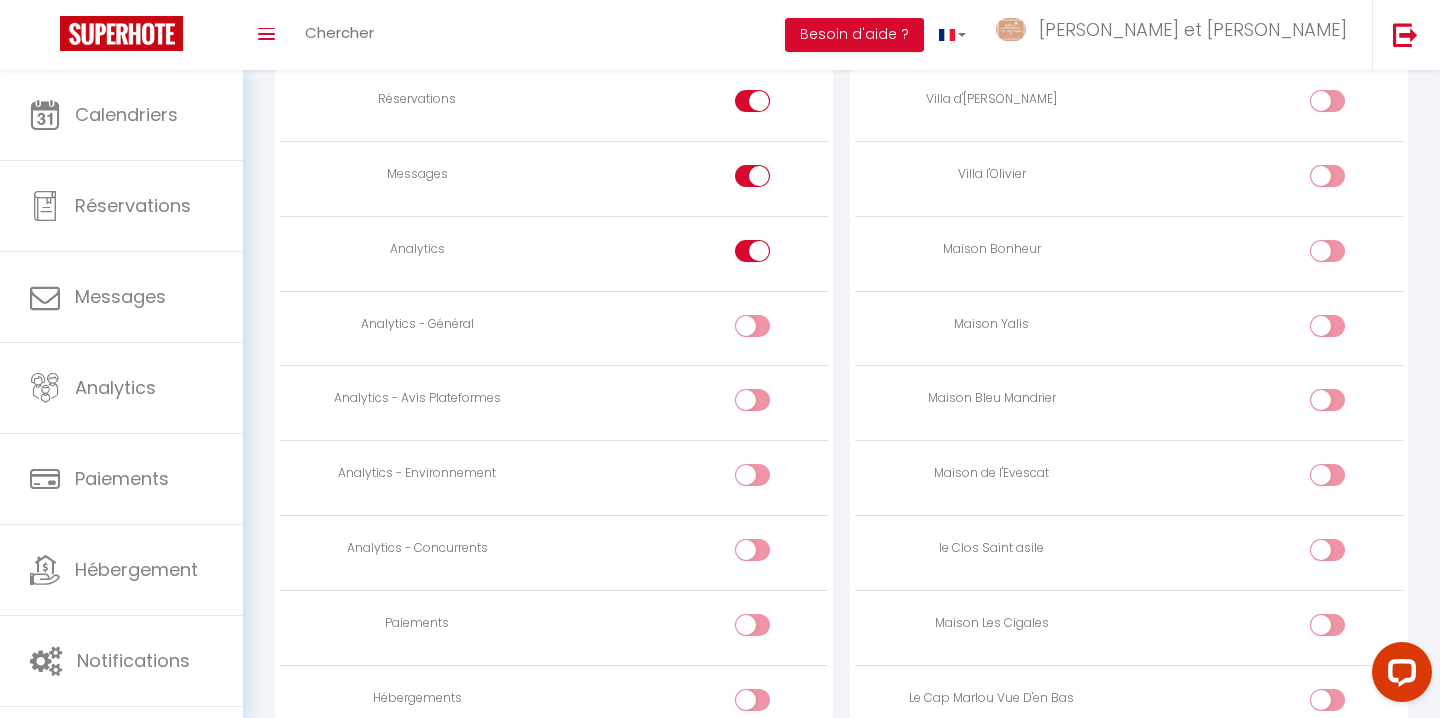 scroll, scrollTop: 1469, scrollLeft: 0, axis: vertical 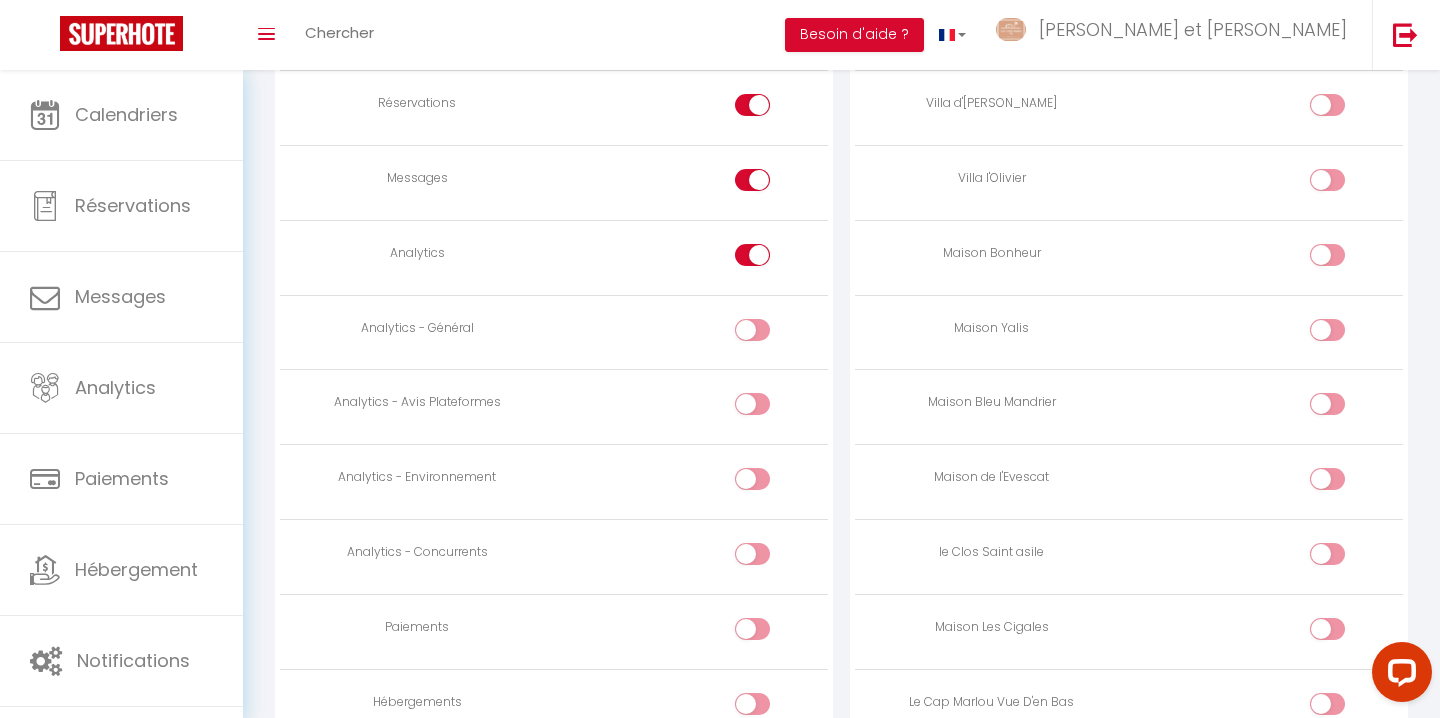 click at bounding box center [691, 182] 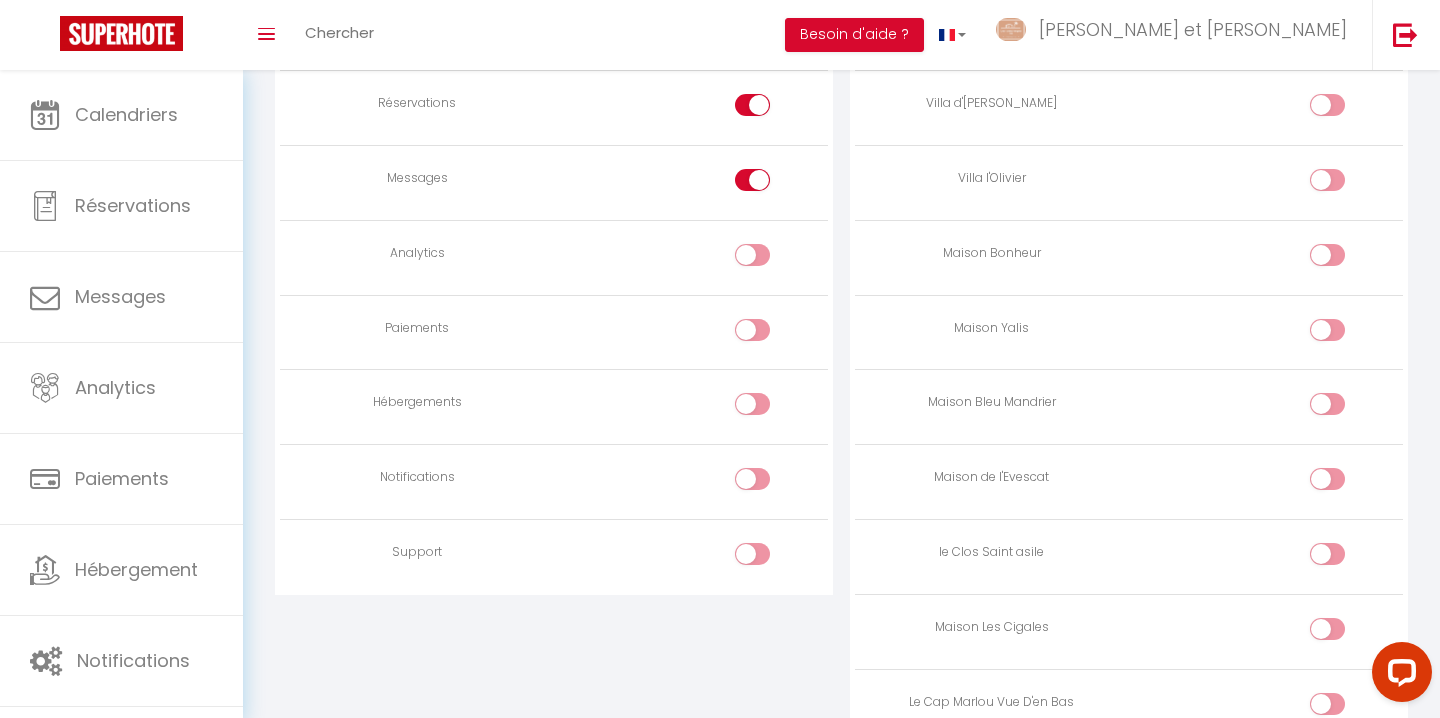 click at bounding box center [770, 184] 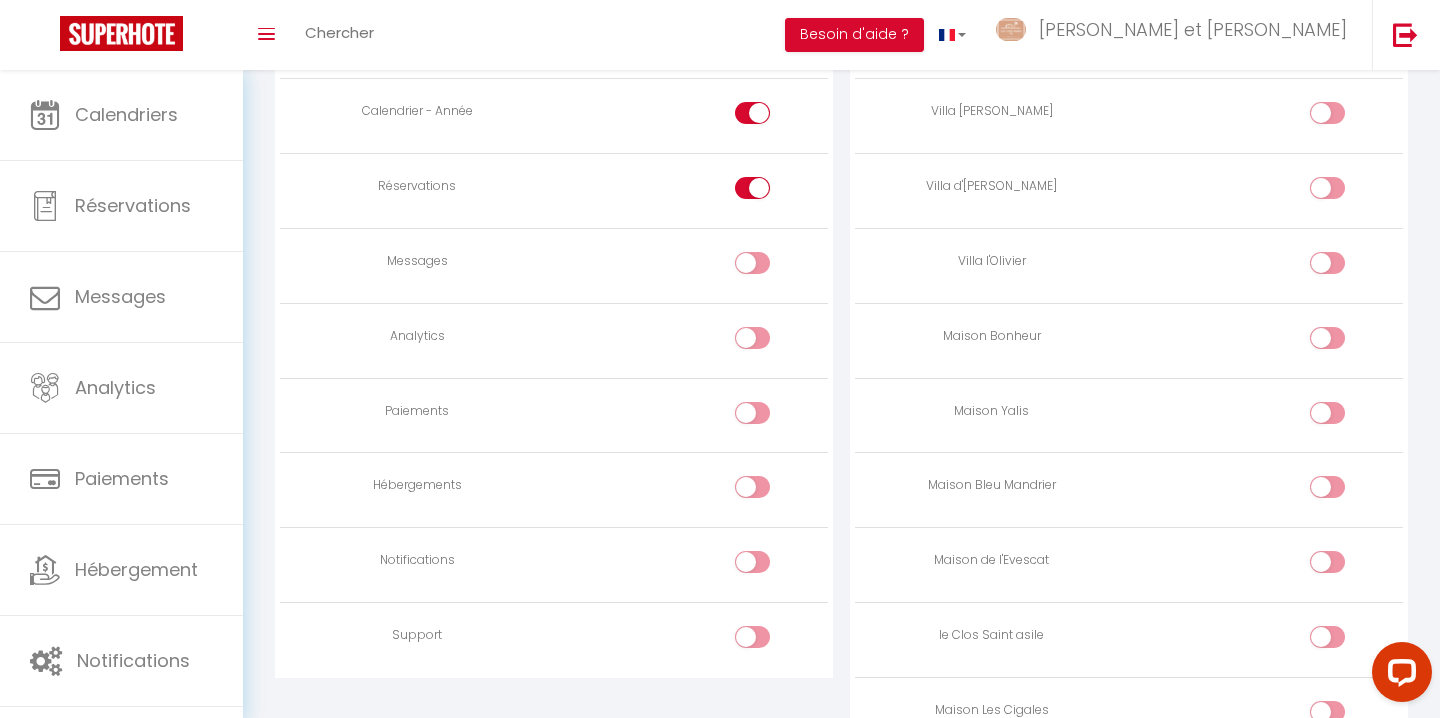 click at bounding box center (770, 192) 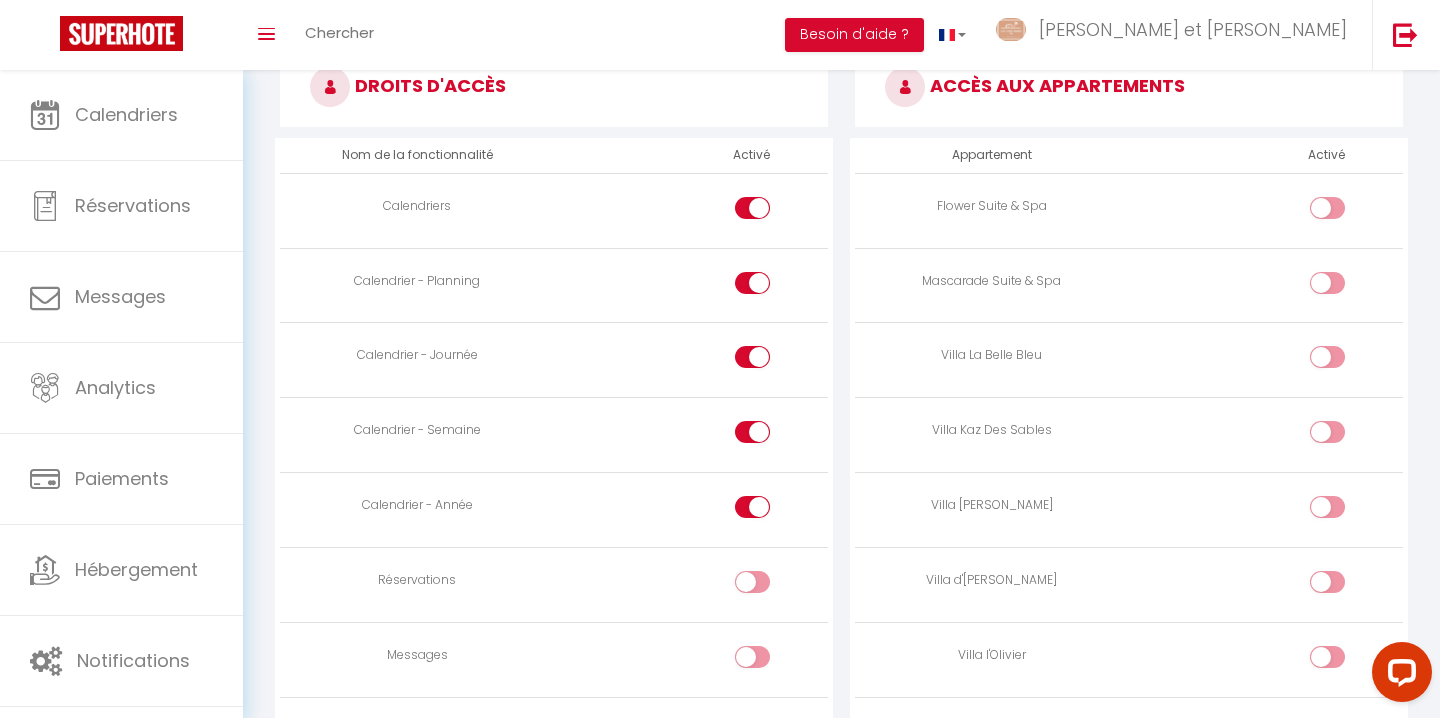 scroll, scrollTop: 989, scrollLeft: 0, axis: vertical 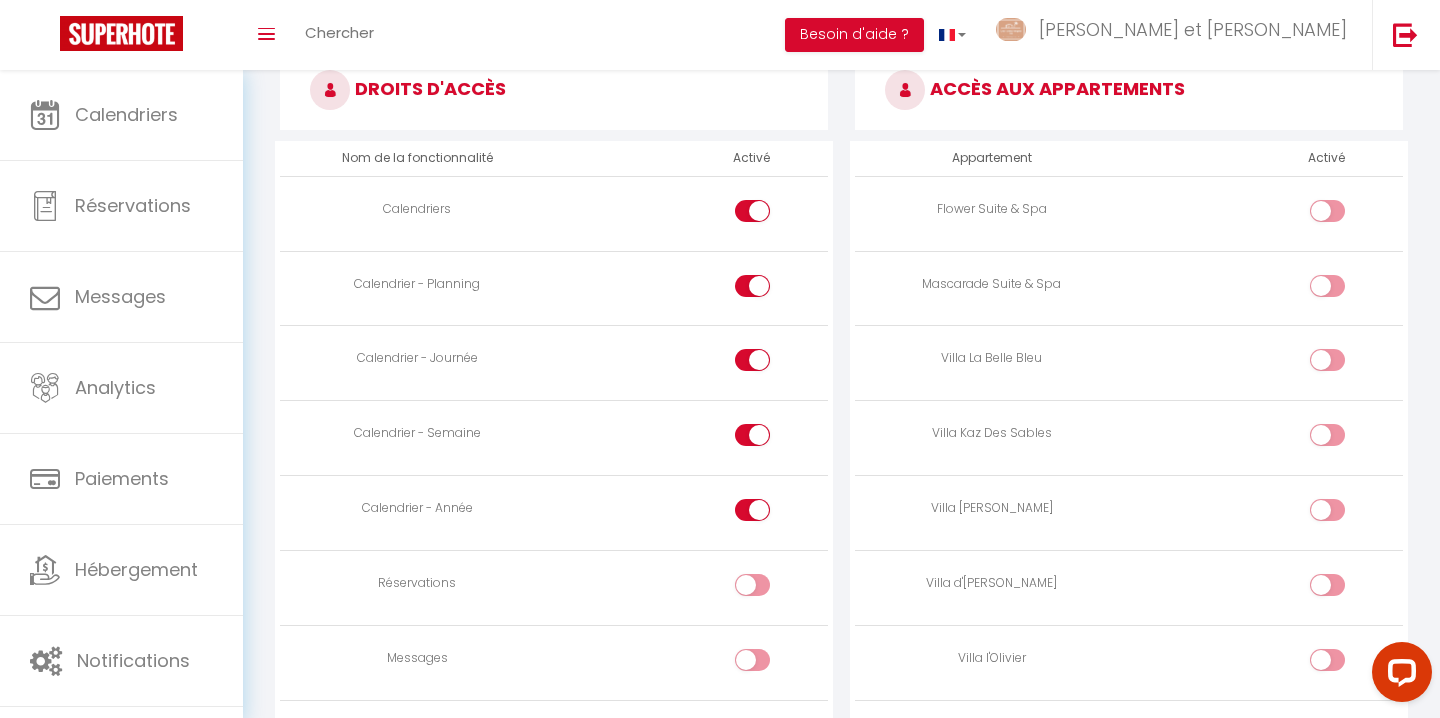 click at bounding box center (770, 290) 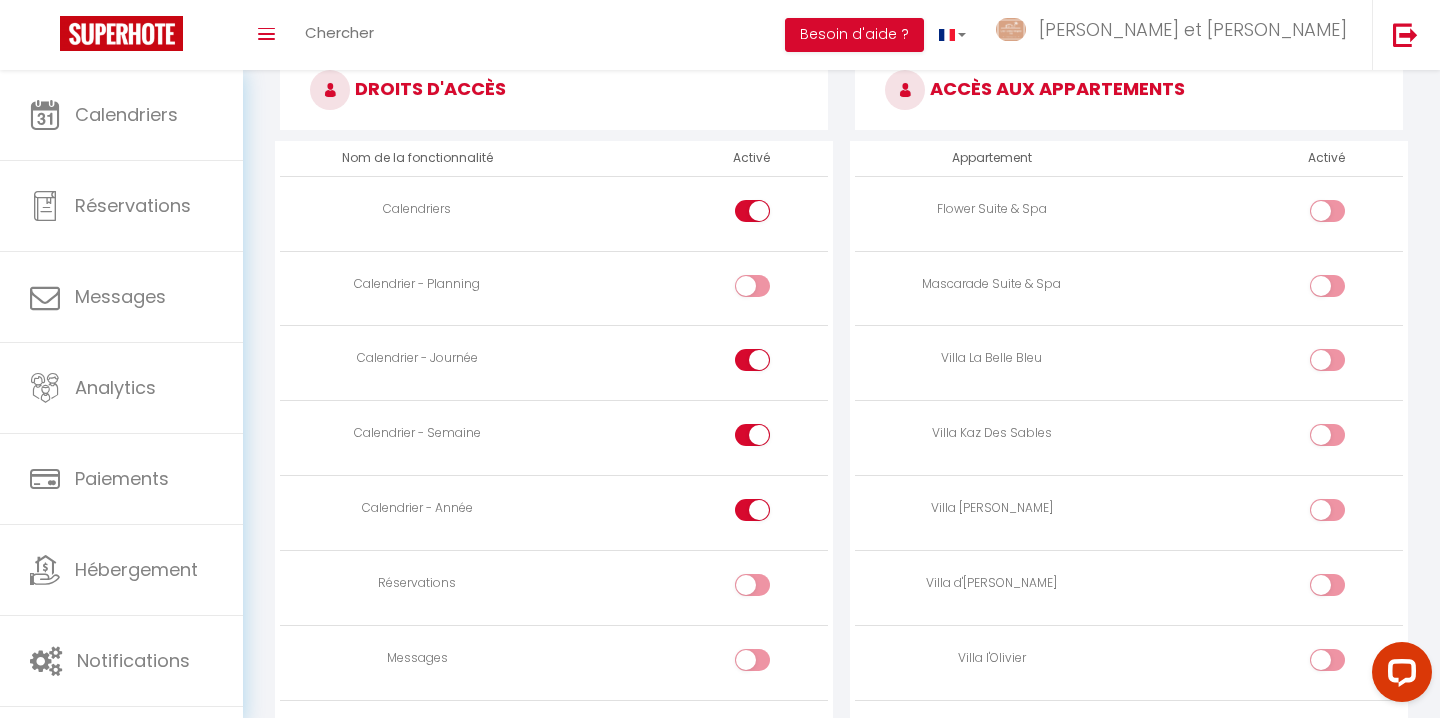 click at bounding box center [752, 360] 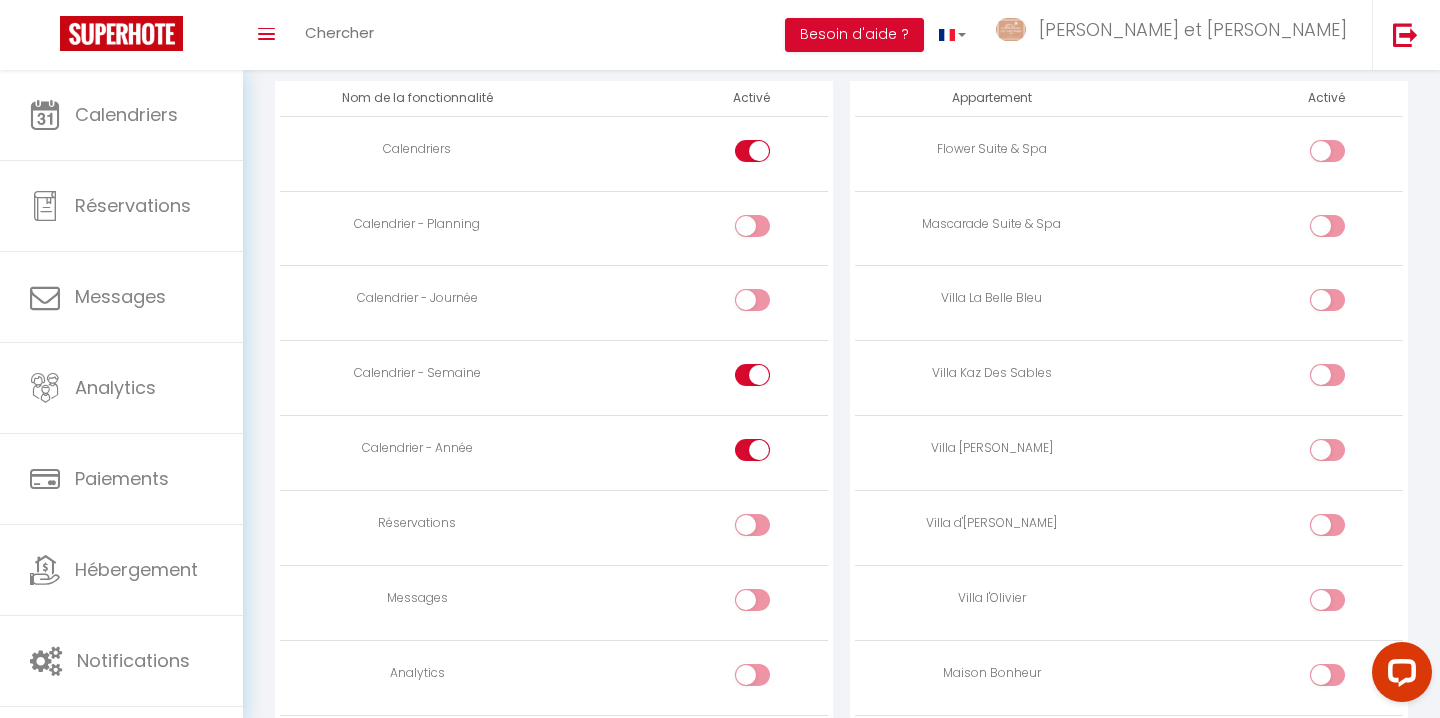 scroll, scrollTop: 1064, scrollLeft: 0, axis: vertical 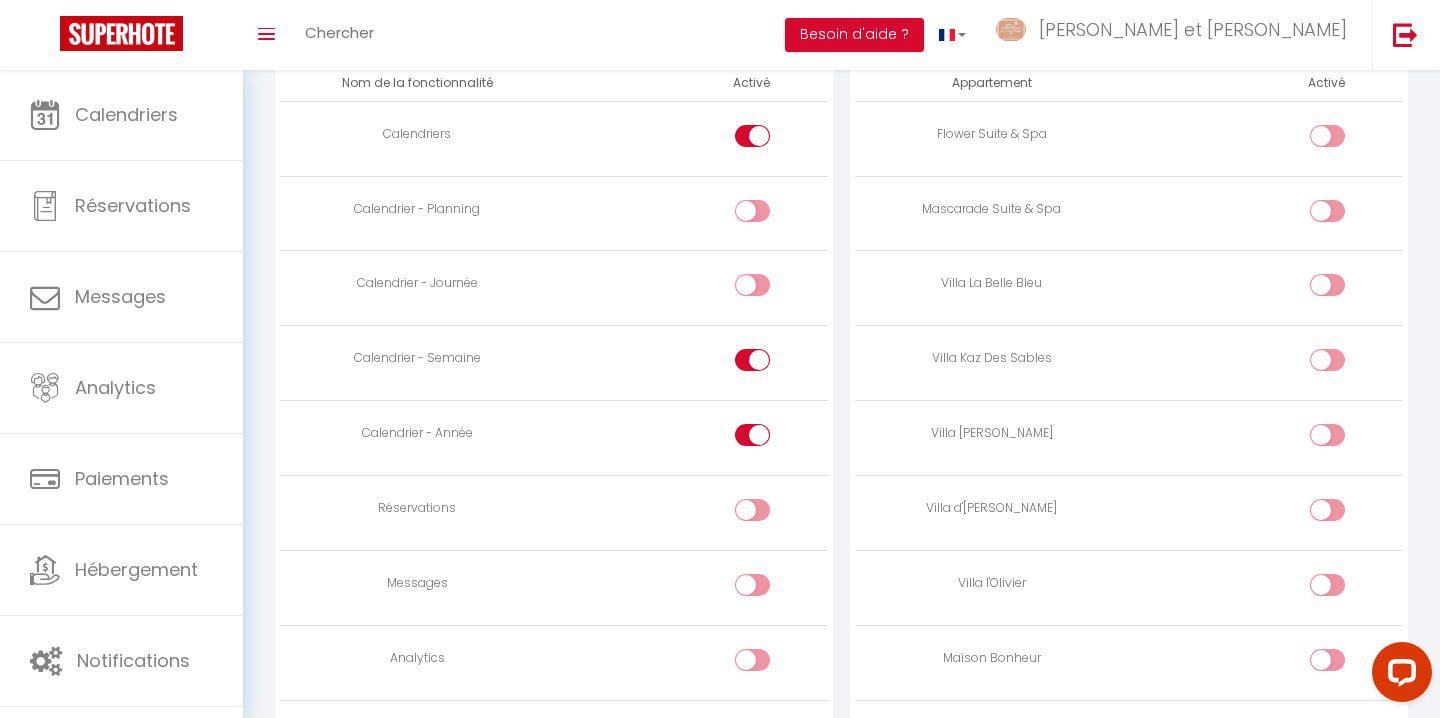 click at bounding box center [752, 360] 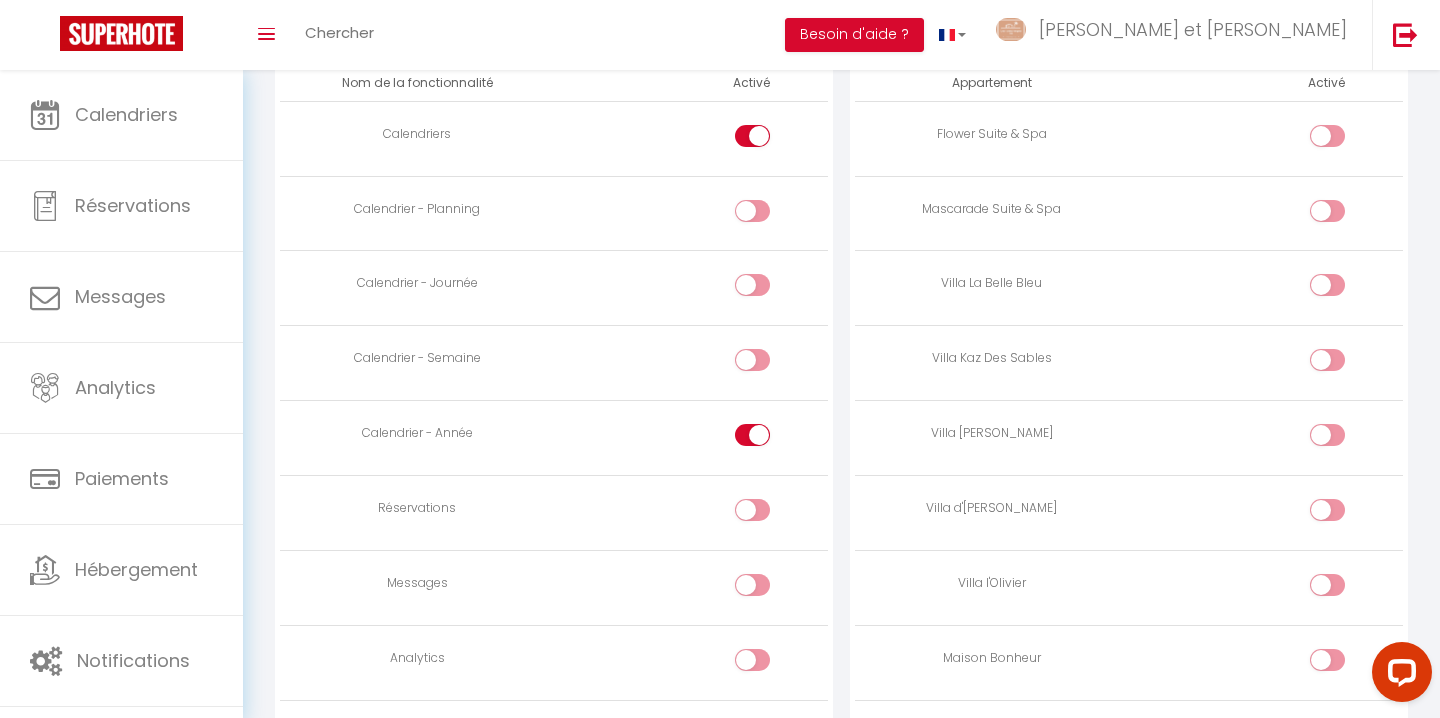 click at bounding box center [770, 439] 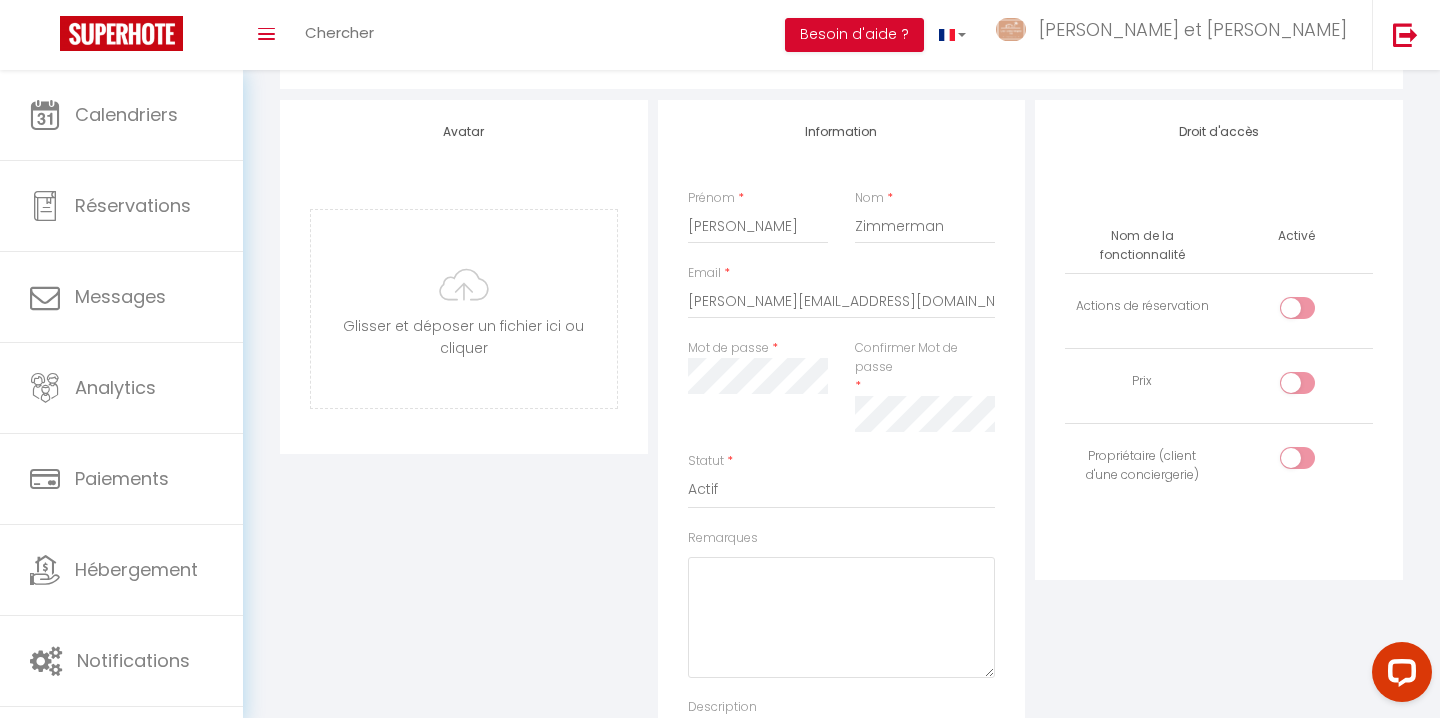 scroll, scrollTop: 0, scrollLeft: 0, axis: both 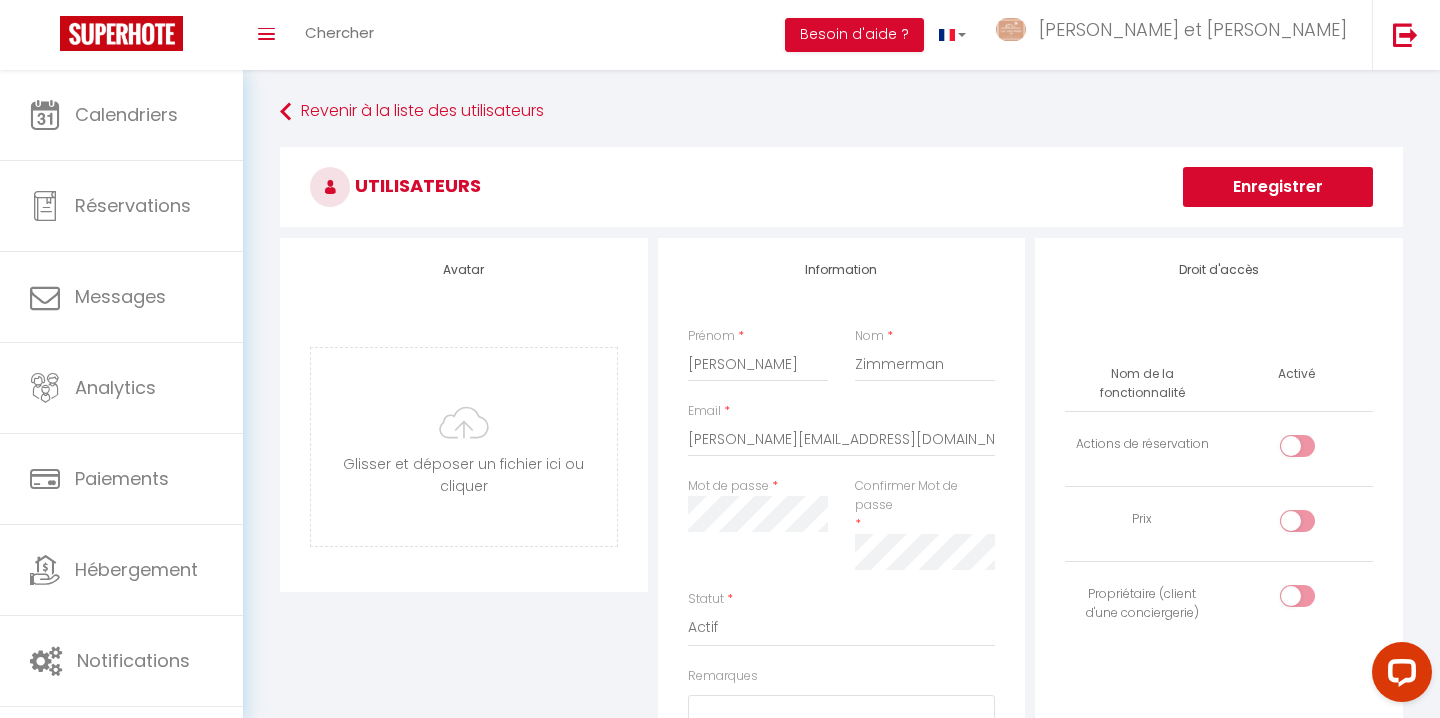click on "Enregistrer" at bounding box center (1278, 187) 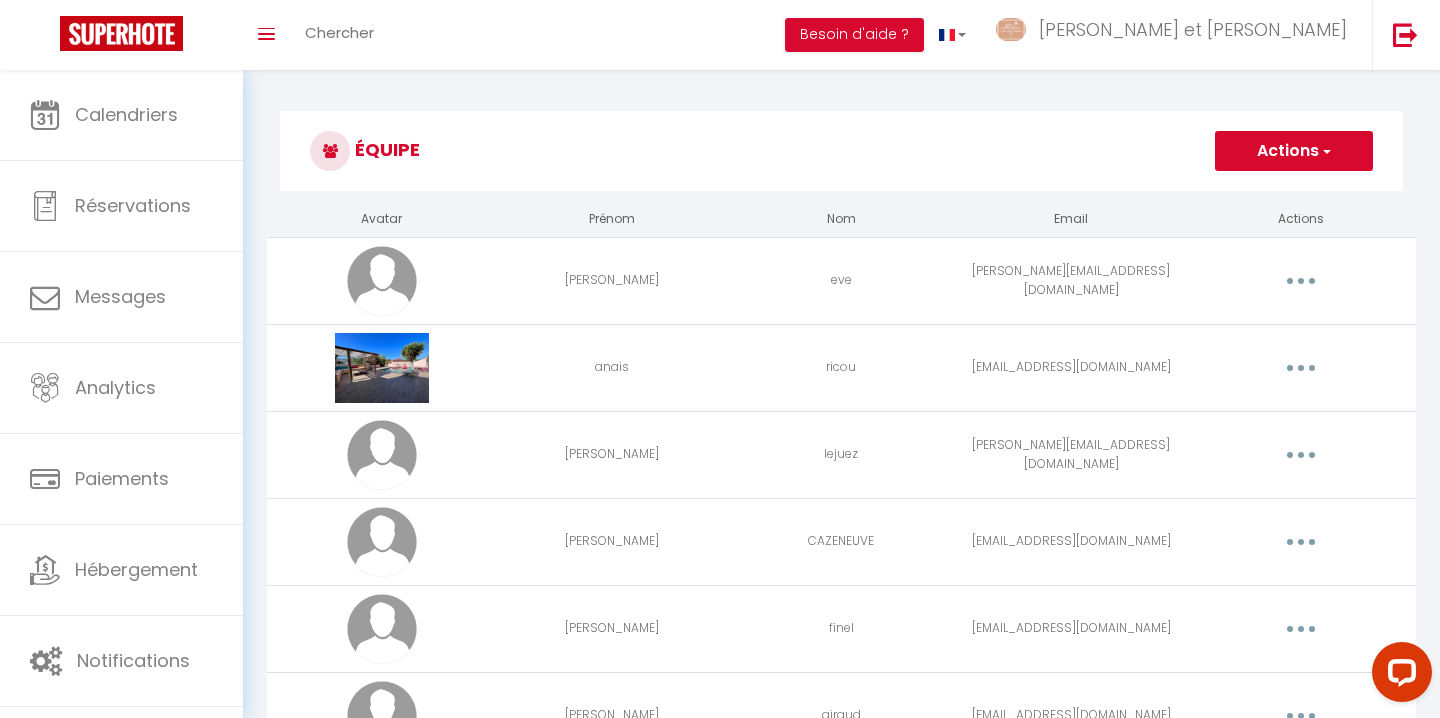click on "ricou" at bounding box center [842, 367] 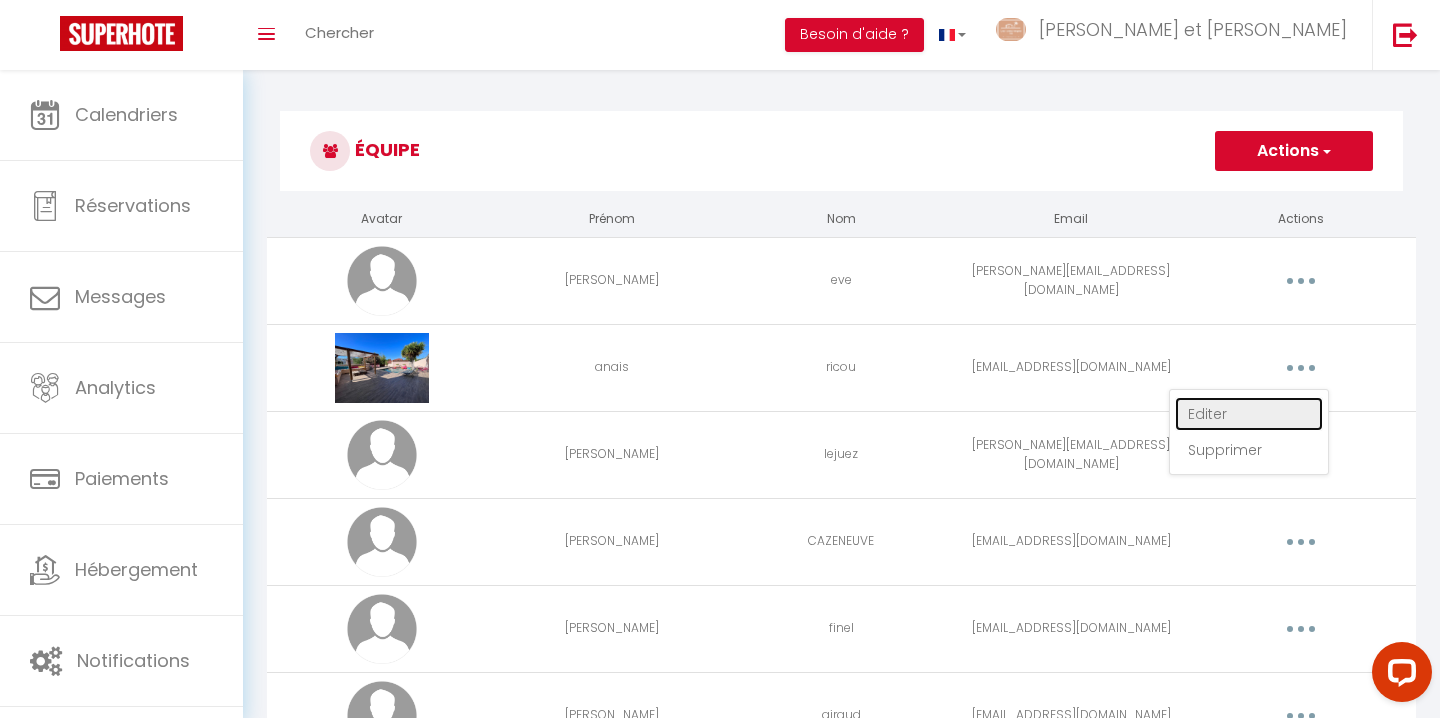 click on "Editer" at bounding box center [1249, 414] 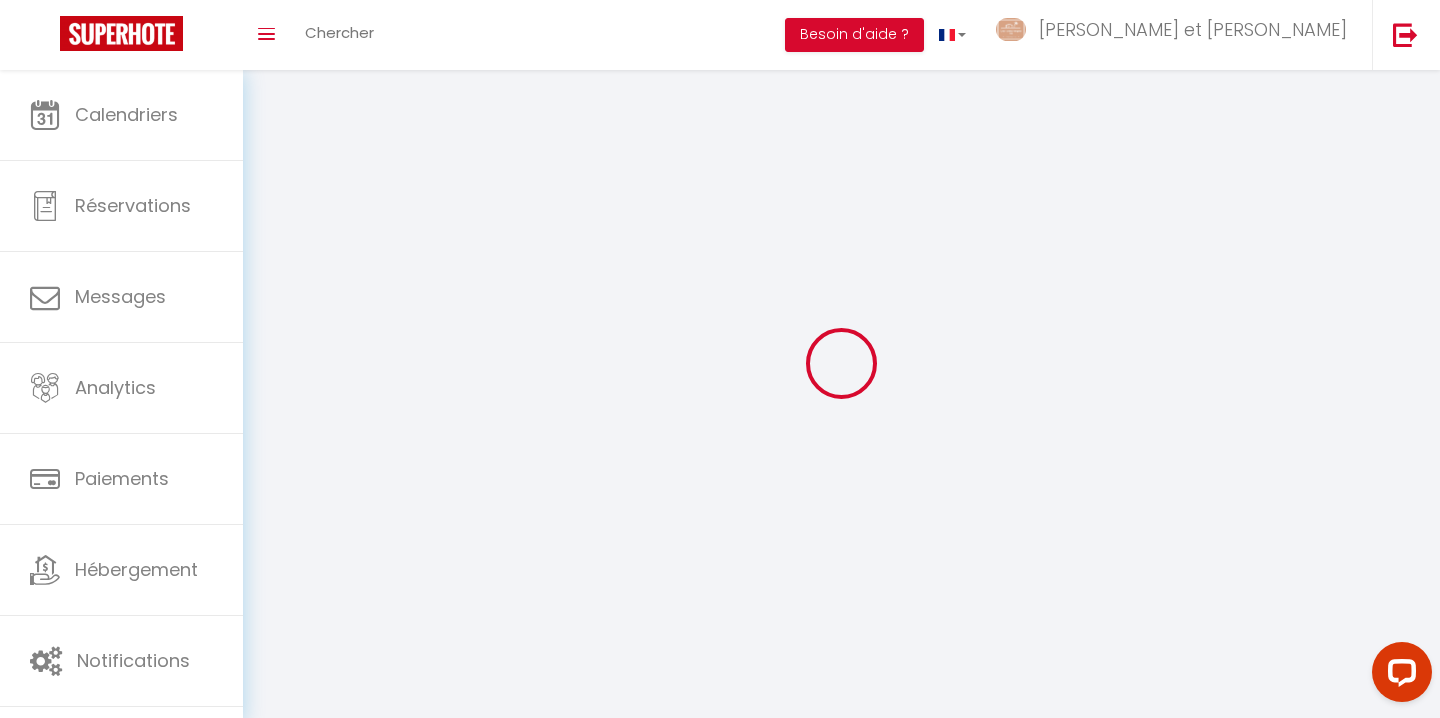 type on "anais" 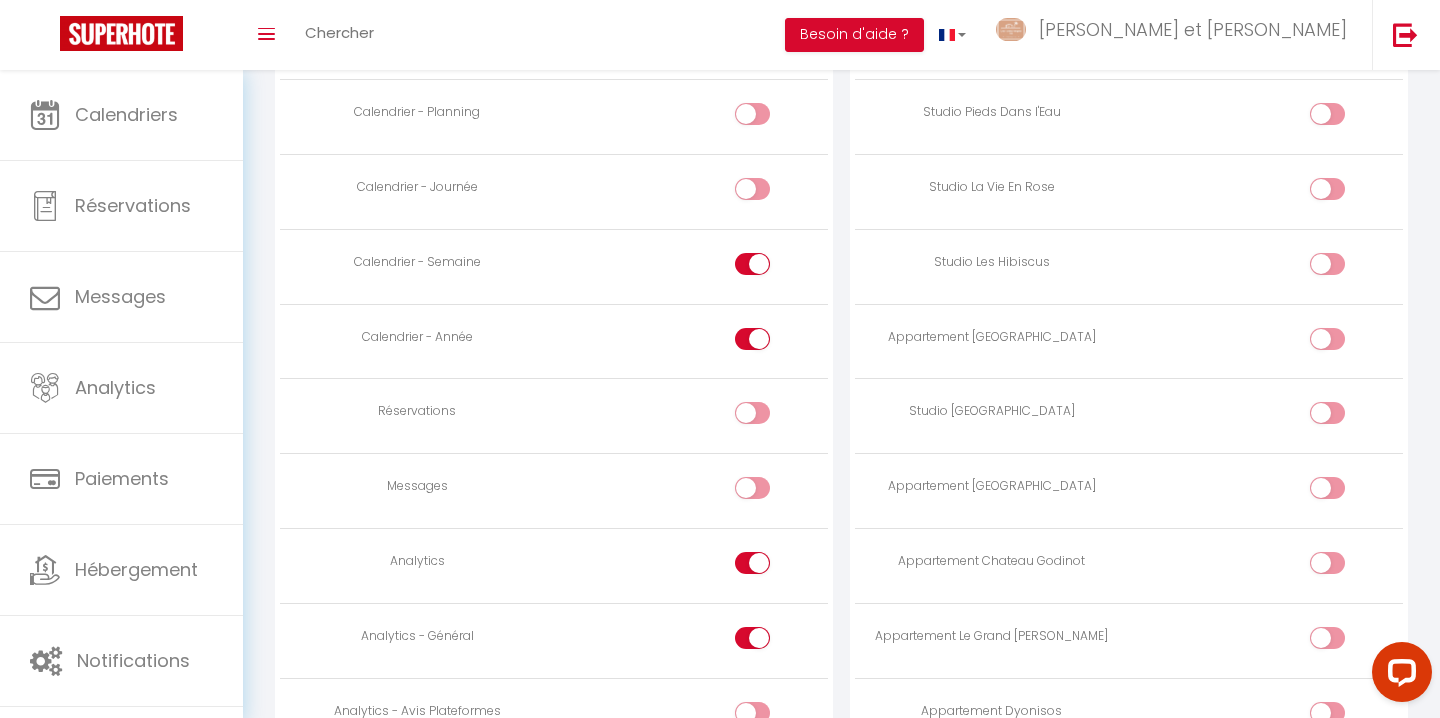 scroll, scrollTop: 1259, scrollLeft: 0, axis: vertical 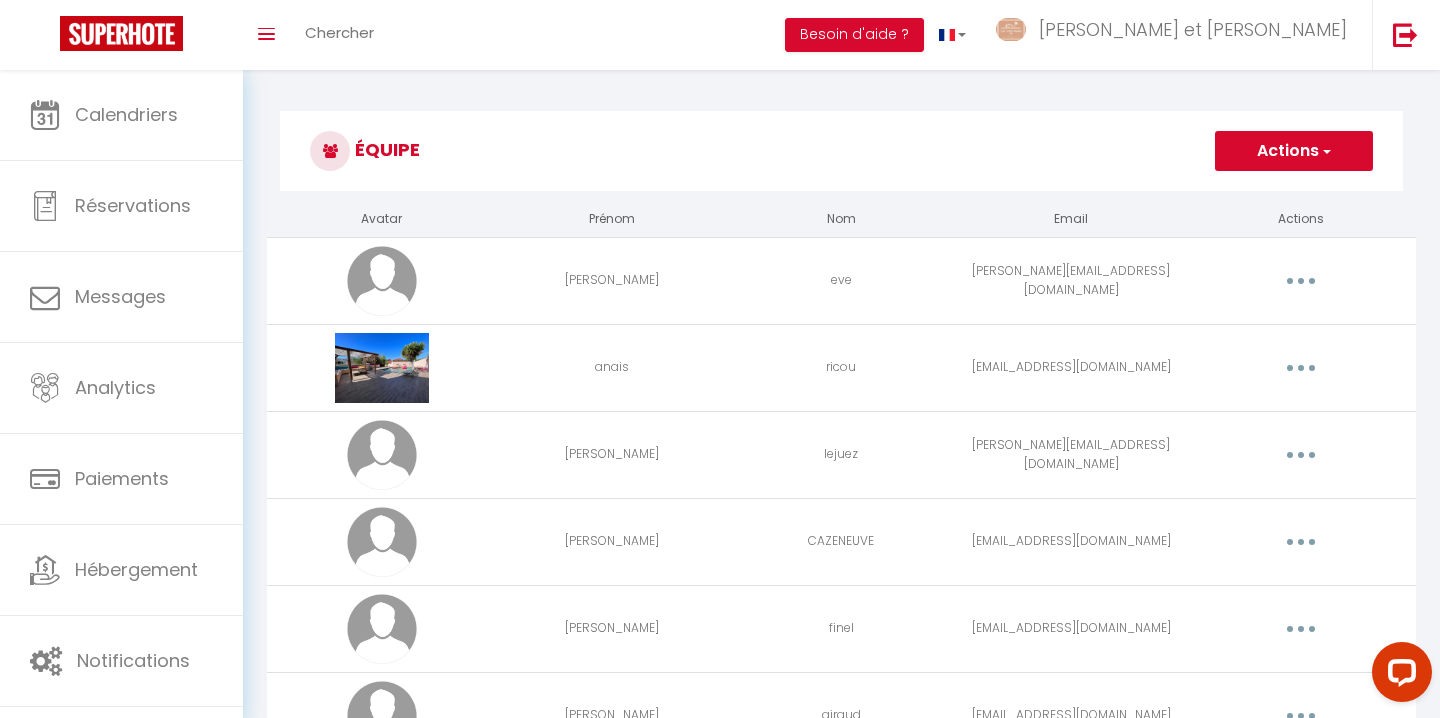 click on "lejuez" at bounding box center (842, 454) 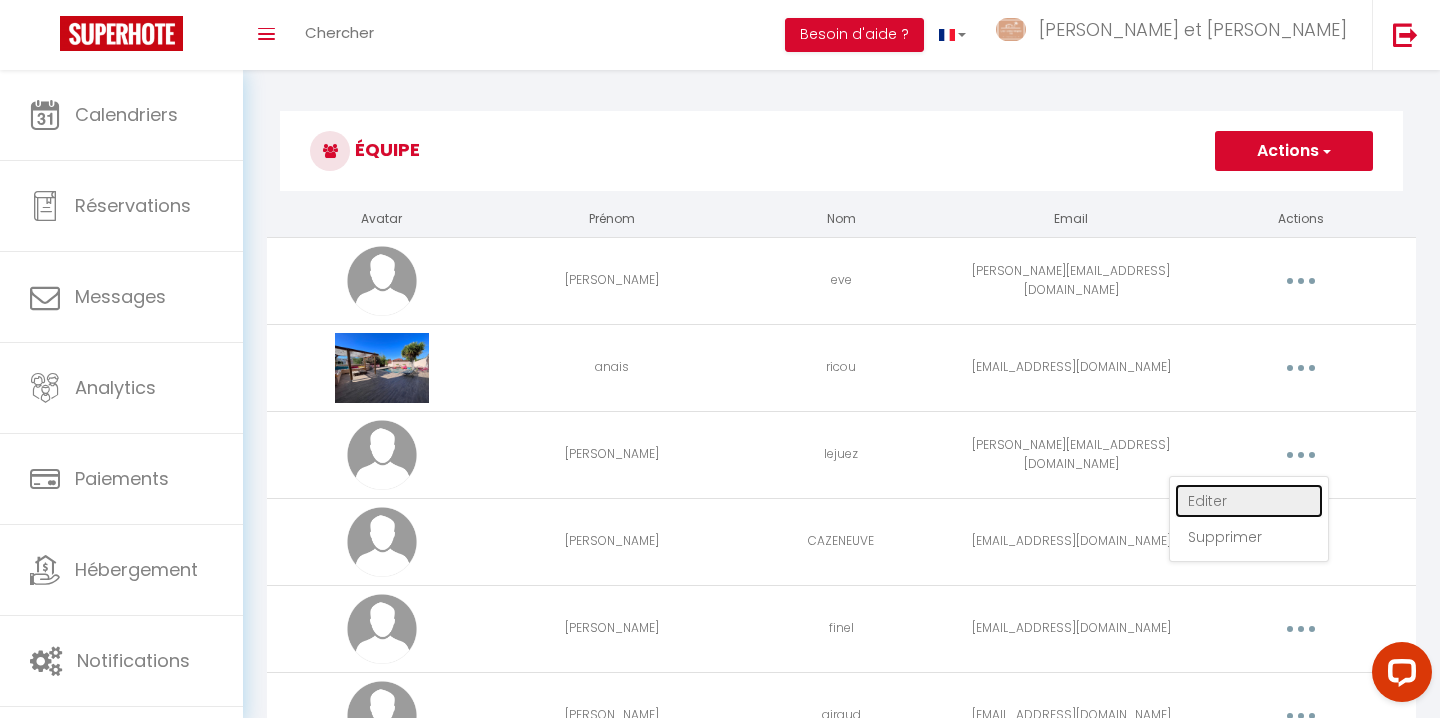 click on "Editer" at bounding box center (1249, 501) 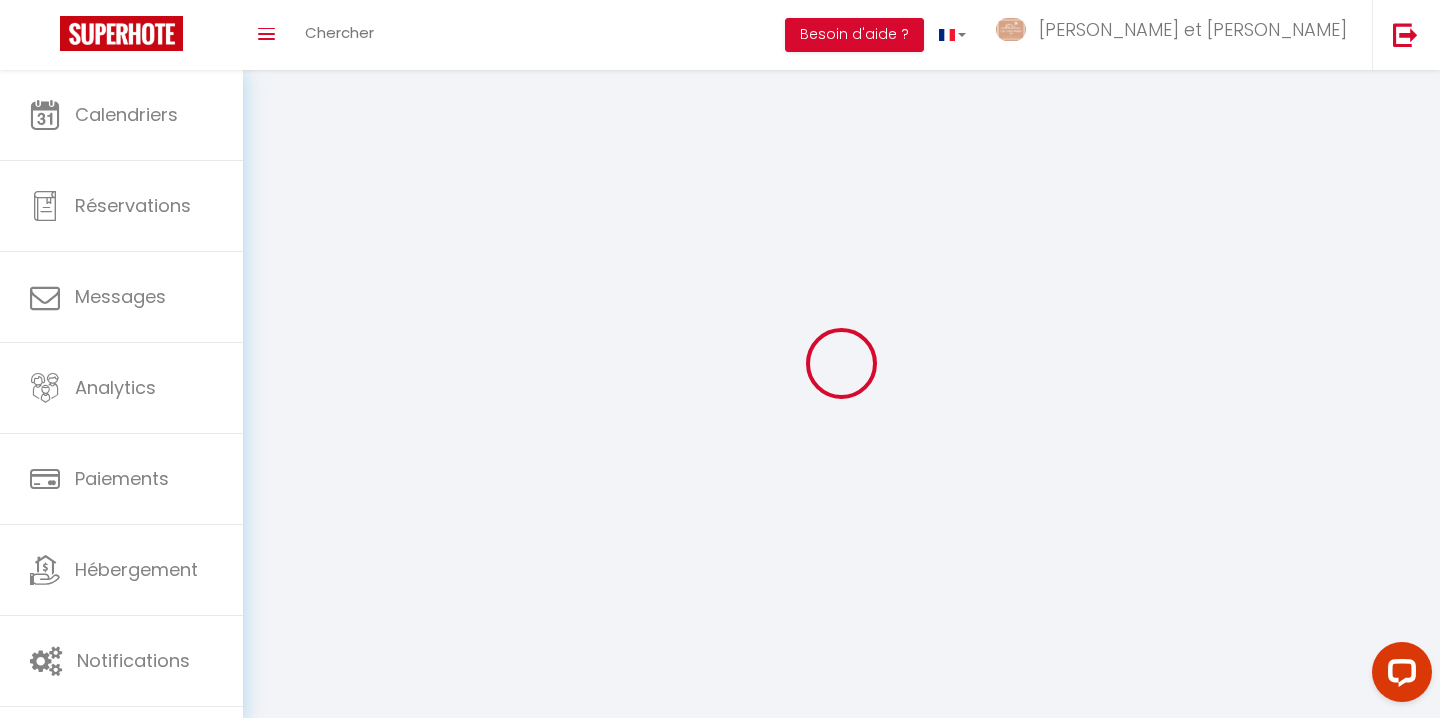 type on "[PERSON_NAME]" 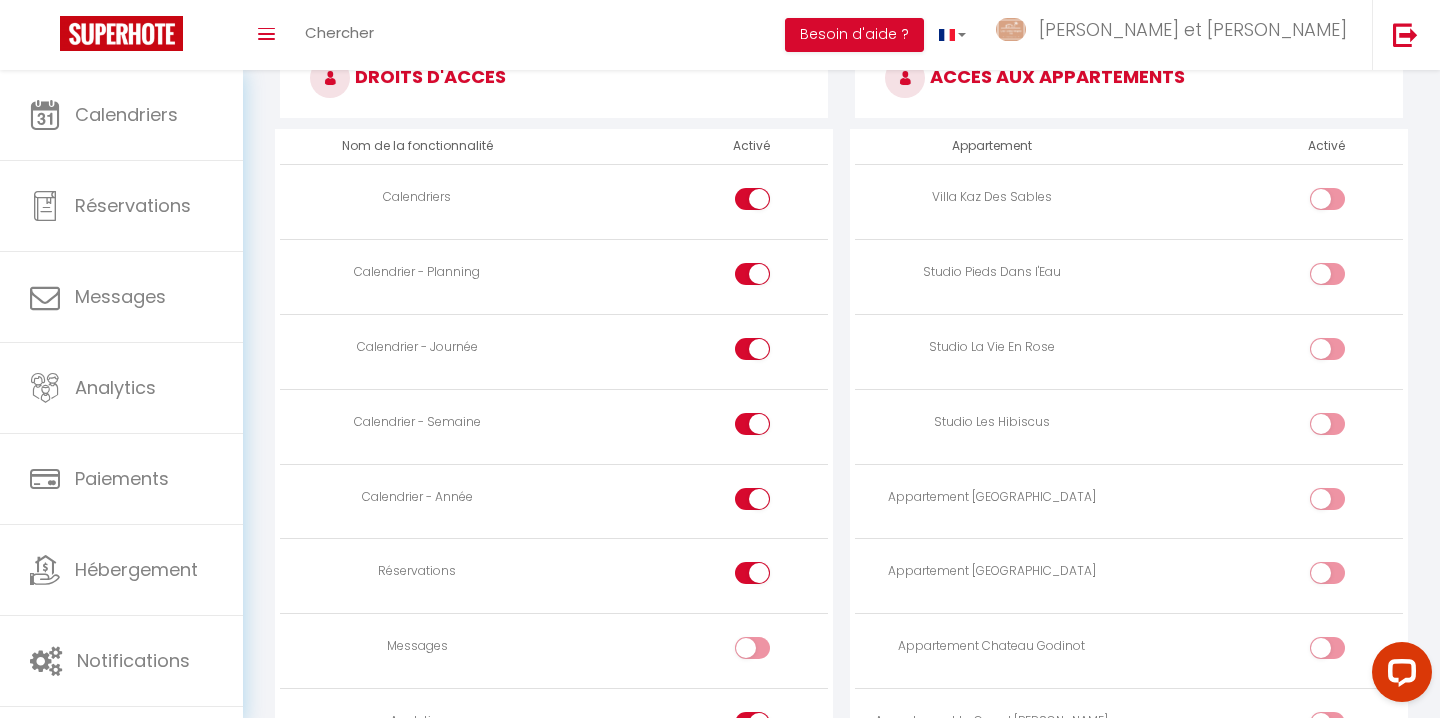scroll, scrollTop: 1006, scrollLeft: 0, axis: vertical 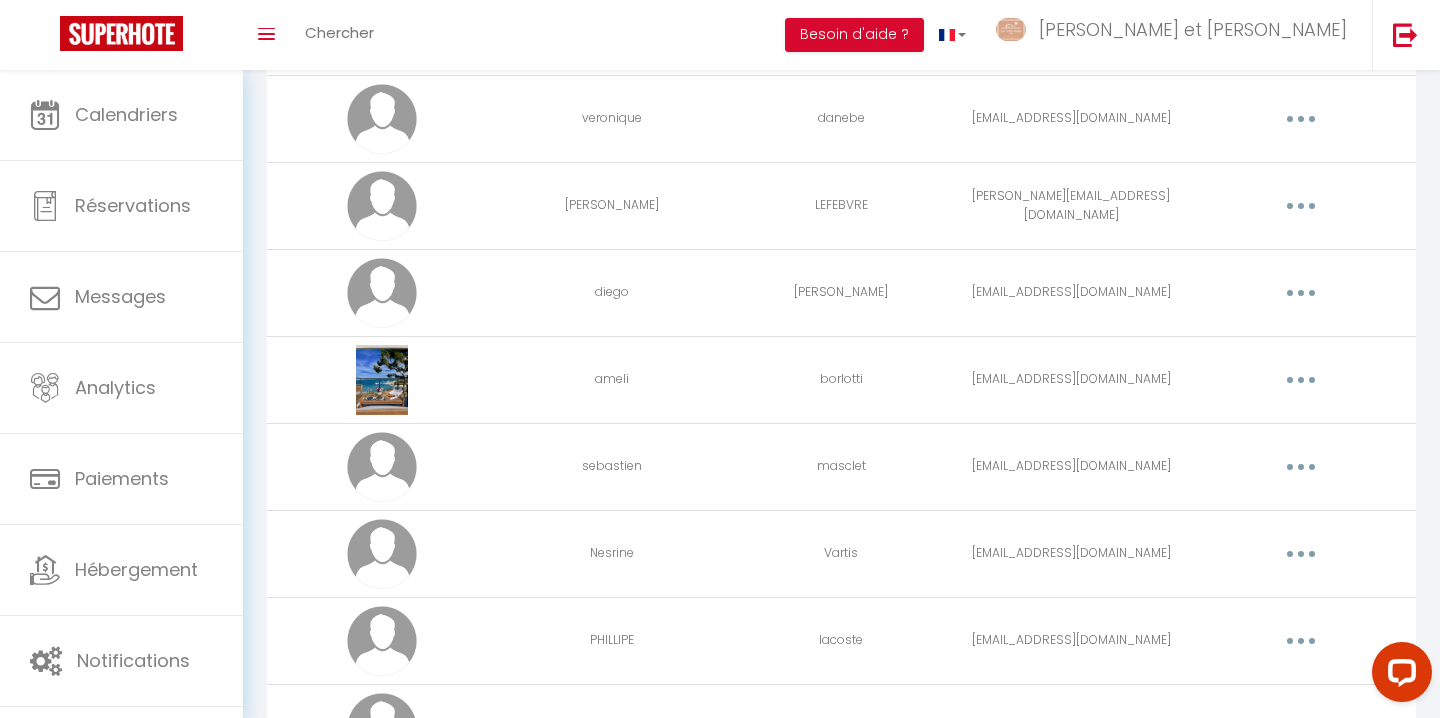 click on "[EMAIL_ADDRESS][DOMAIN_NAME]" at bounding box center [1071, 292] 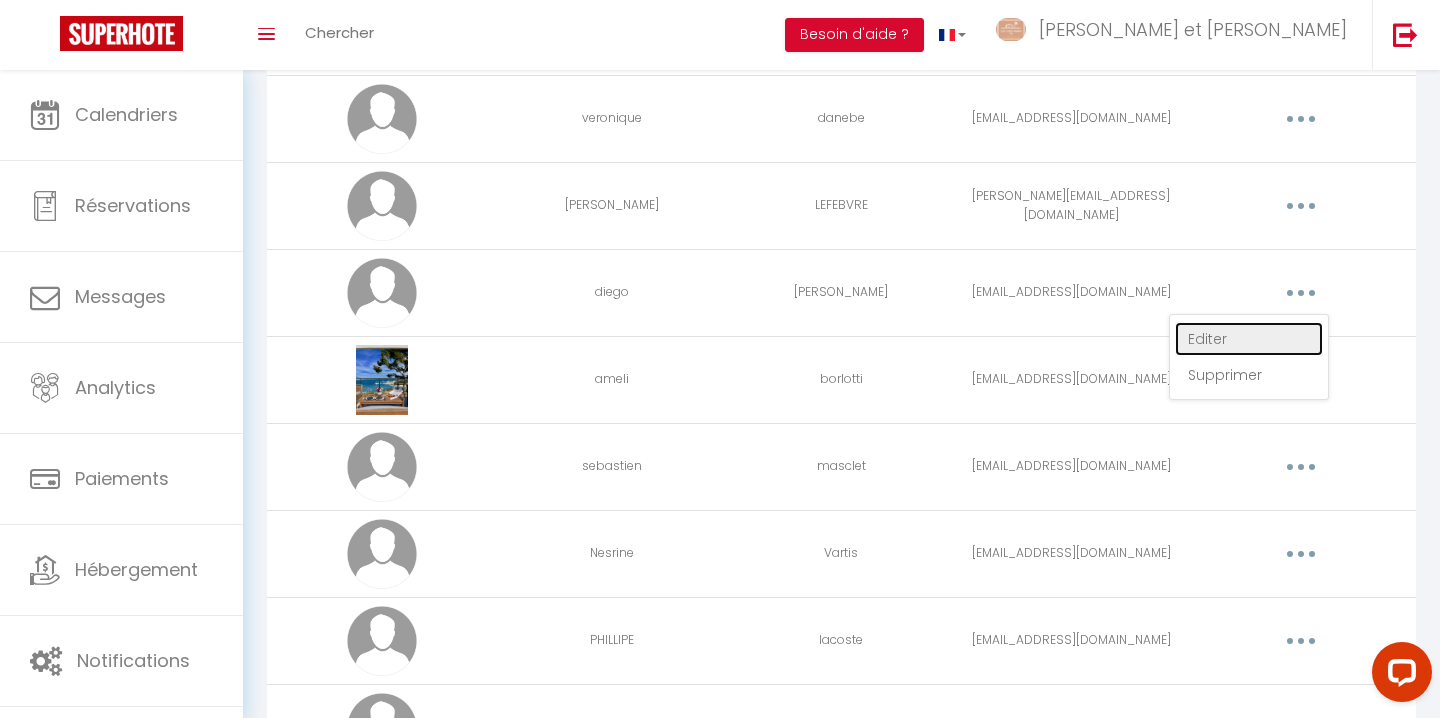 click on "Editer" at bounding box center (1249, 339) 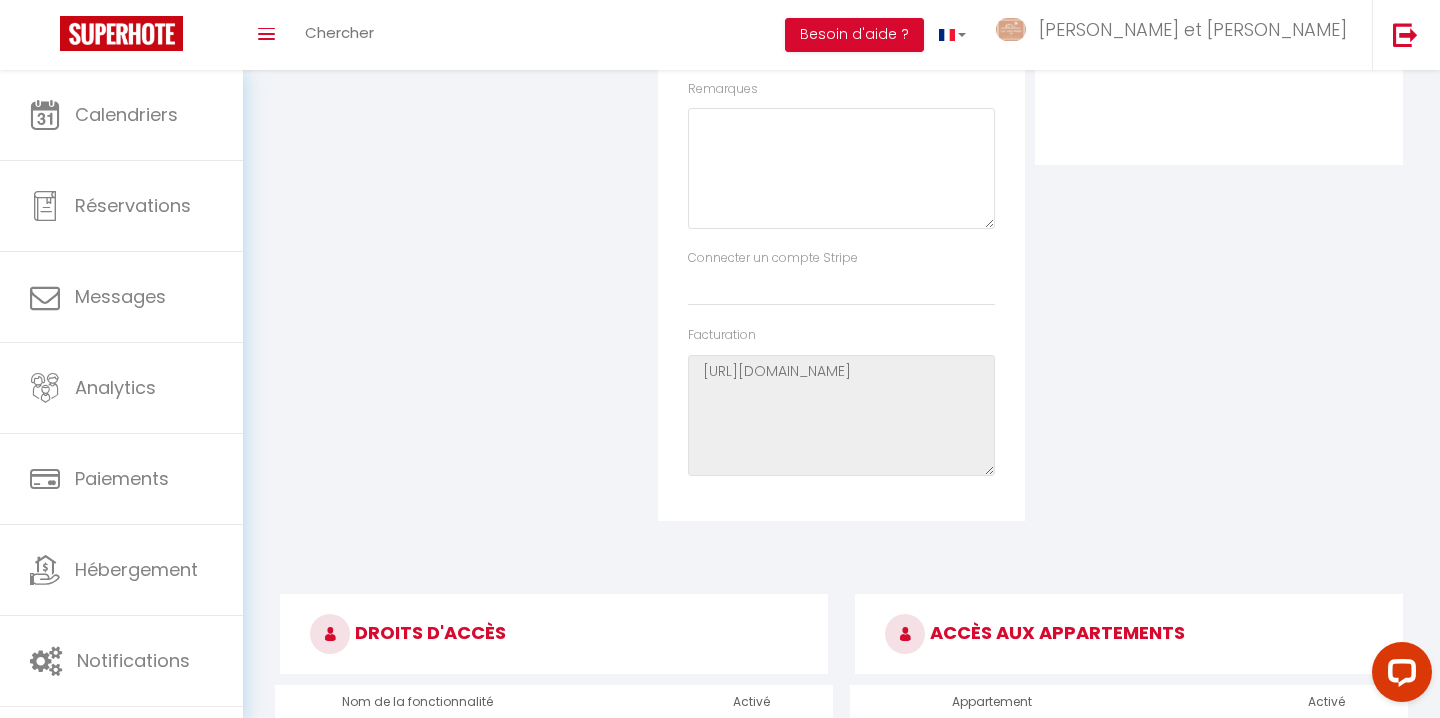 scroll, scrollTop: 439, scrollLeft: 0, axis: vertical 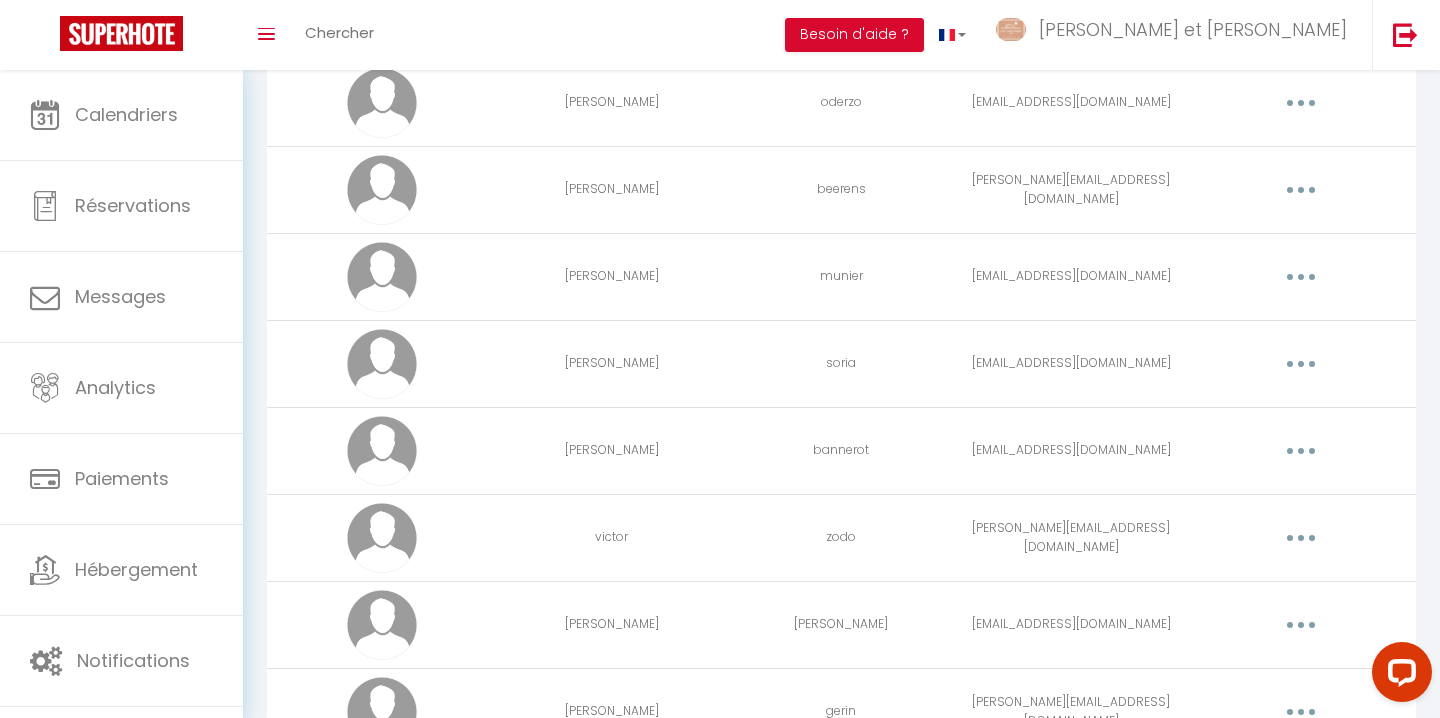 click at bounding box center (1301, 103) 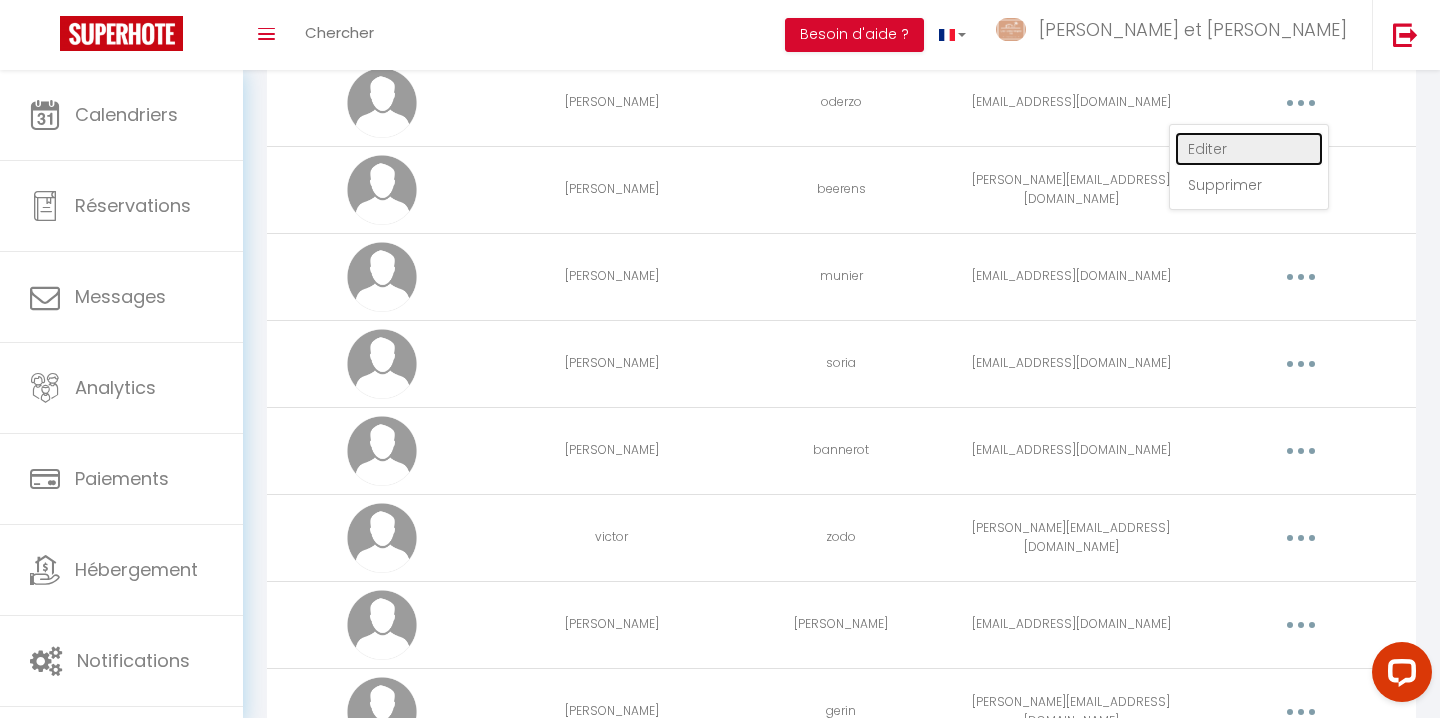 click on "Editer" at bounding box center [1249, 149] 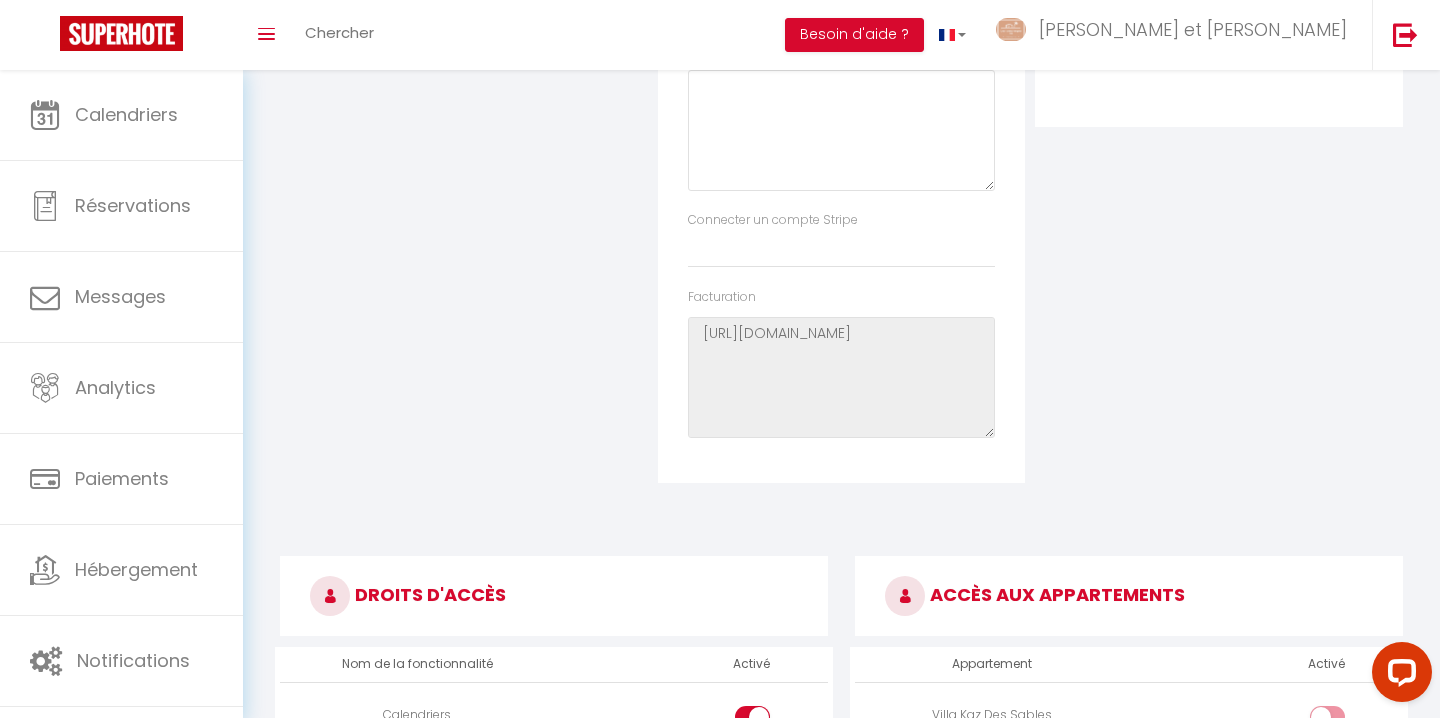 scroll, scrollTop: 0, scrollLeft: 0, axis: both 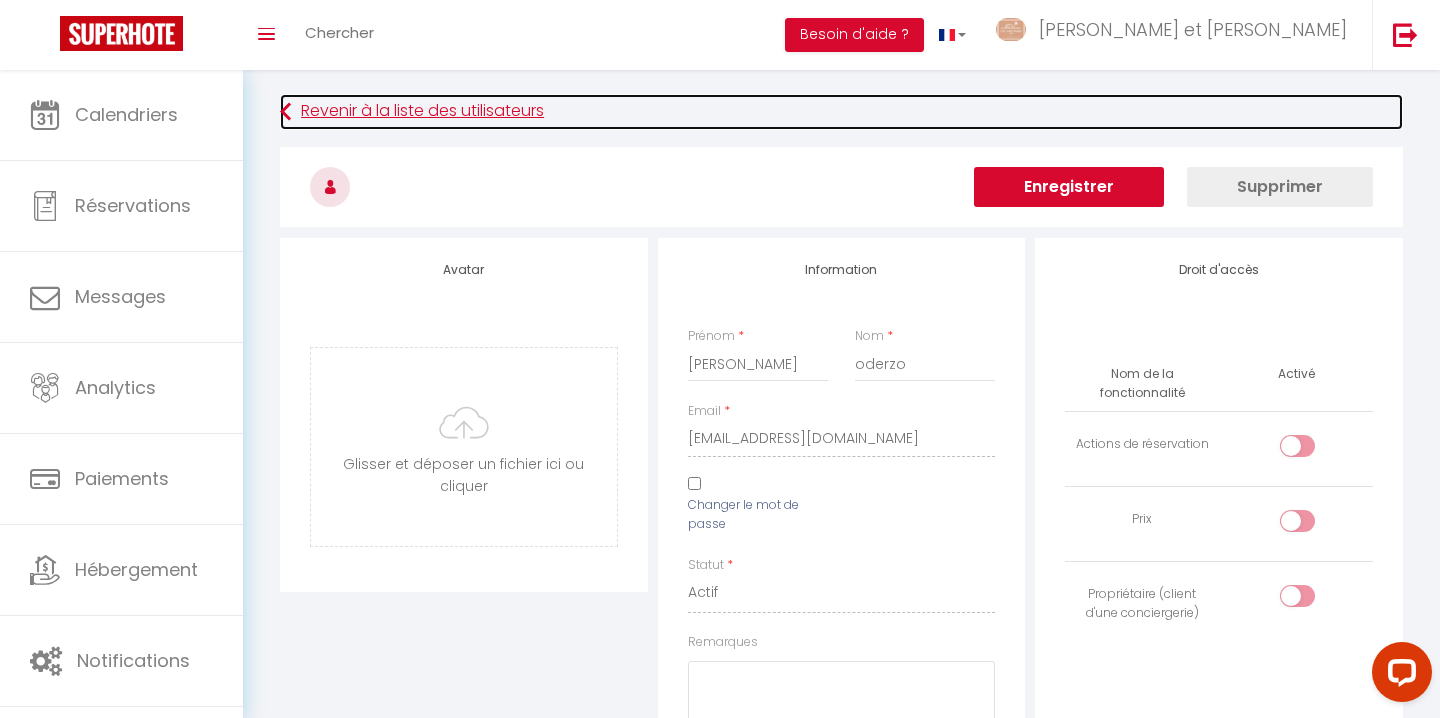 click on "Revenir à la liste des utilisateurs" at bounding box center [841, 112] 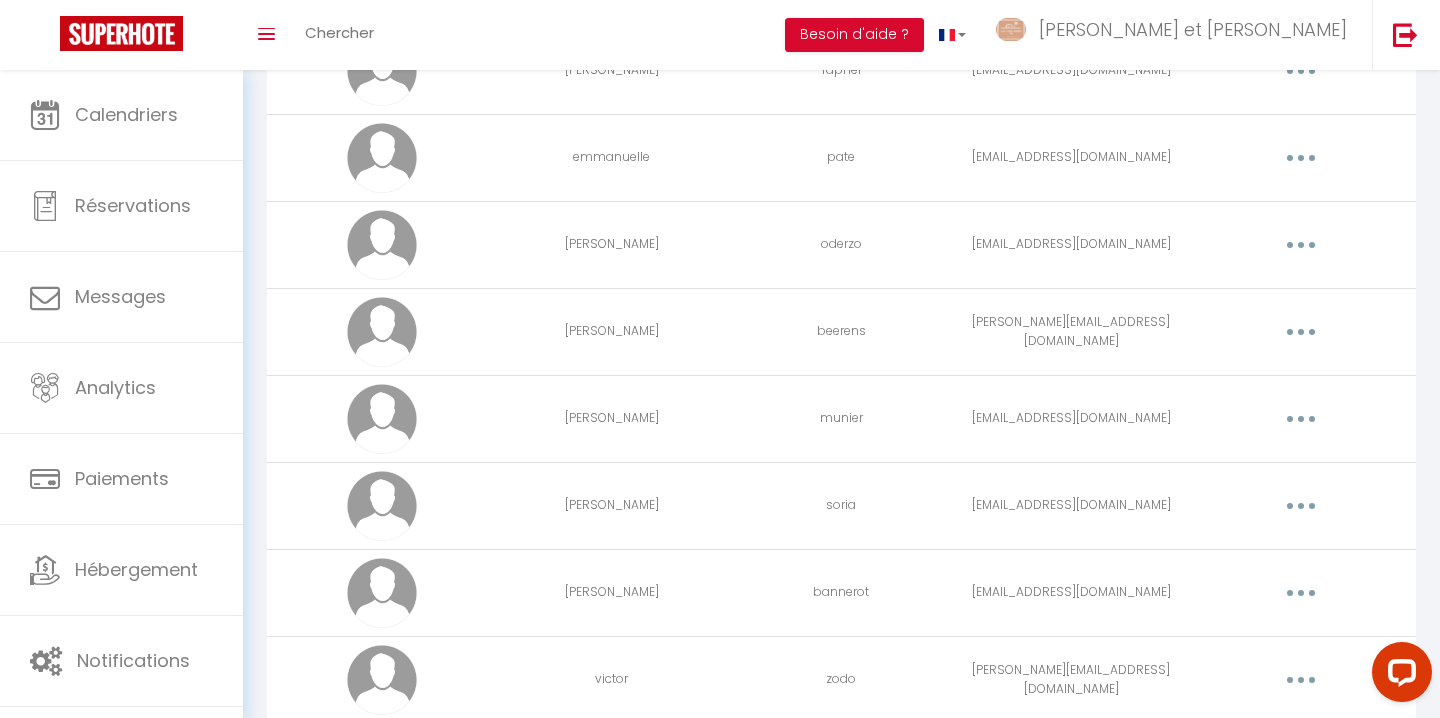 scroll, scrollTop: 2890, scrollLeft: 0, axis: vertical 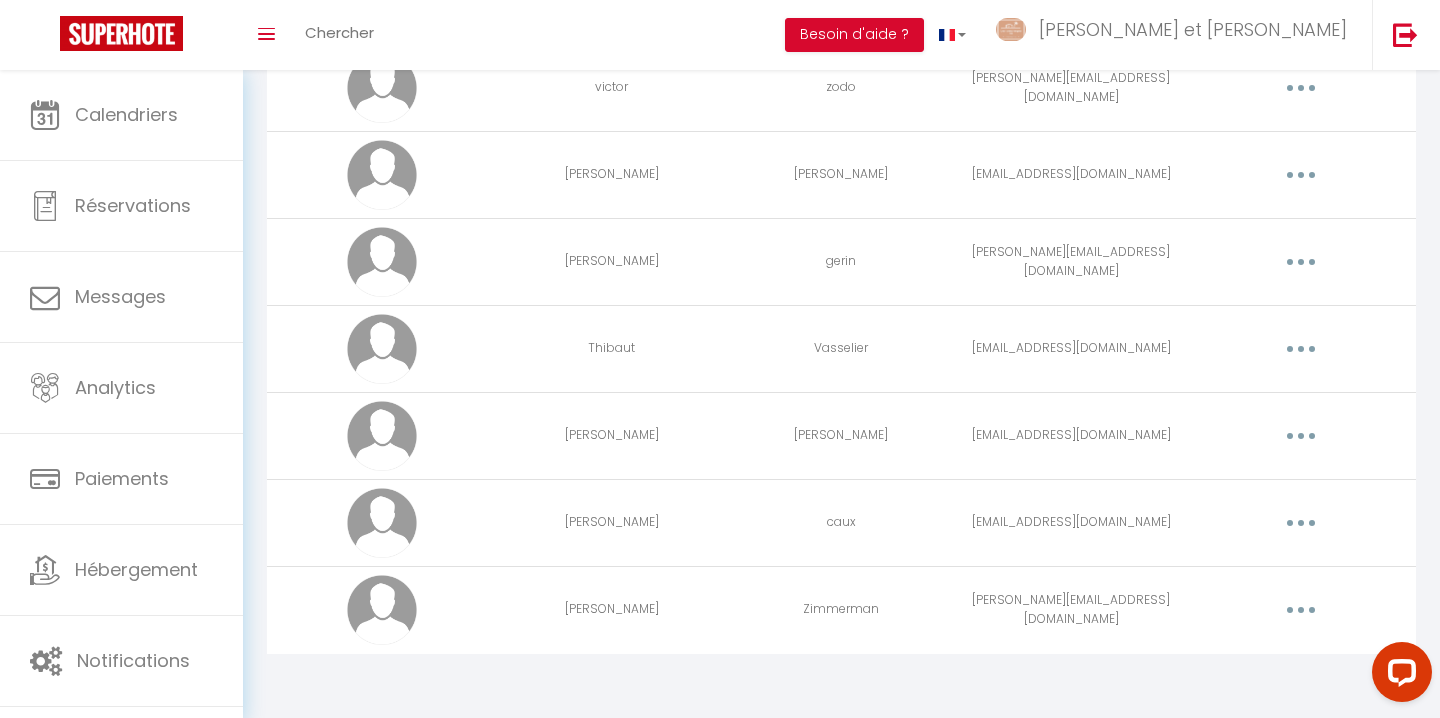 click at bounding box center (1301, 610) 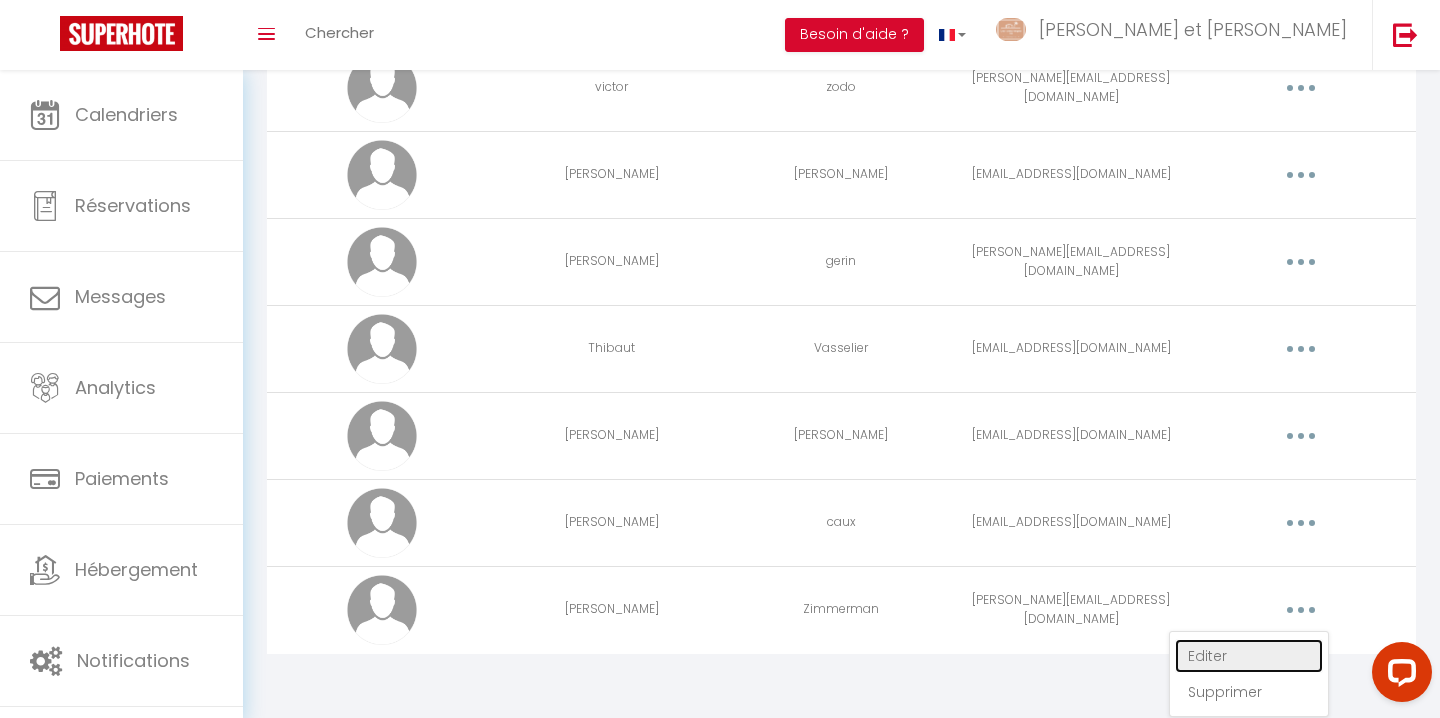 click on "Editer" at bounding box center [1249, 656] 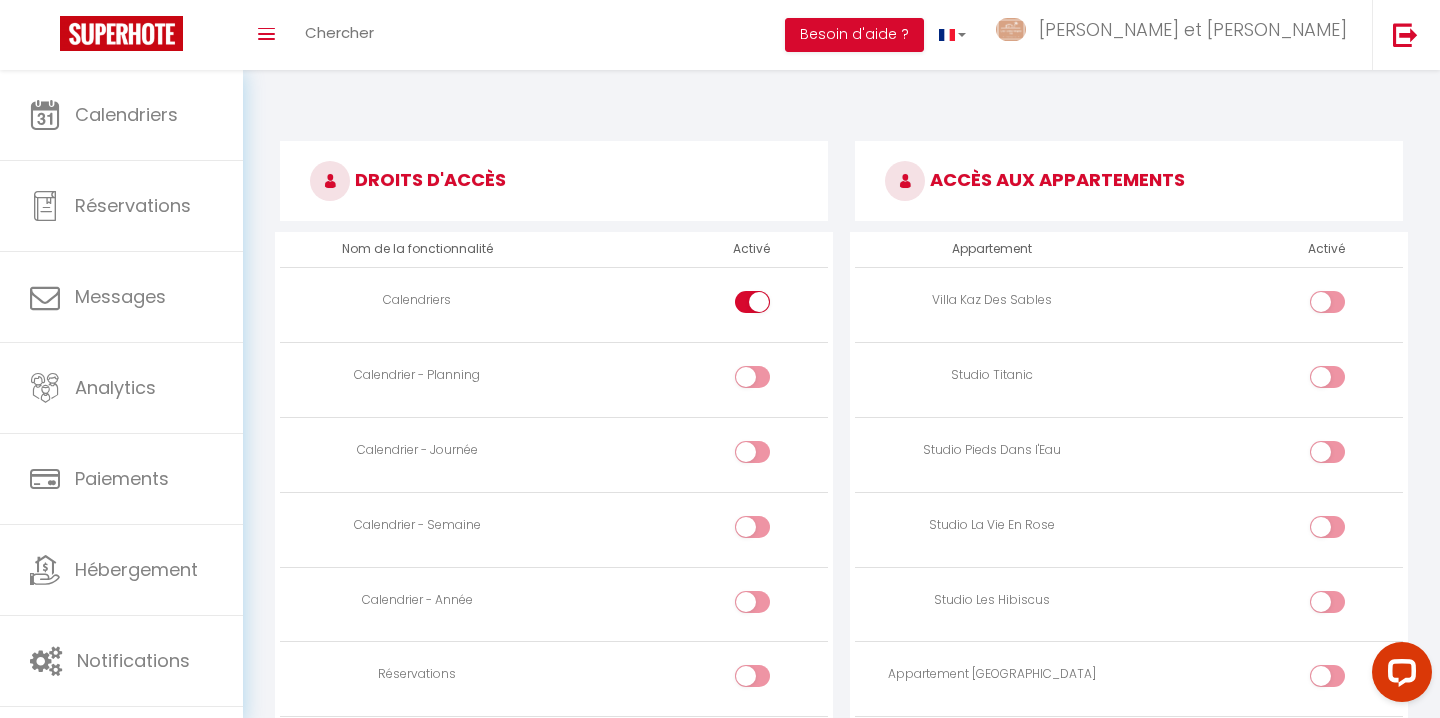 scroll, scrollTop: 998, scrollLeft: 0, axis: vertical 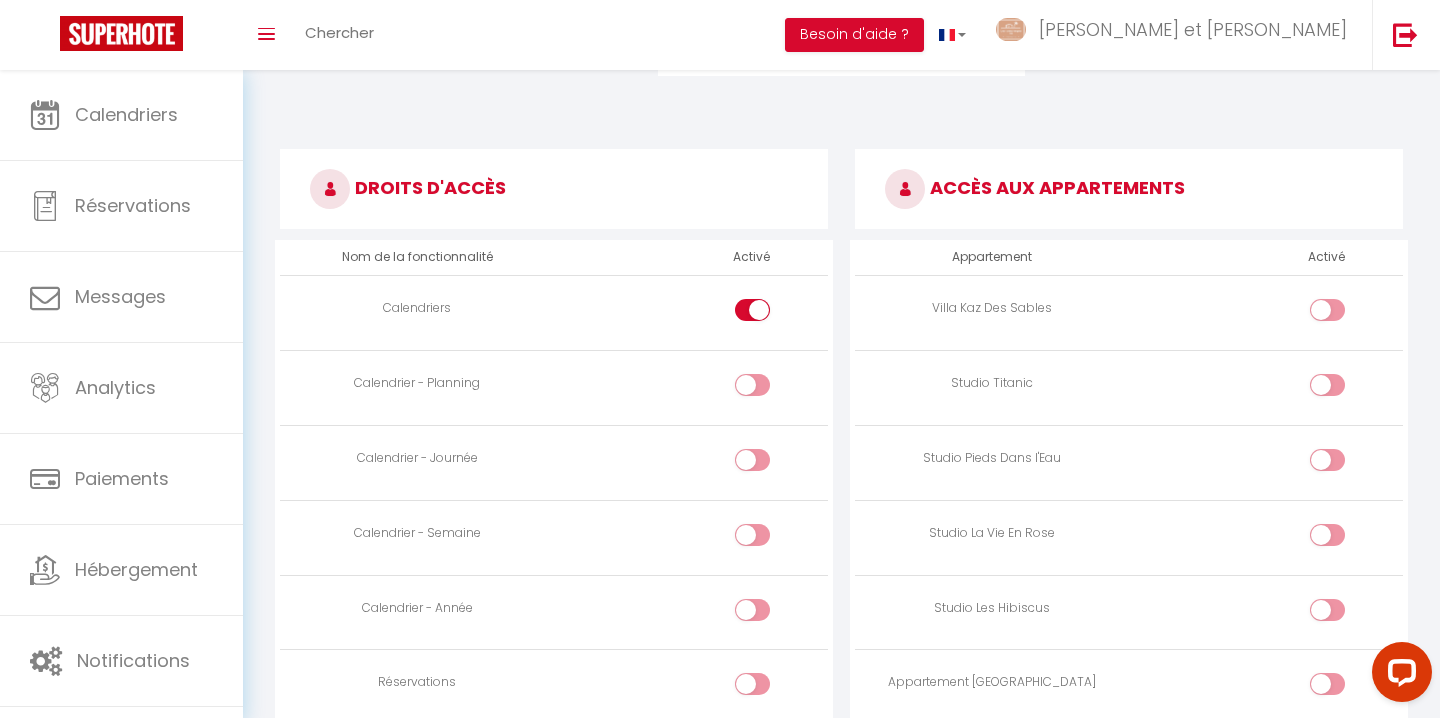 click at bounding box center [770, 389] 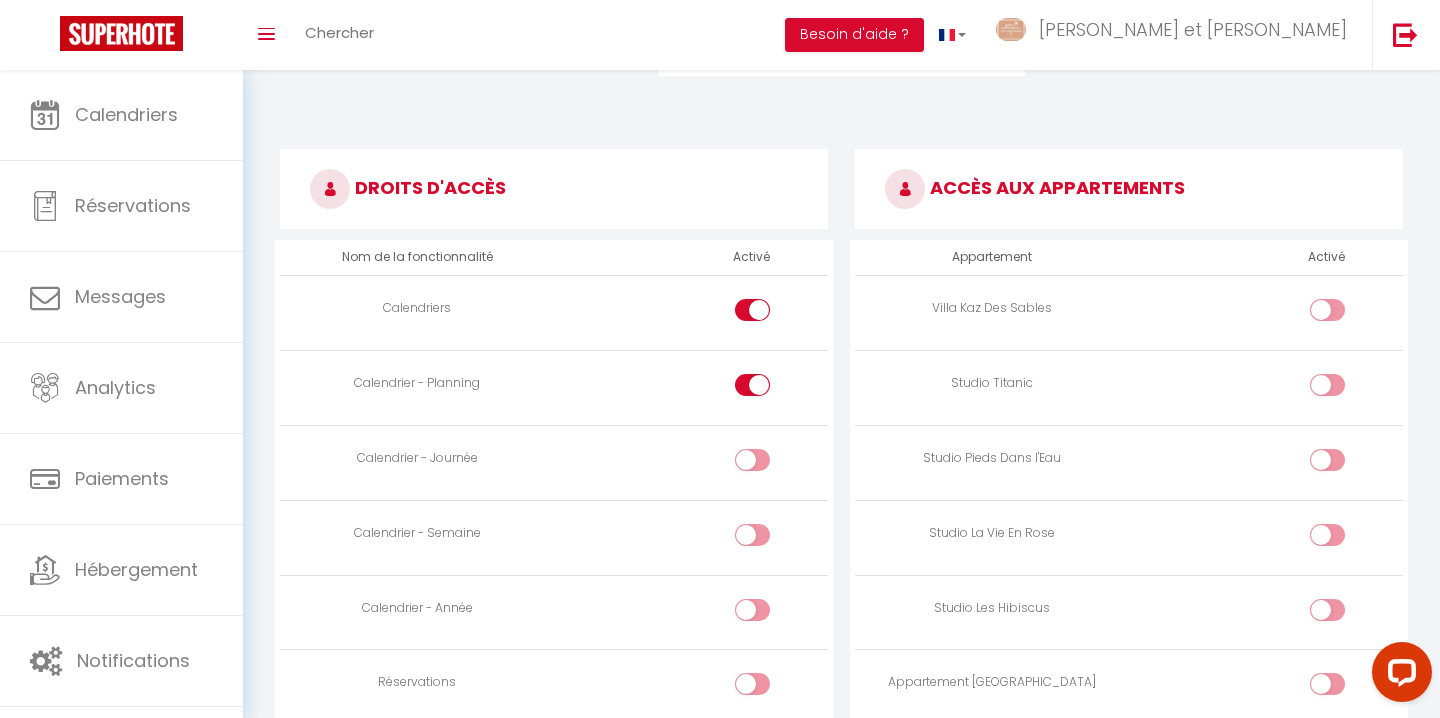 click at bounding box center [770, 389] 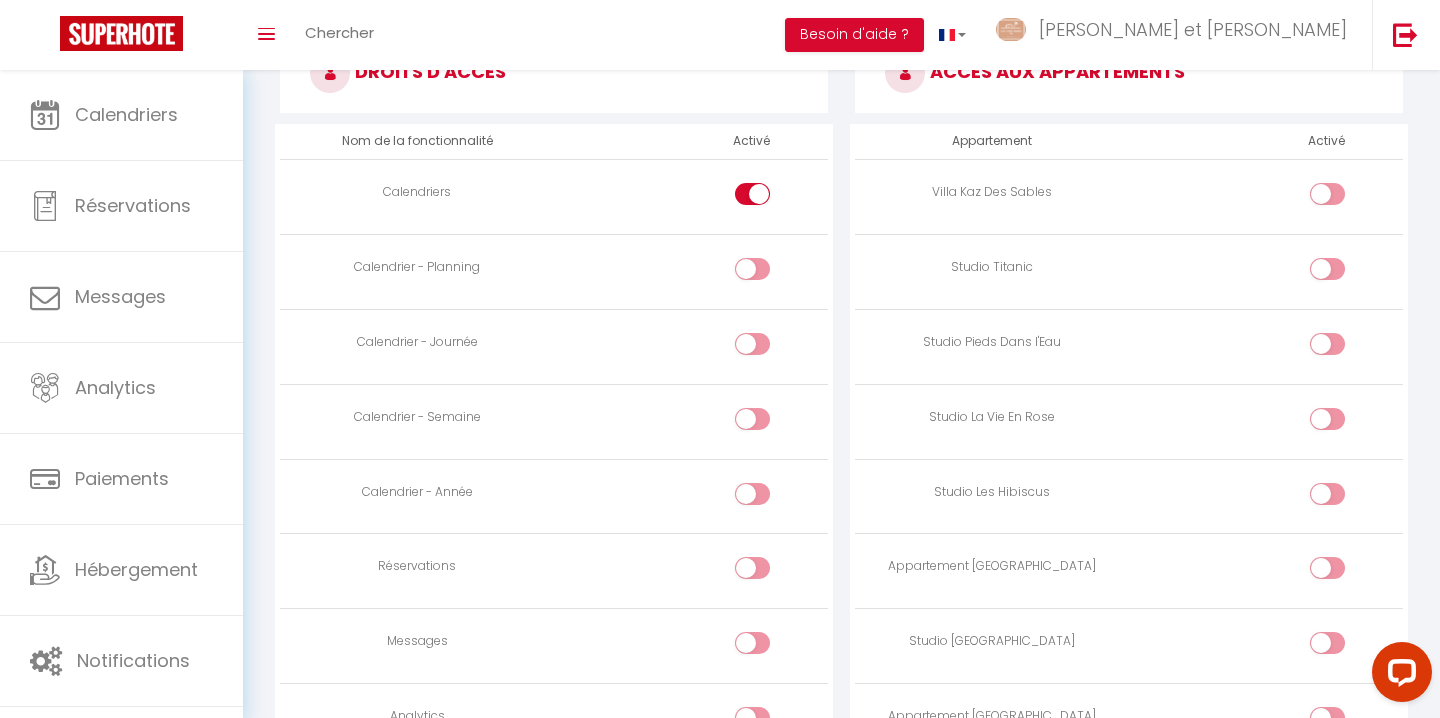 scroll, scrollTop: 1117, scrollLeft: 0, axis: vertical 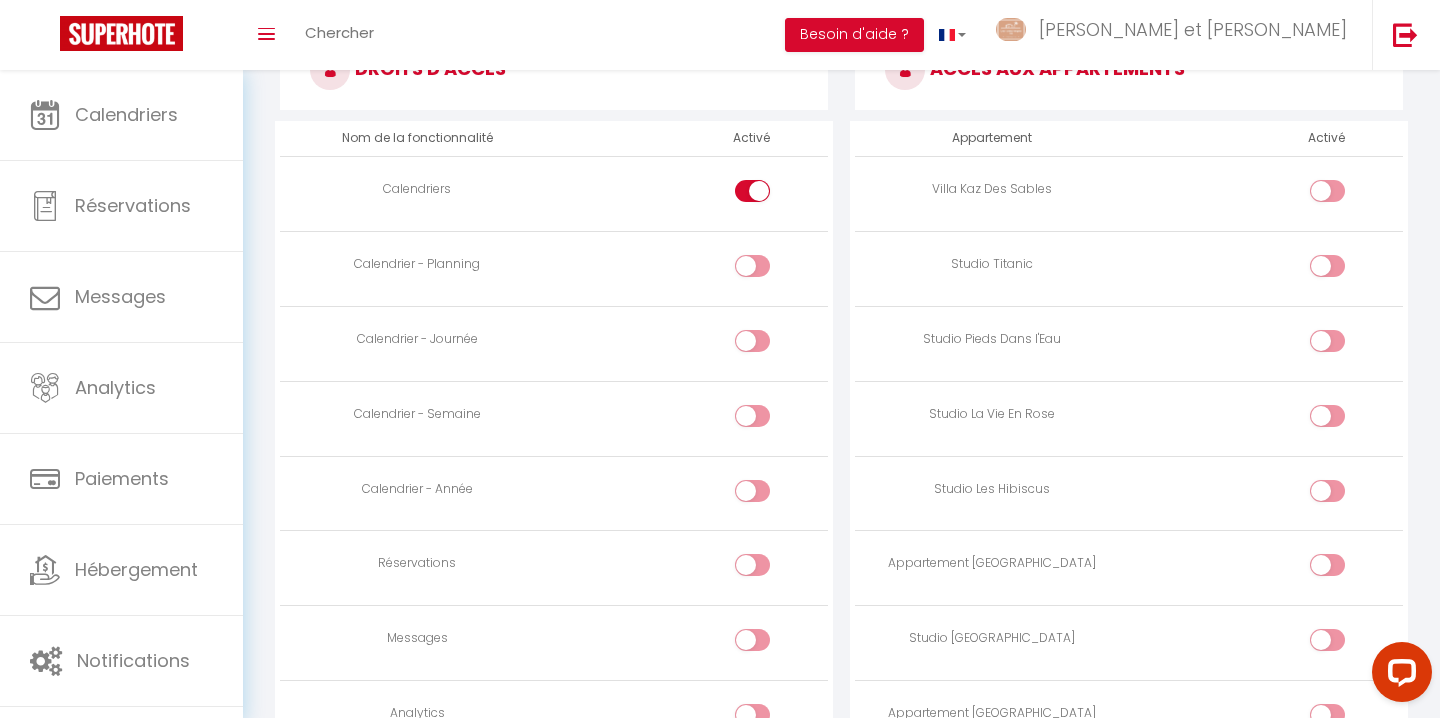 click at bounding box center [770, 345] 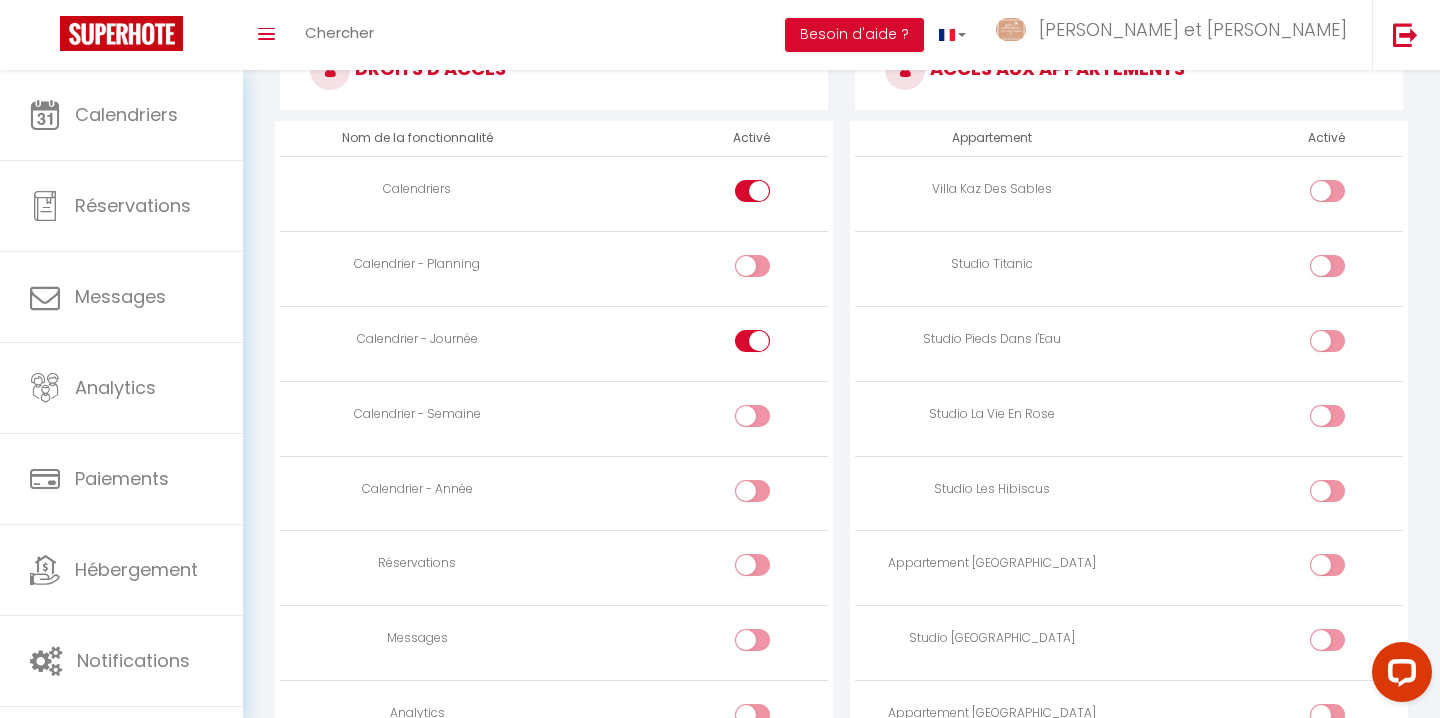 click at bounding box center (691, 418) 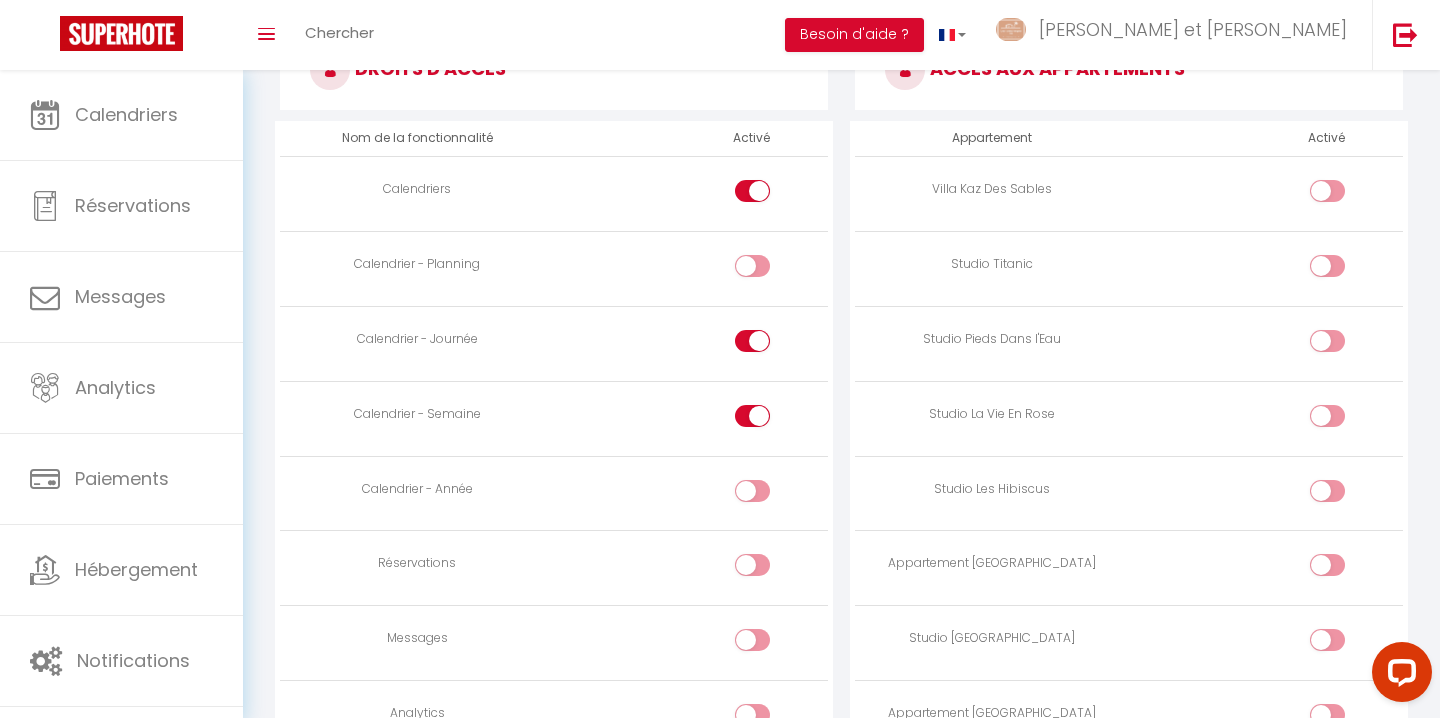click at bounding box center [691, 568] 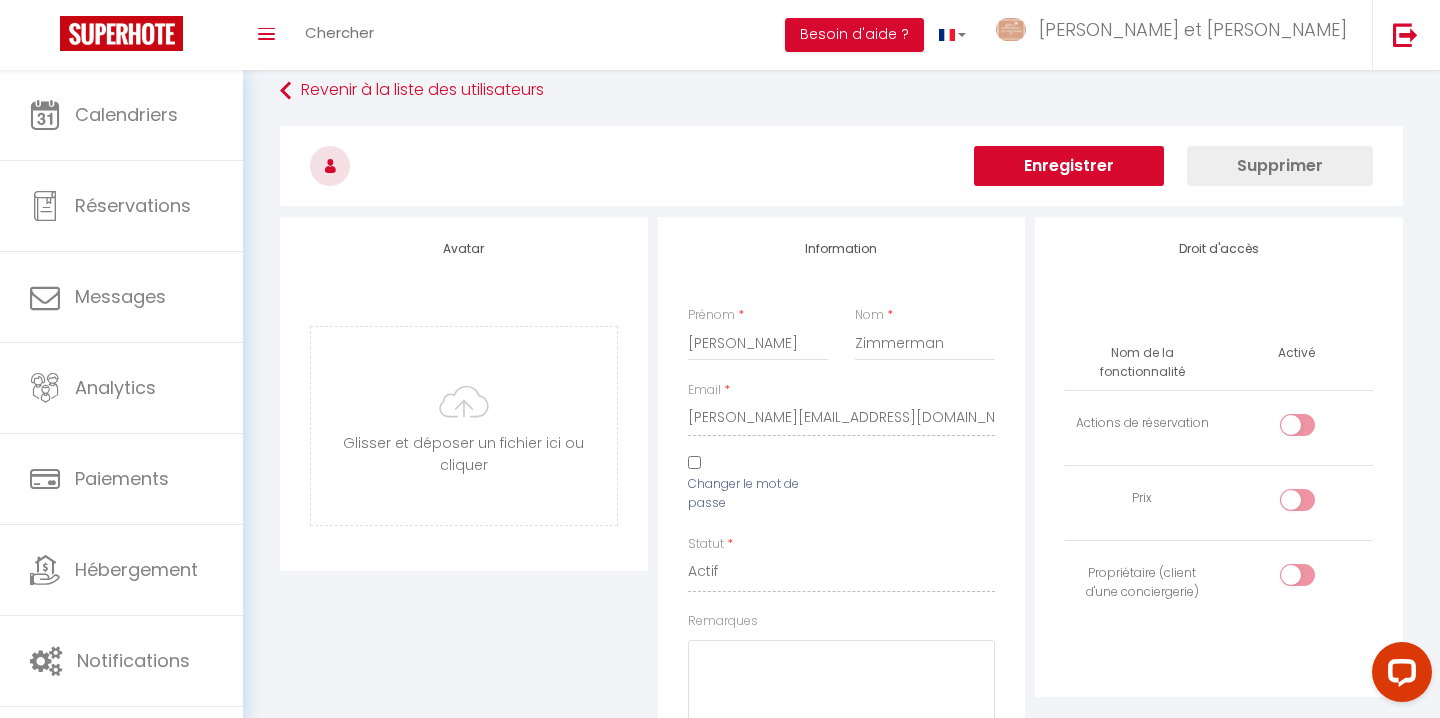scroll, scrollTop: 0, scrollLeft: 0, axis: both 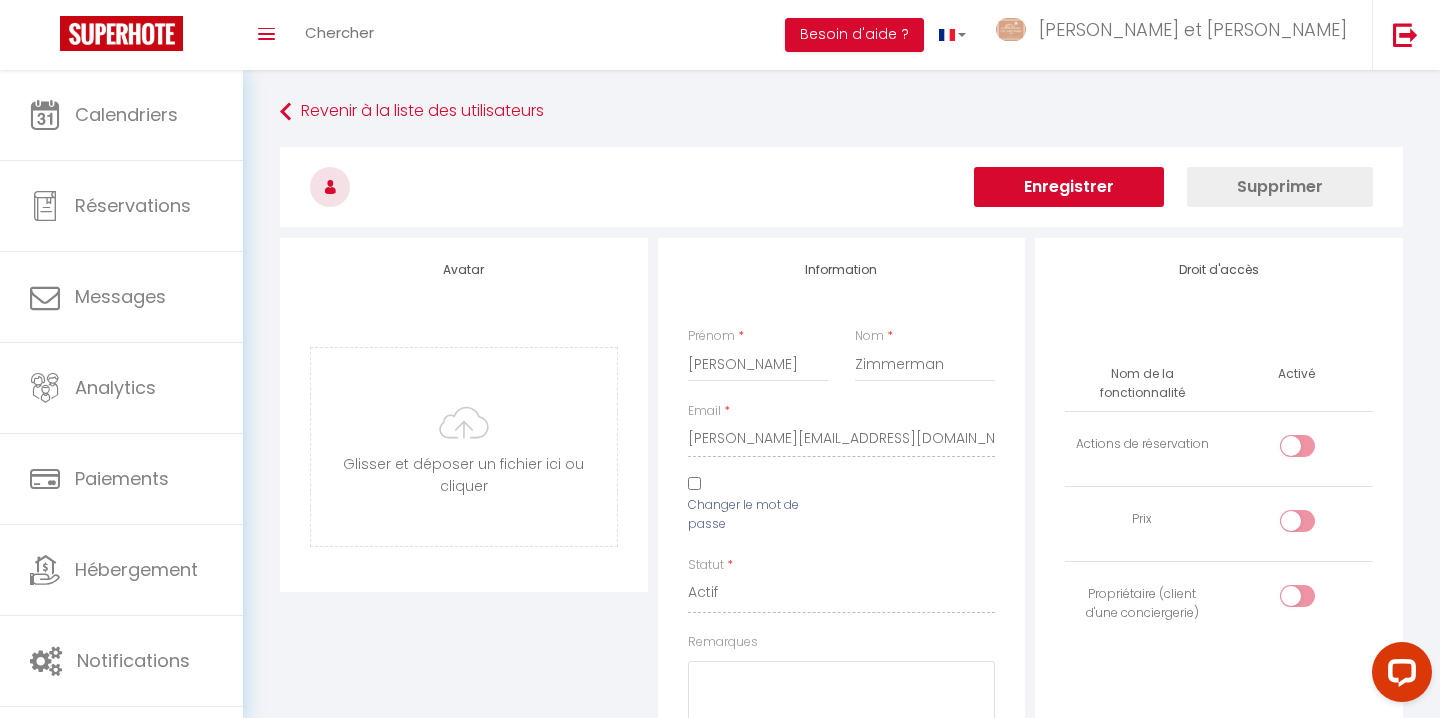 click on "Enregistrer" at bounding box center (1069, 187) 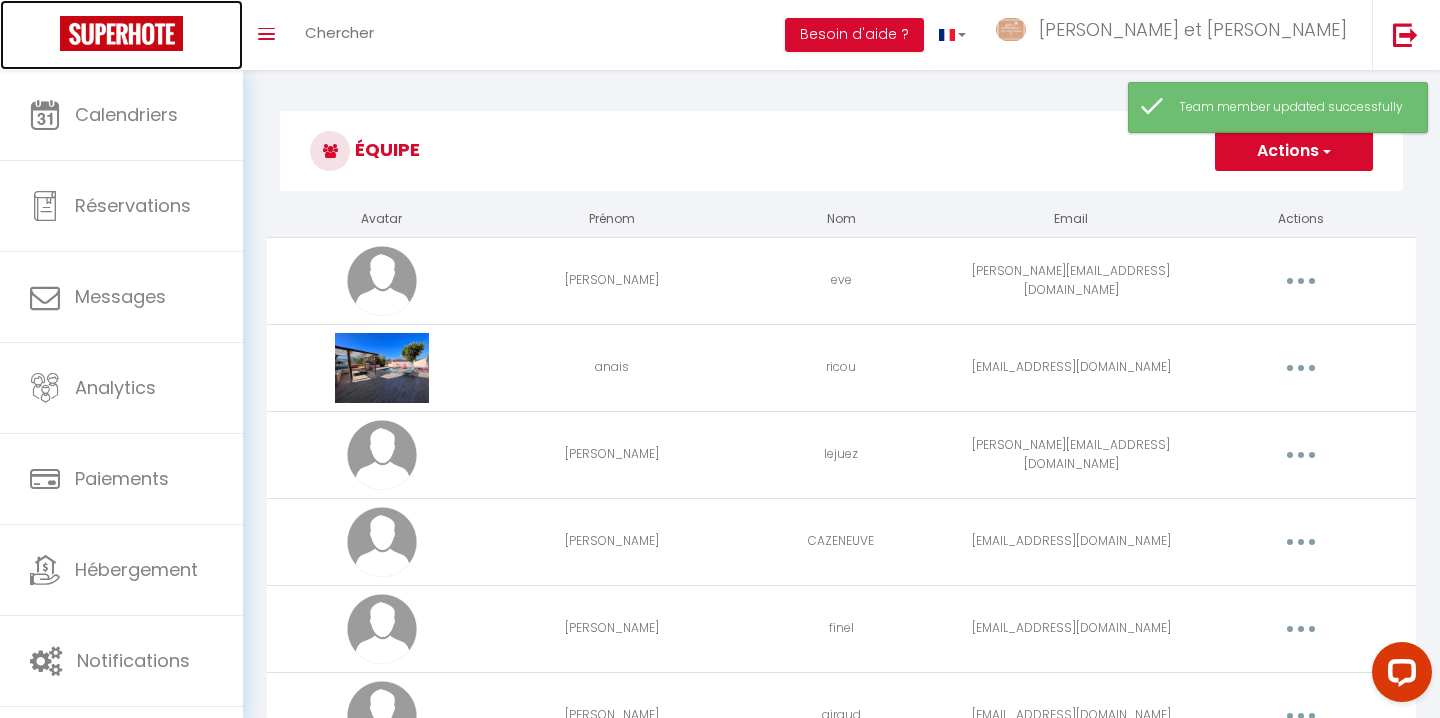 click at bounding box center (121, 33) 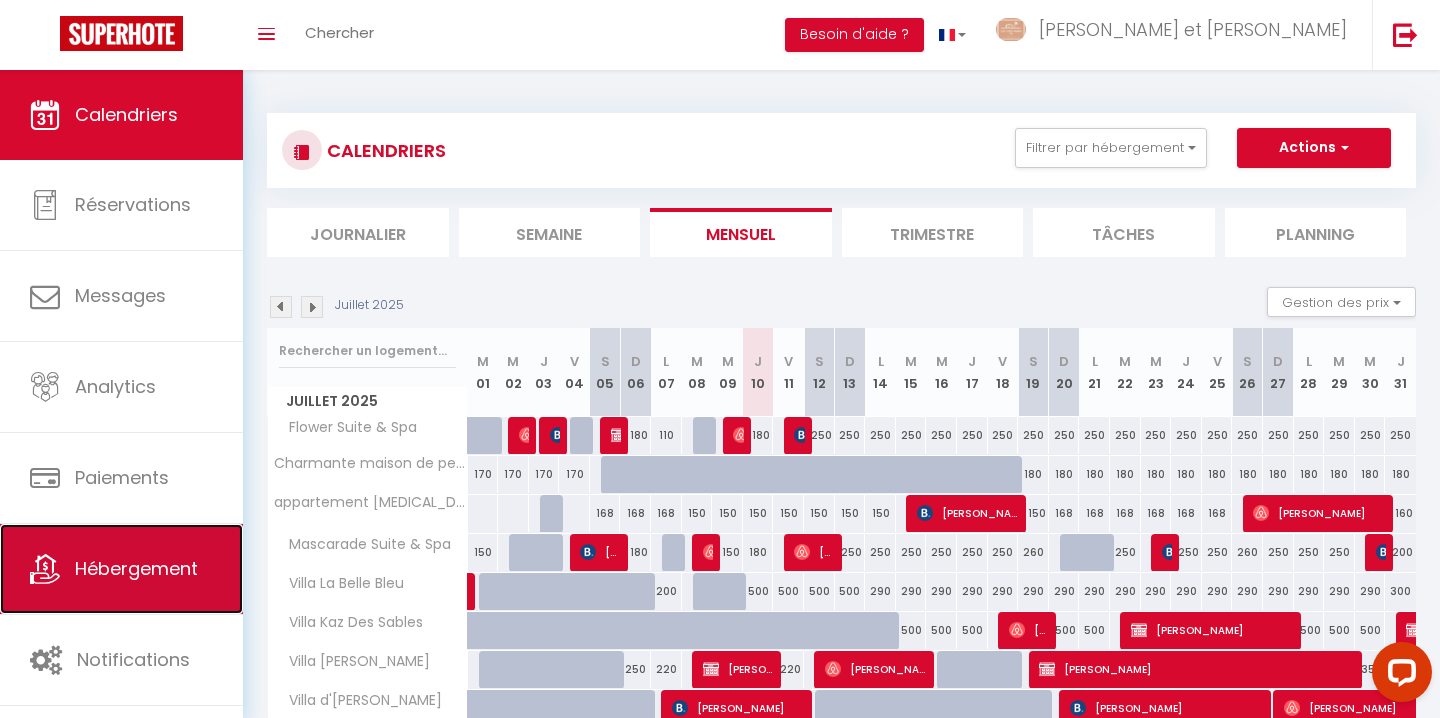 click on "Hébergement" at bounding box center [121, 569] 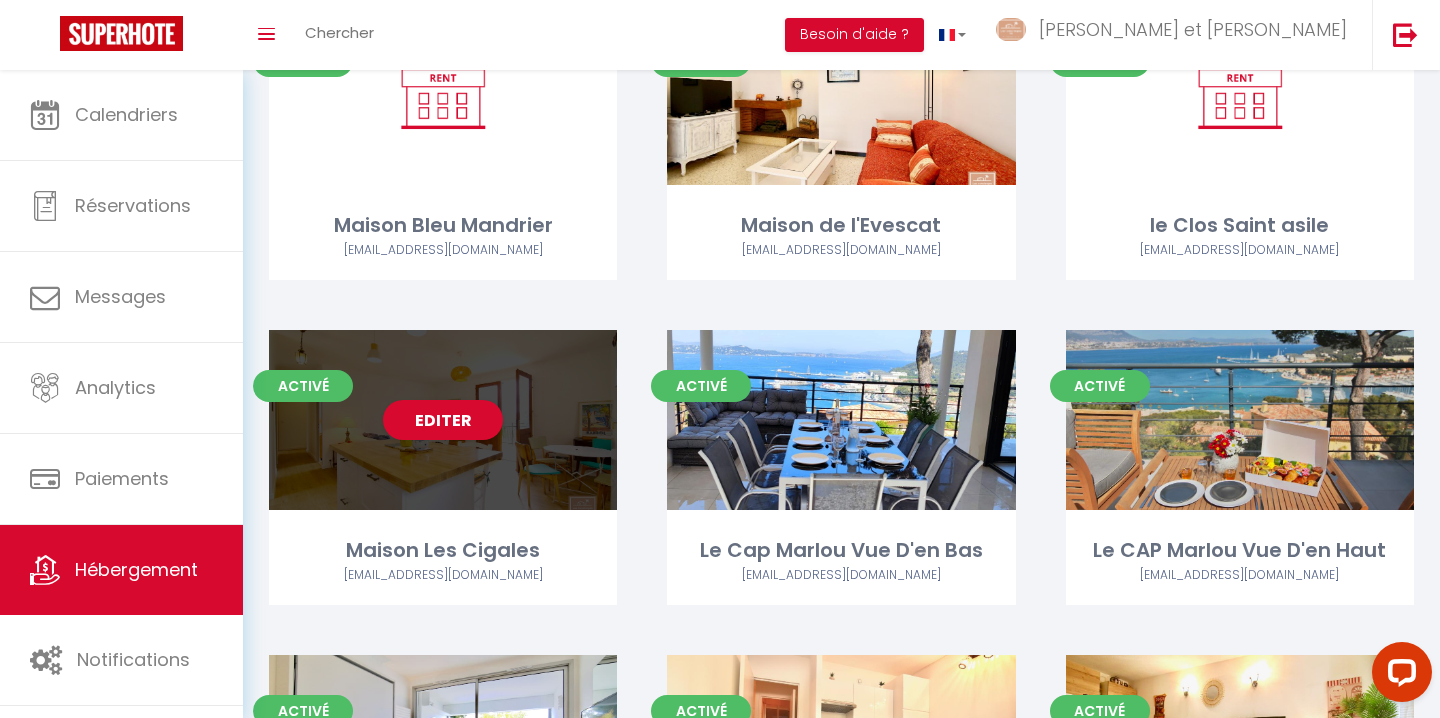 scroll, scrollTop: 1273, scrollLeft: 0, axis: vertical 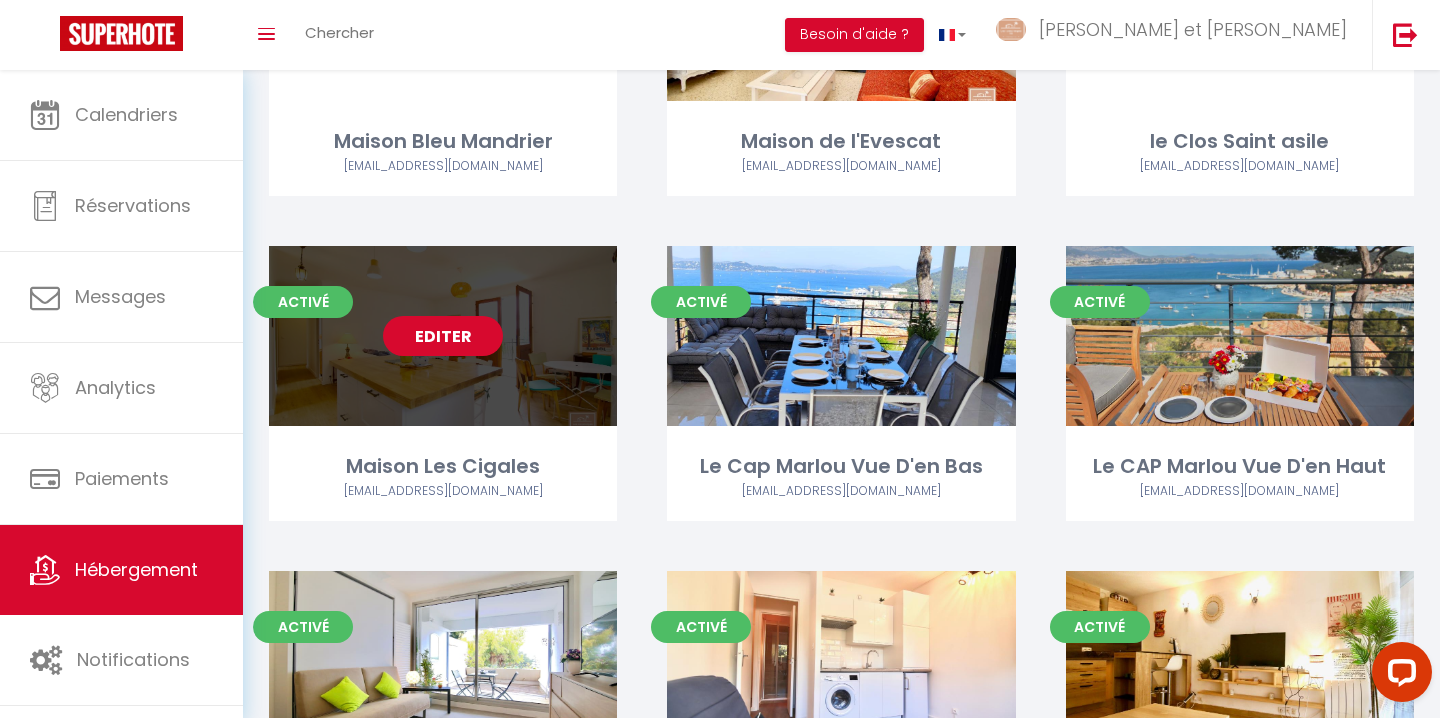 click on "Editer" at bounding box center [443, 336] 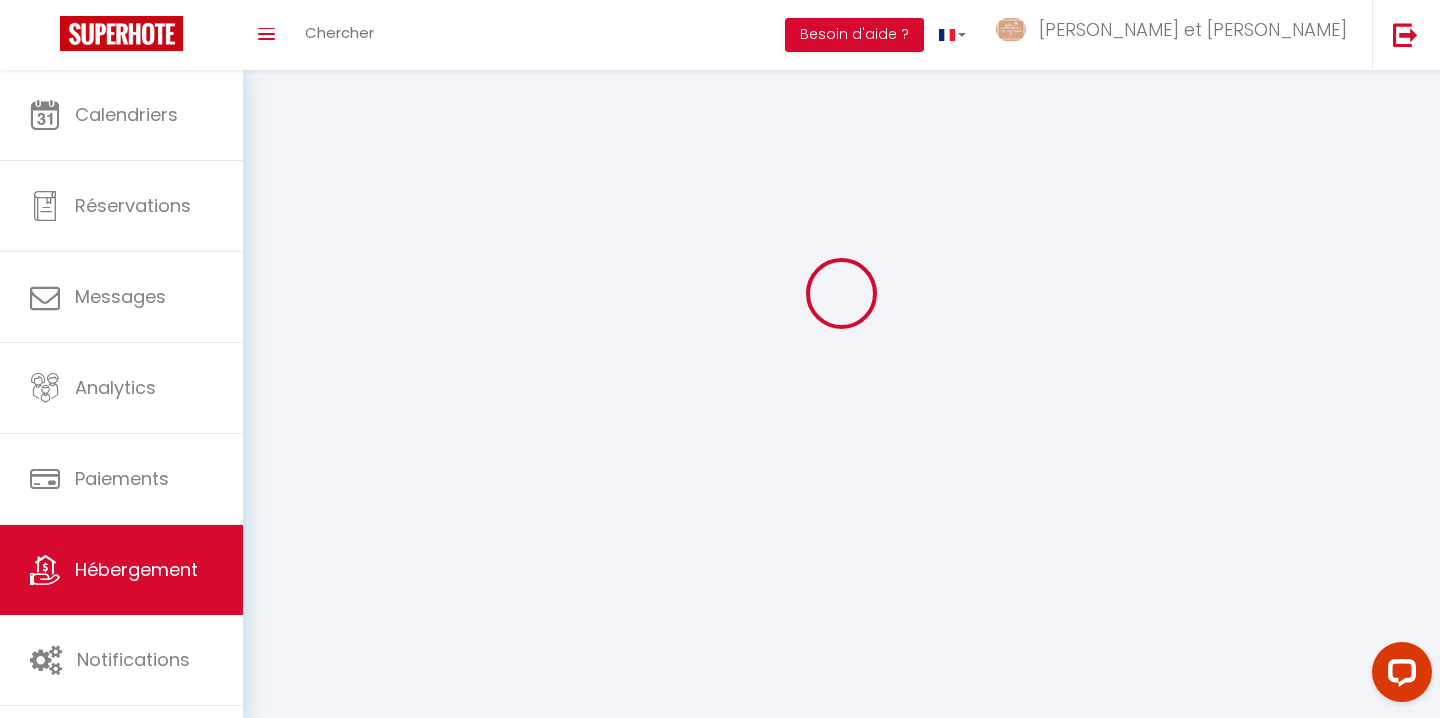 scroll, scrollTop: 0, scrollLeft: 0, axis: both 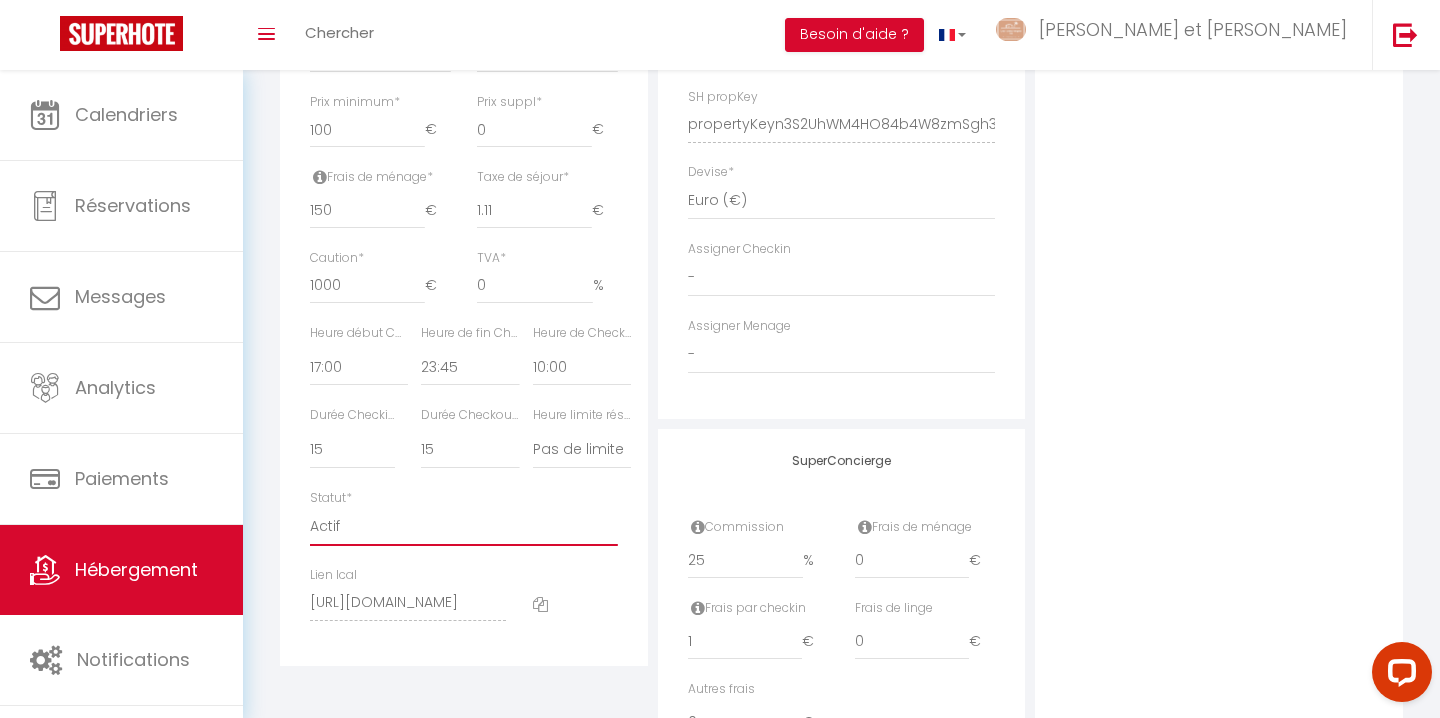 click on "Actif
Pas actif" at bounding box center (464, 527) 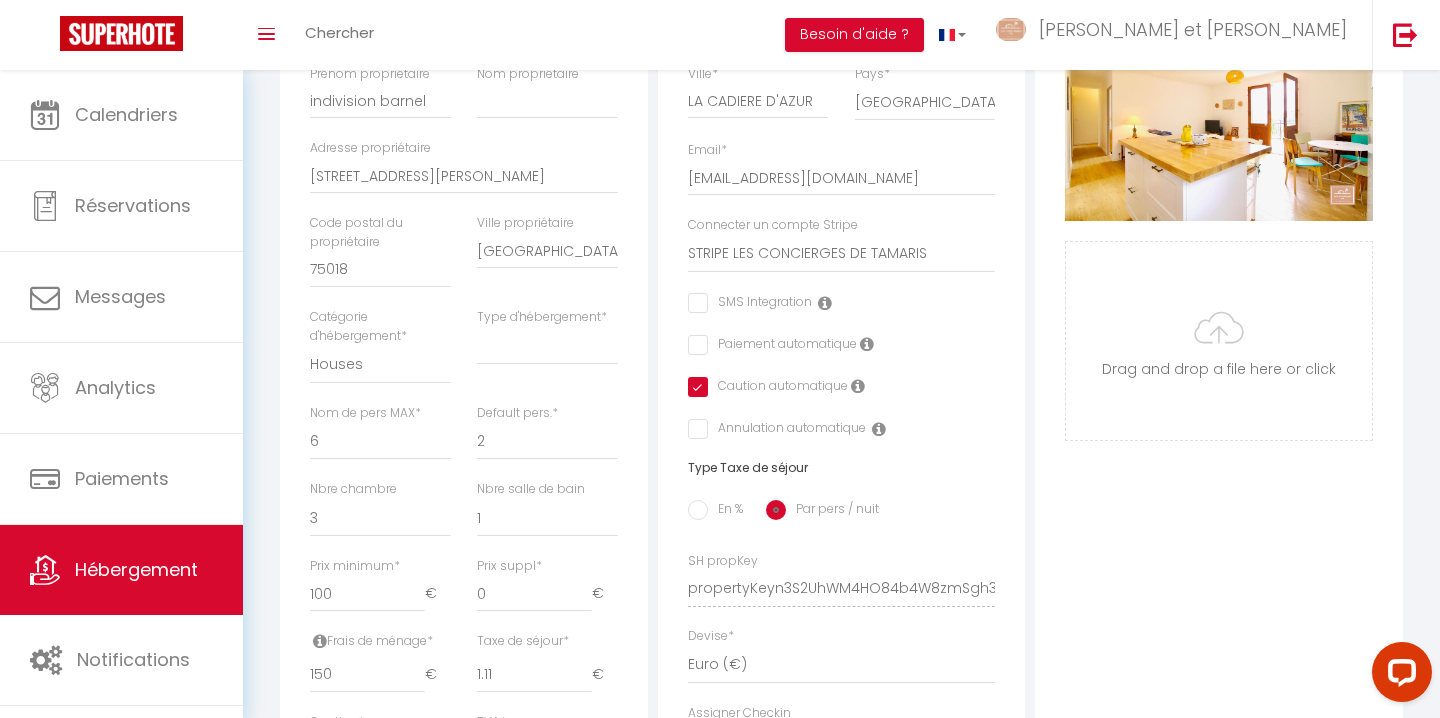 scroll, scrollTop: 0, scrollLeft: 0, axis: both 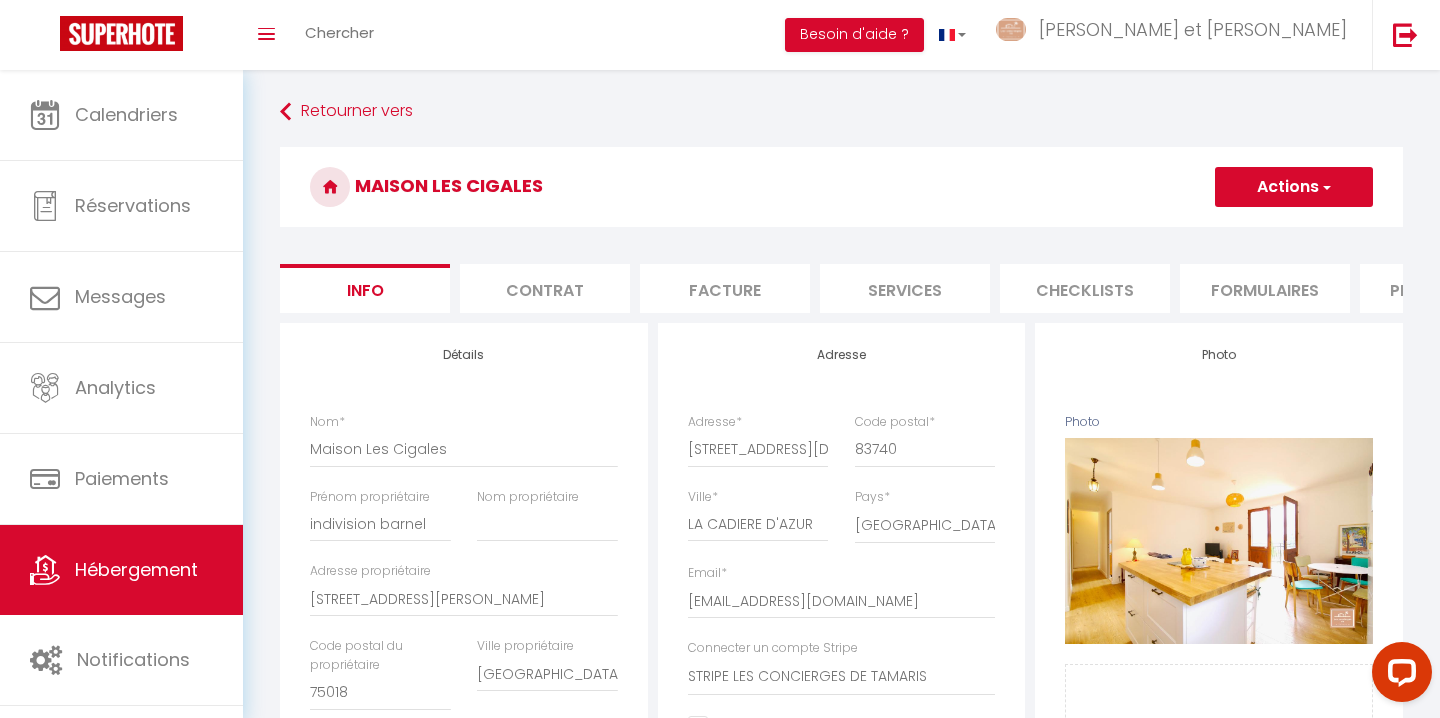 click on "Actions" at bounding box center [1294, 187] 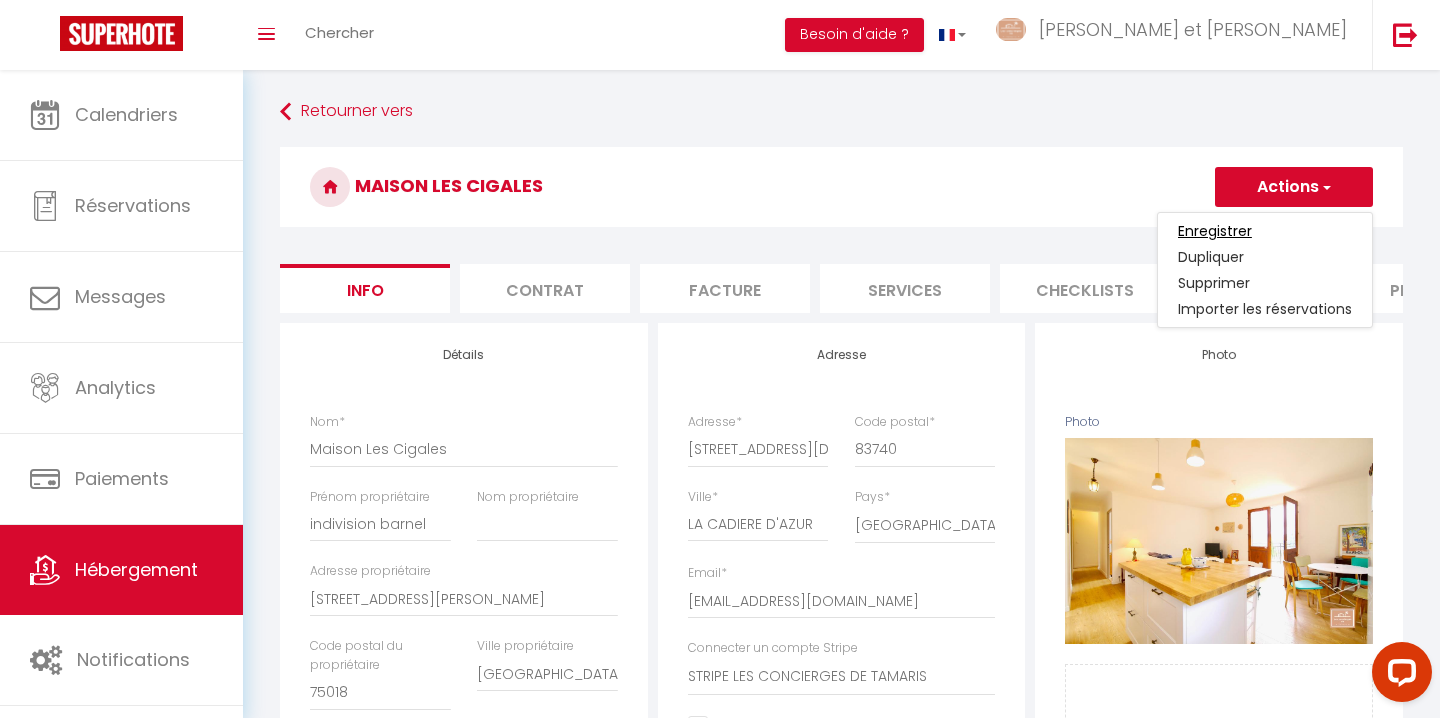 click on "Enregistrer" at bounding box center (1215, 231) 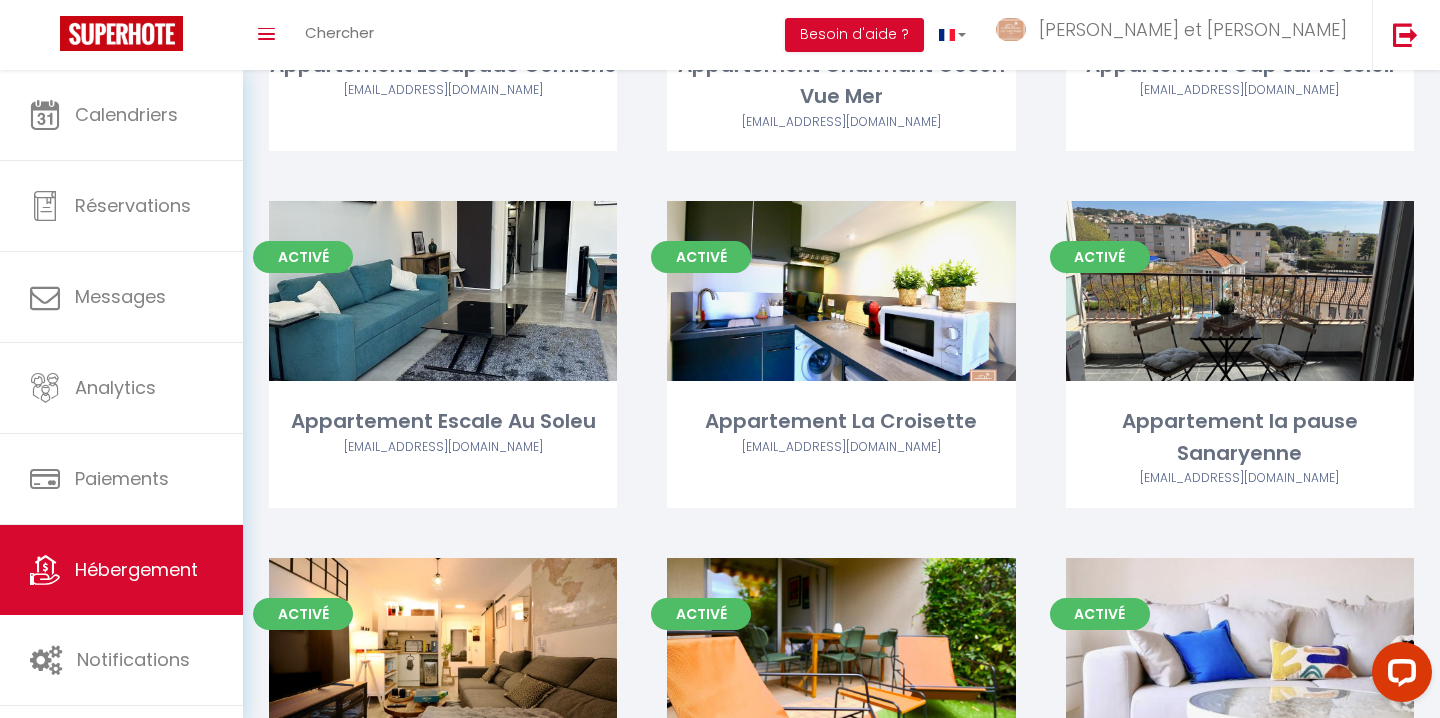 scroll, scrollTop: 3333, scrollLeft: 0, axis: vertical 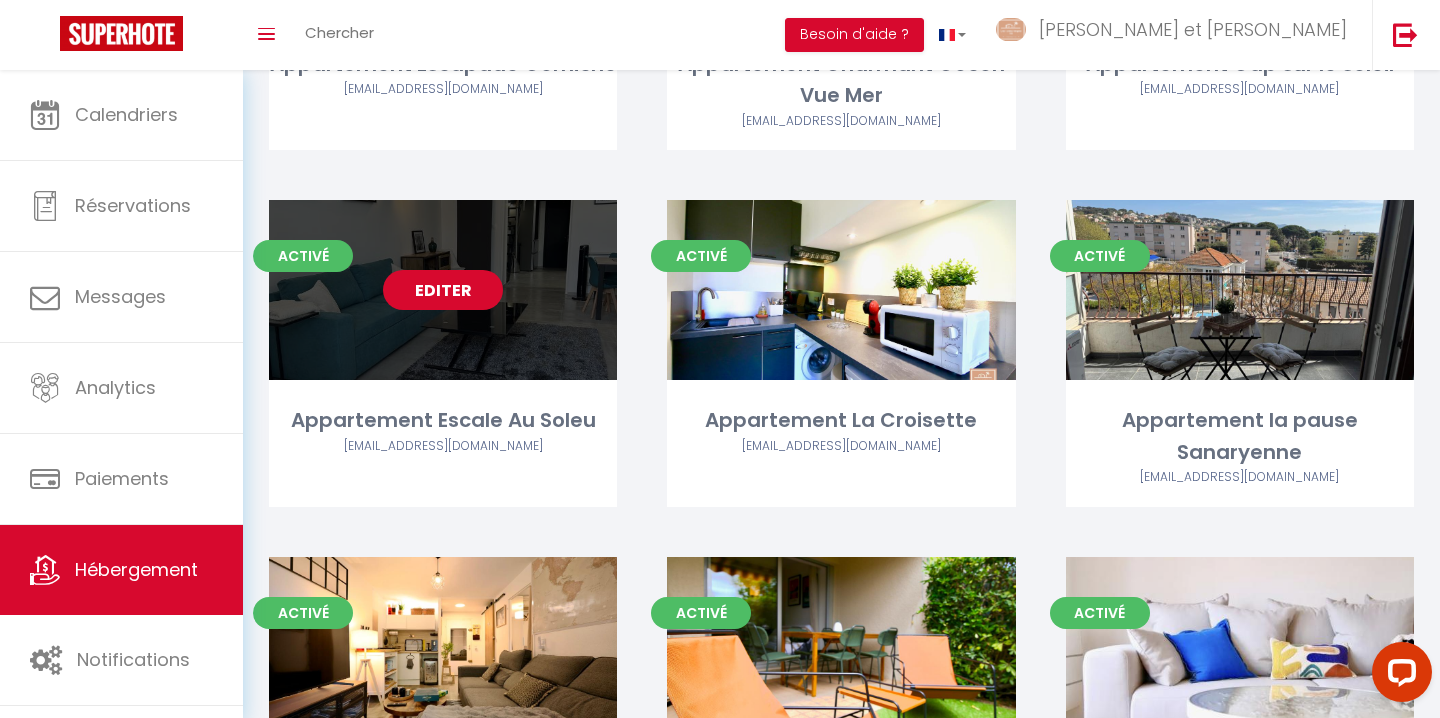 click on "Editer" at bounding box center [443, 290] 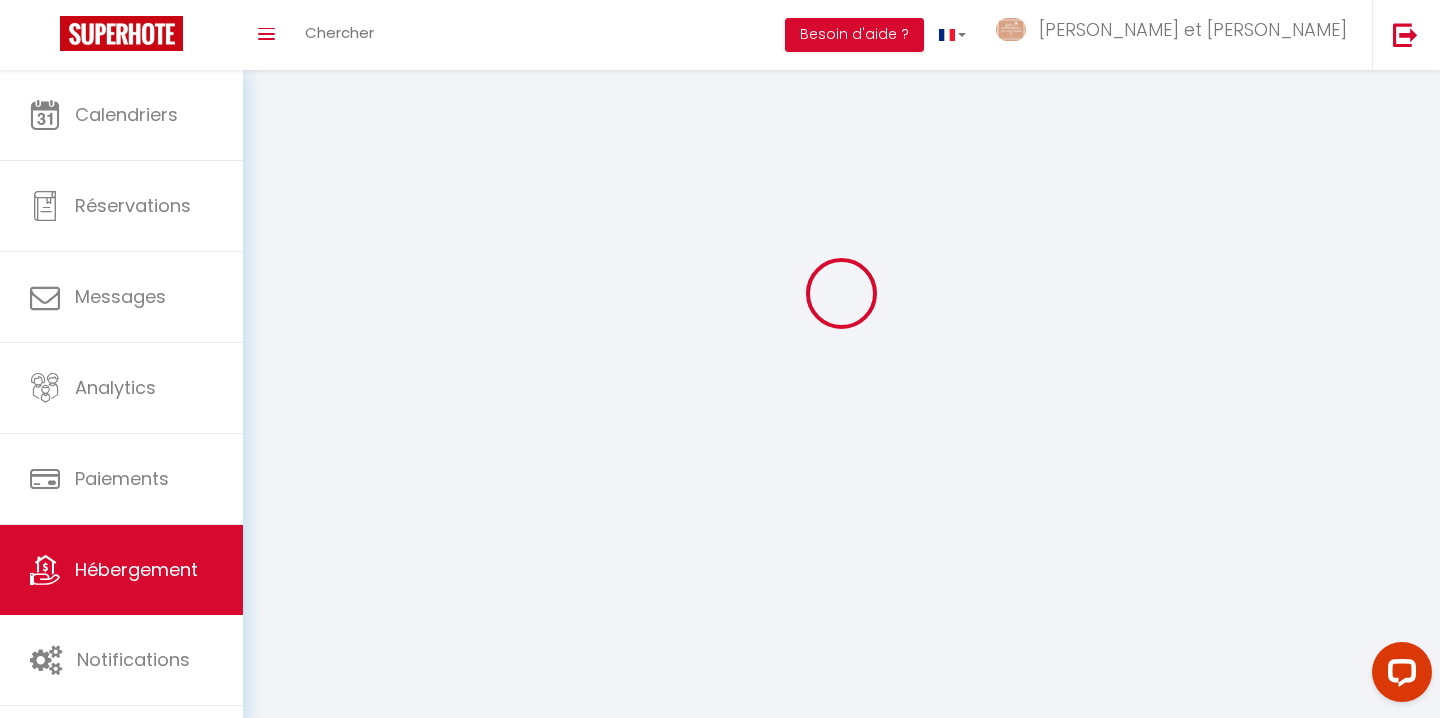 scroll, scrollTop: 0, scrollLeft: 0, axis: both 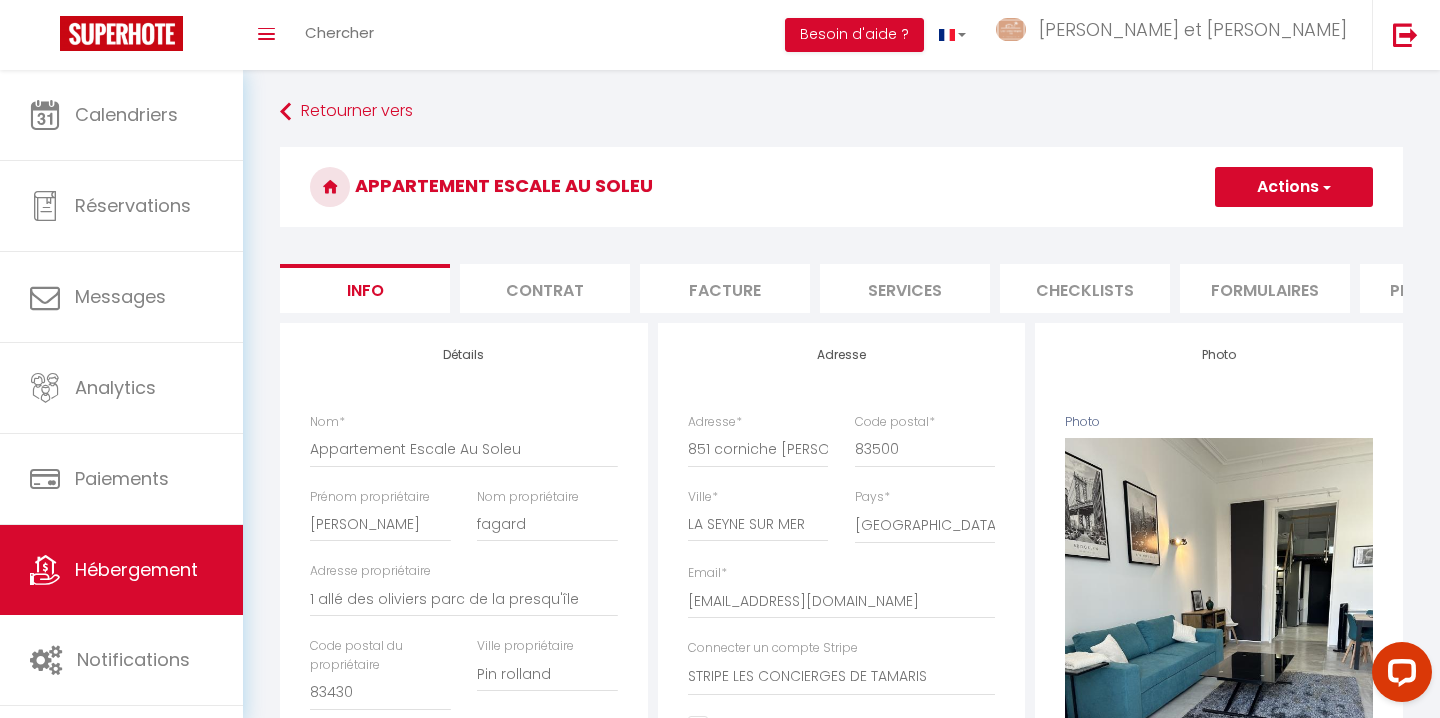 click on "Actions" at bounding box center [1294, 187] 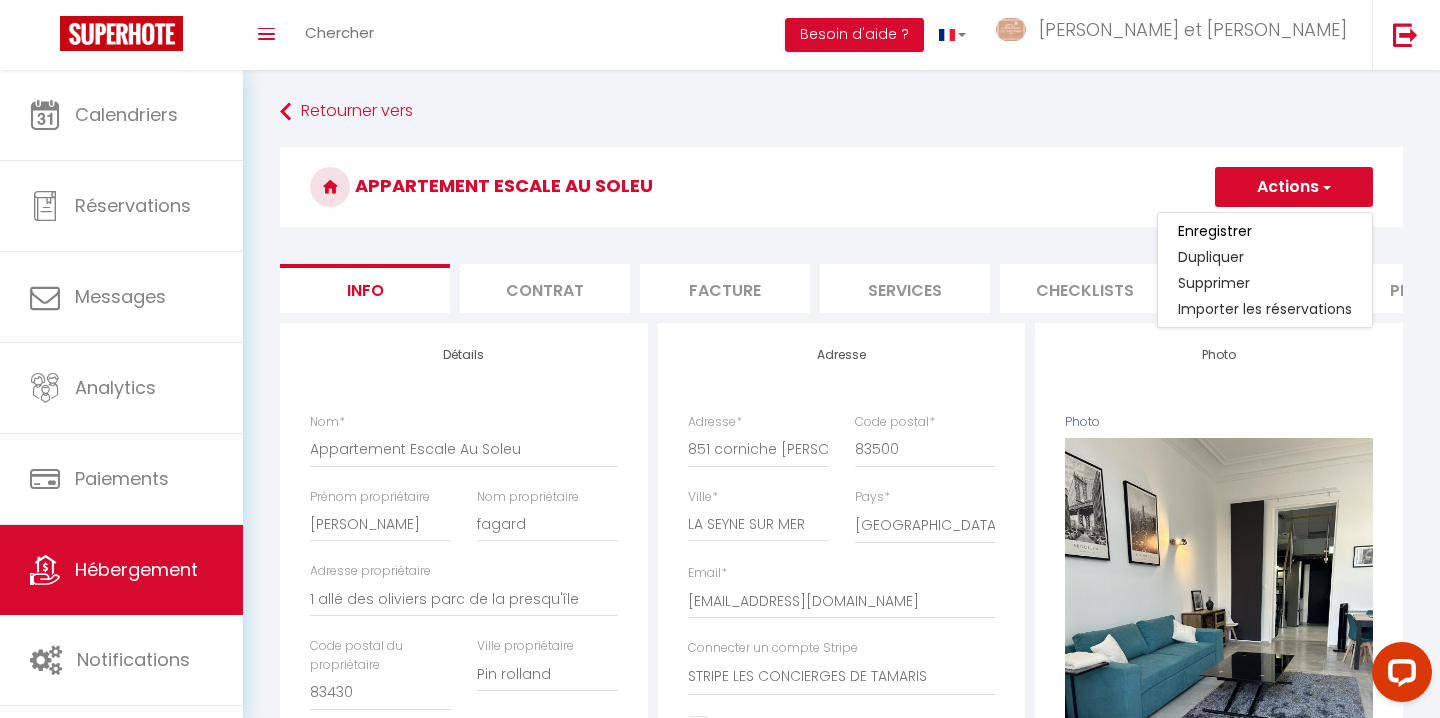 click on "Appartement Escale Au Soleu" at bounding box center (841, 187) 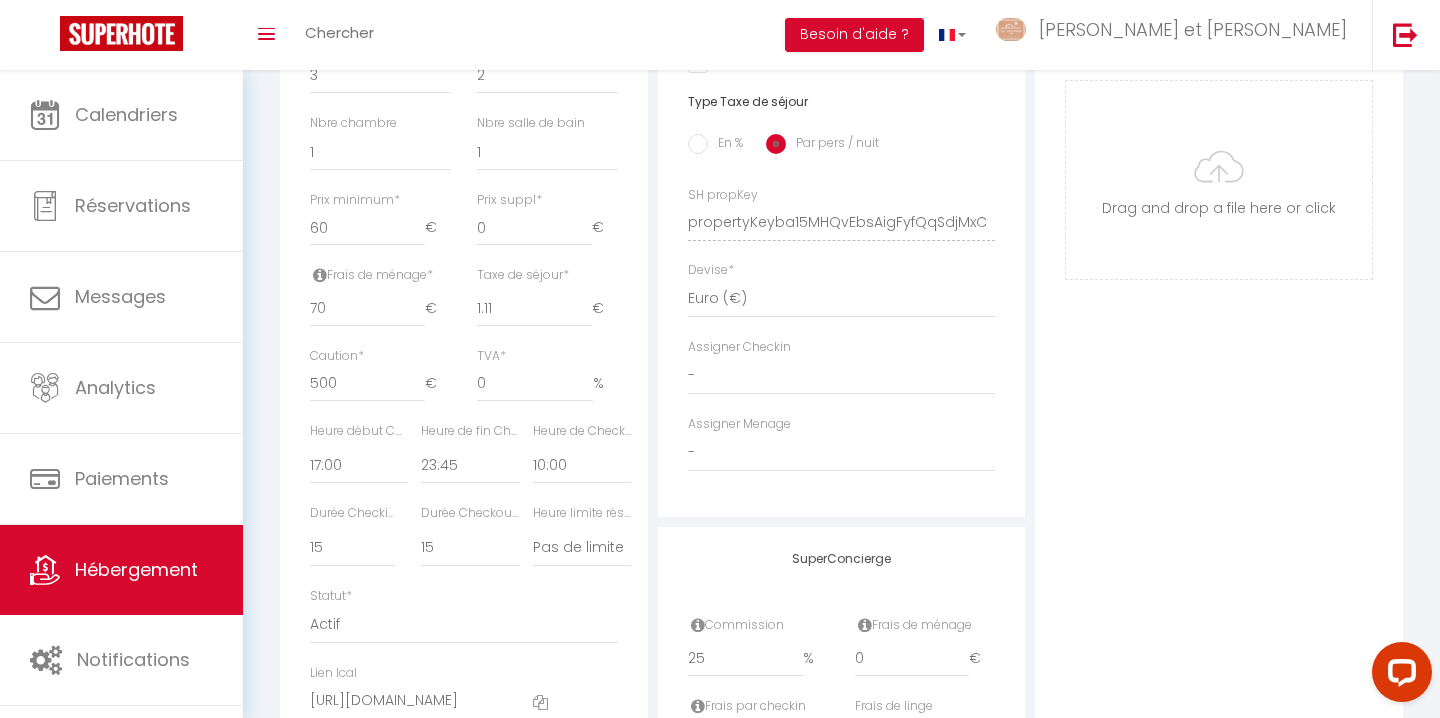 scroll, scrollTop: 1004, scrollLeft: 0, axis: vertical 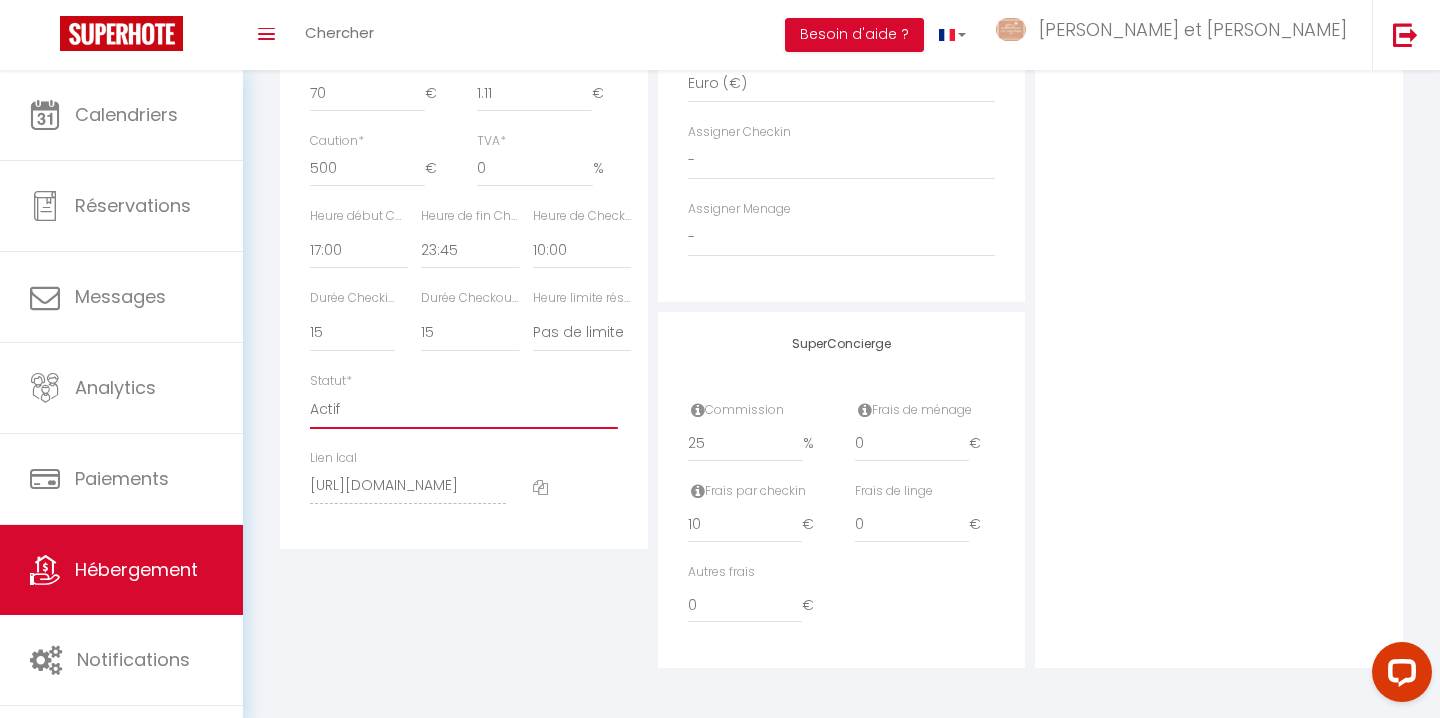 click on "Actif
Pas actif" at bounding box center [464, 410] 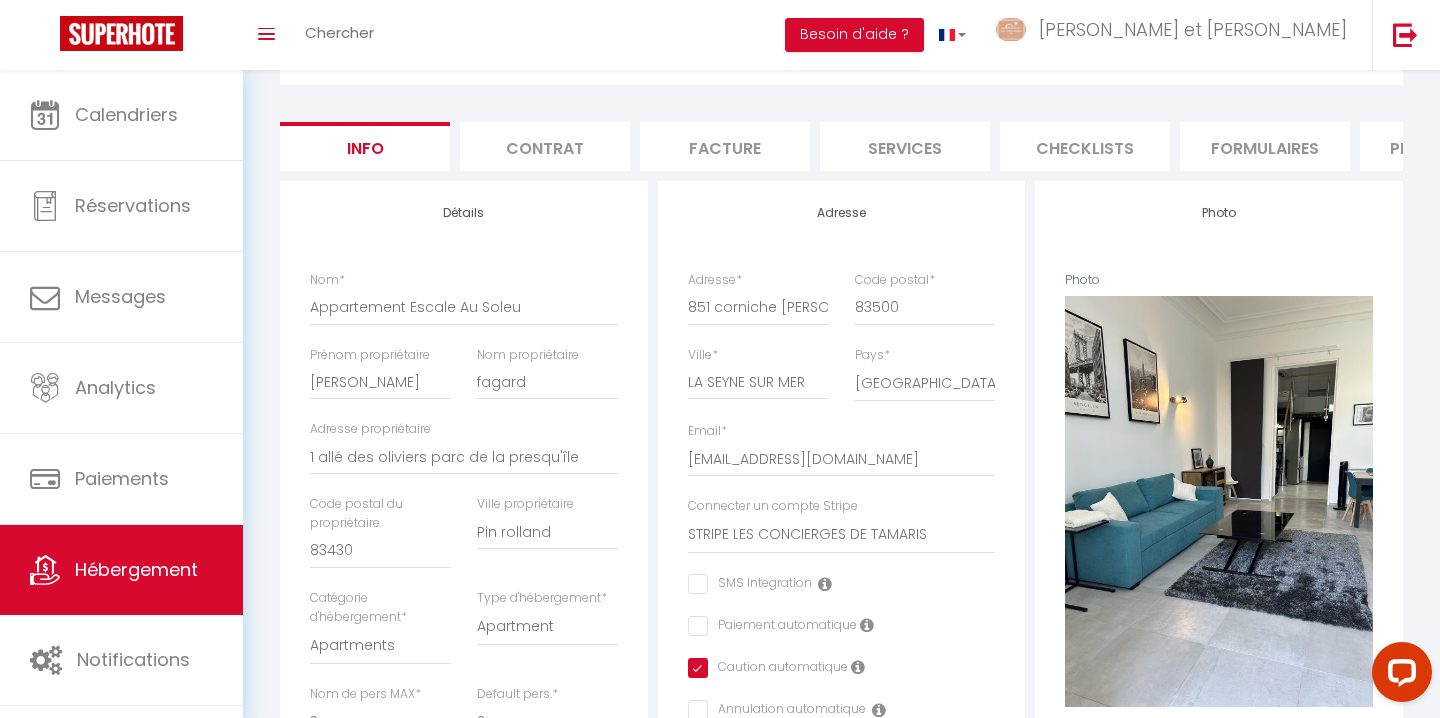 scroll, scrollTop: 0, scrollLeft: 0, axis: both 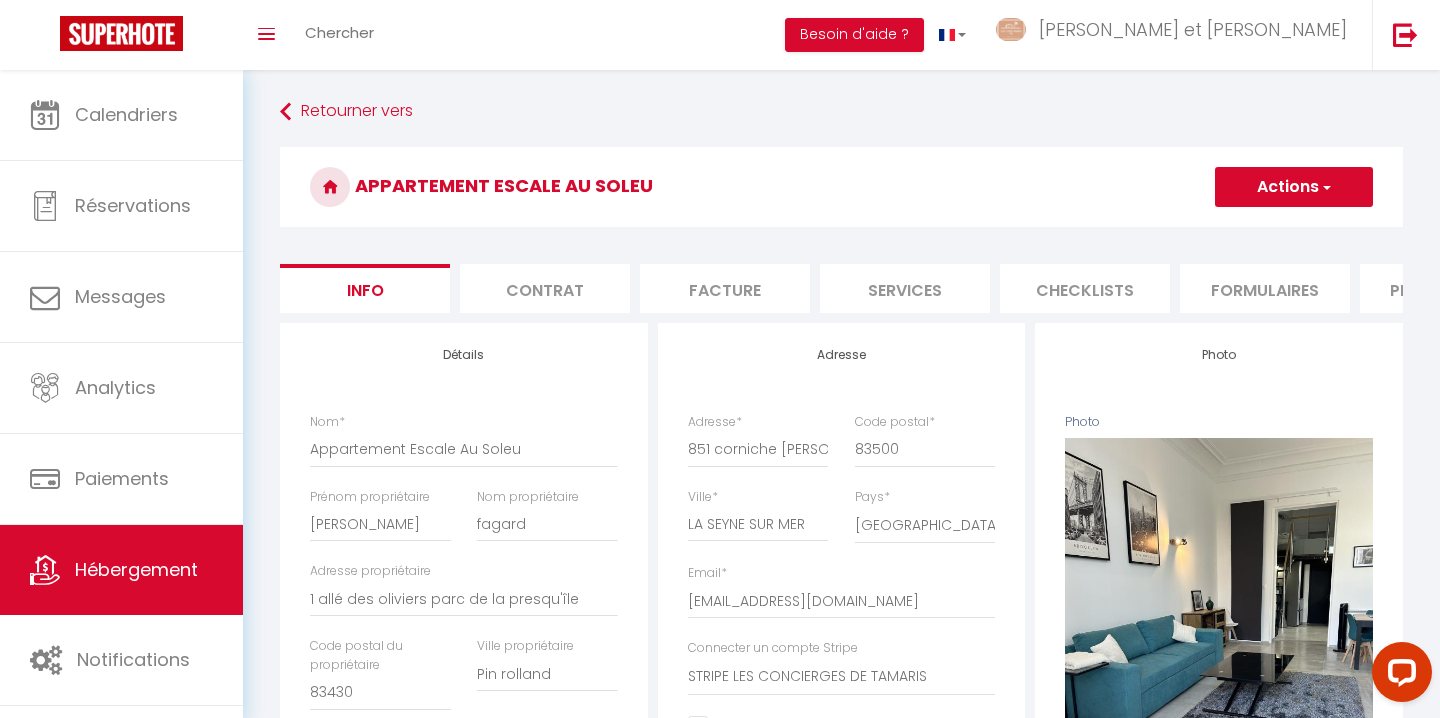 click on "Actions" at bounding box center (1294, 187) 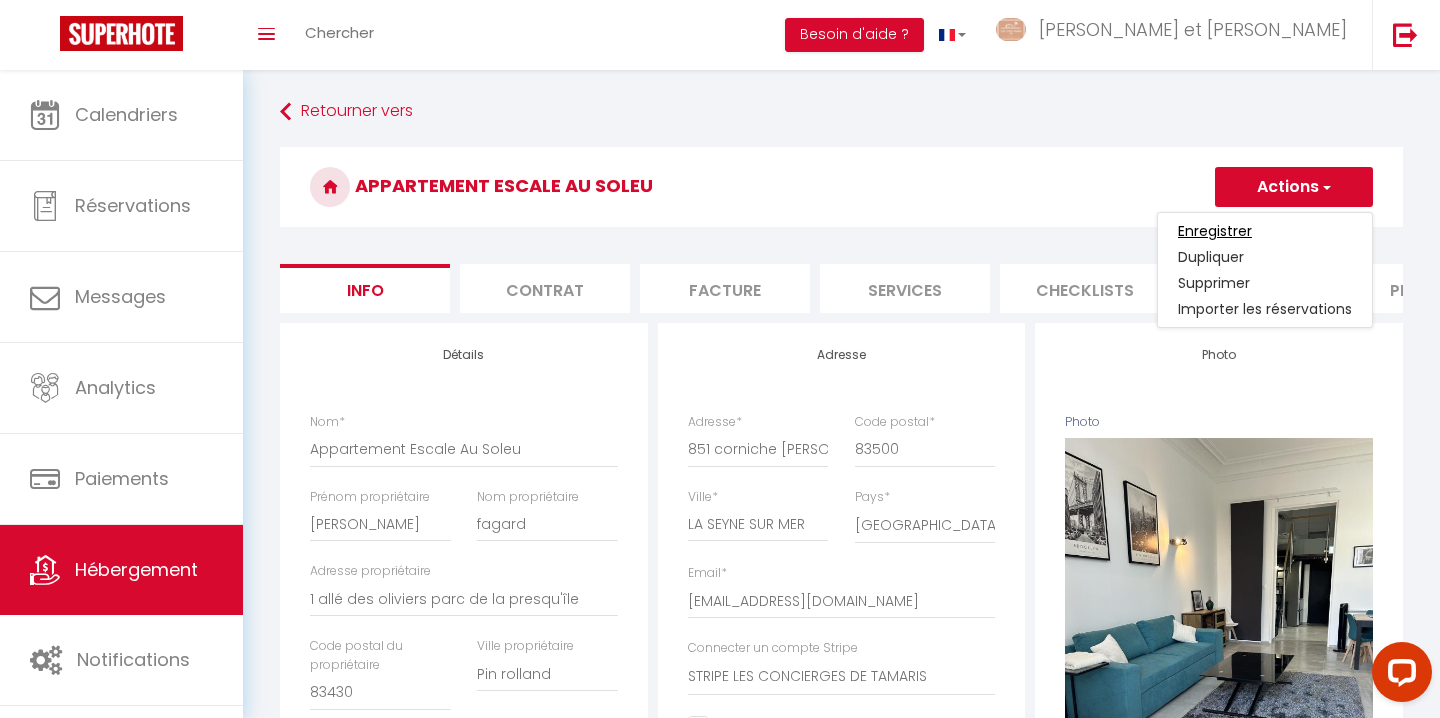 click on "Enregistrer" at bounding box center [1215, 231] 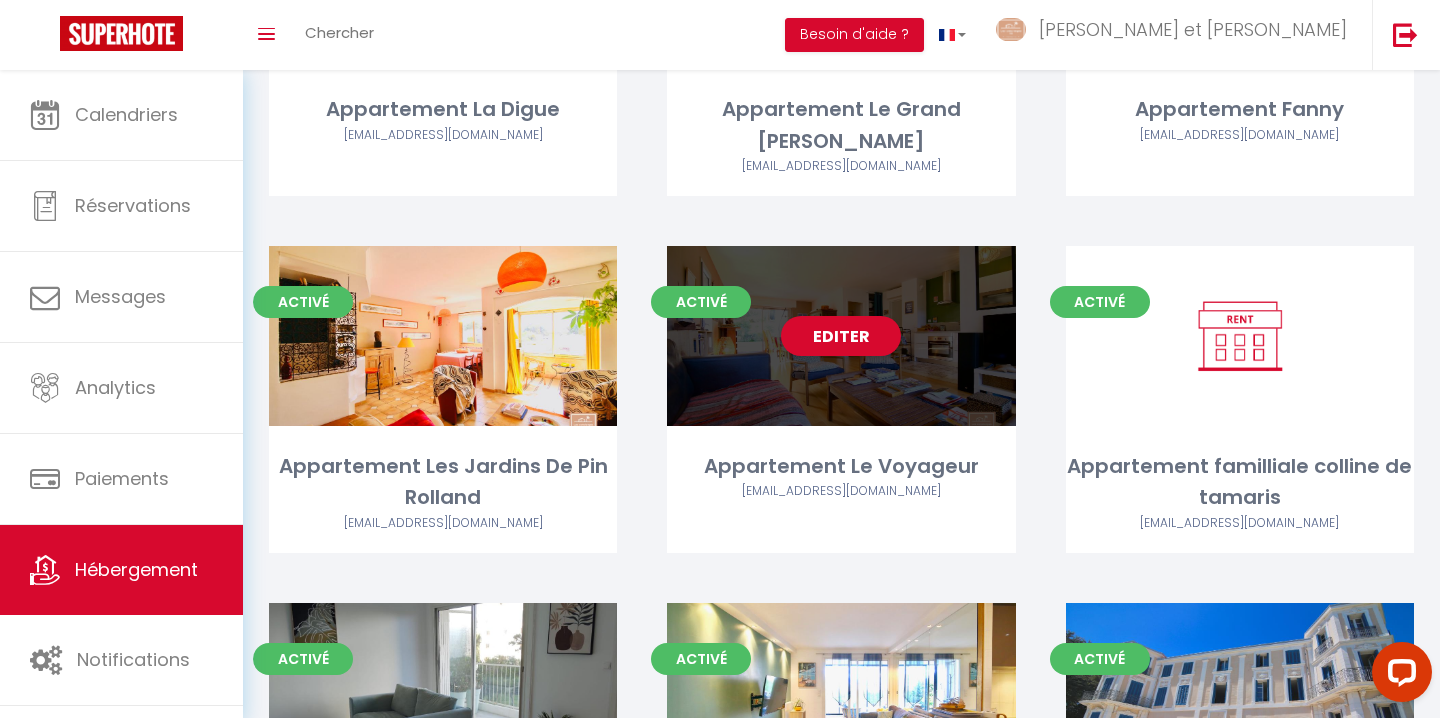 scroll, scrollTop: 5022, scrollLeft: 0, axis: vertical 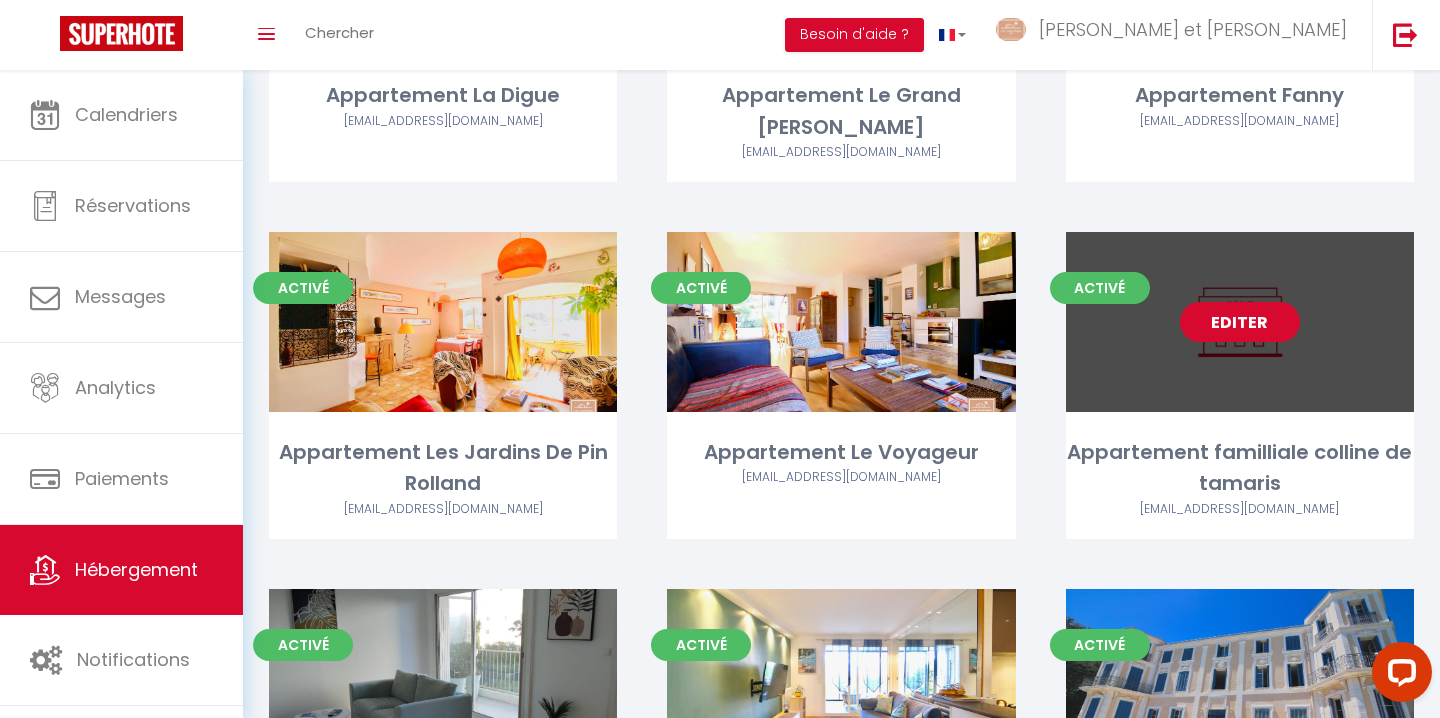 click on "Editer" at bounding box center [1240, 322] 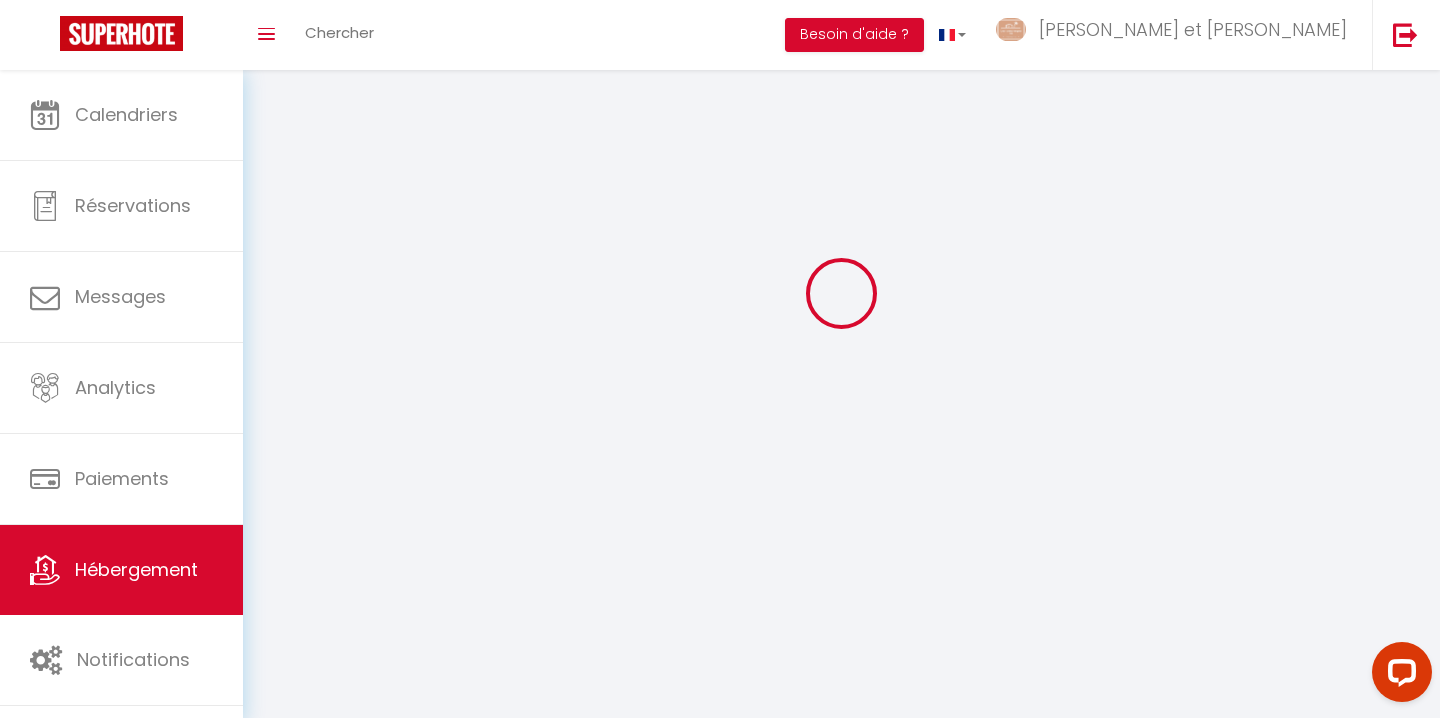 scroll, scrollTop: 0, scrollLeft: 0, axis: both 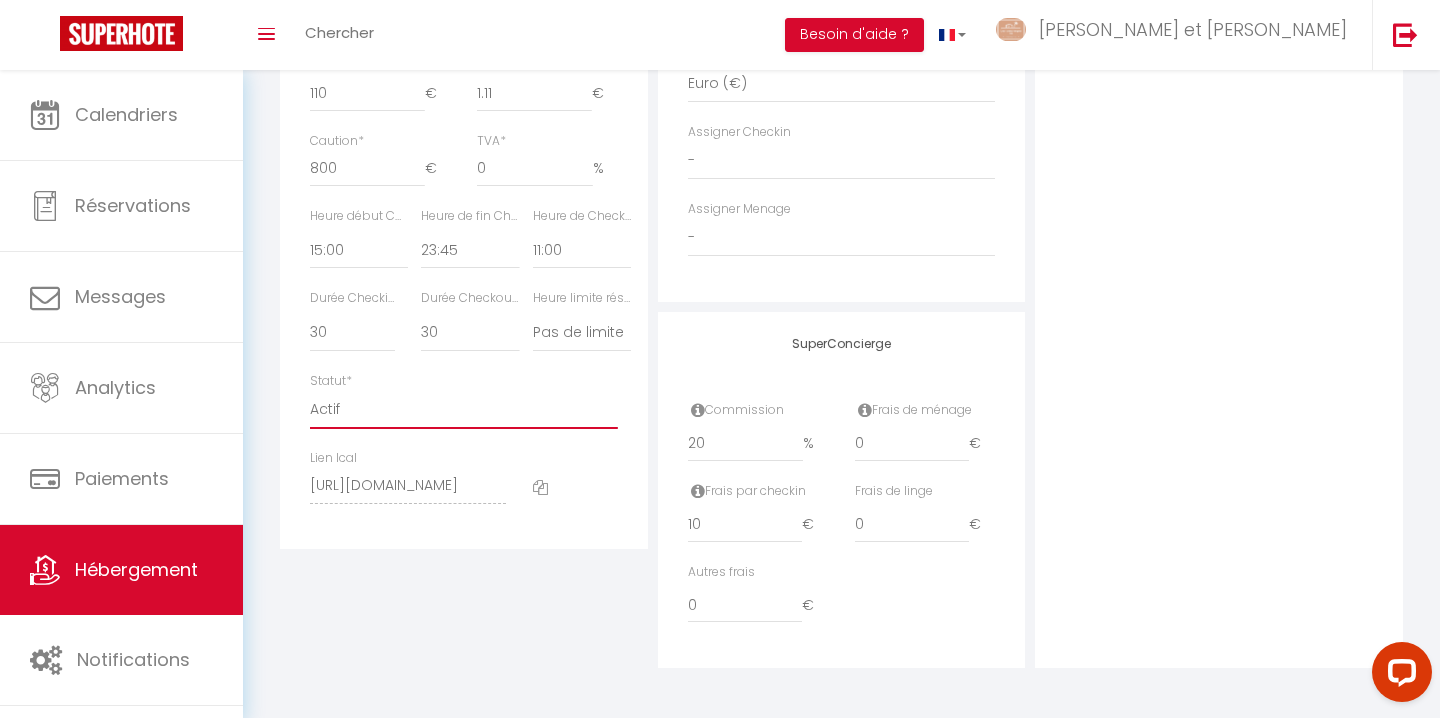 click on "Actif
Pas actif" at bounding box center (464, 410) 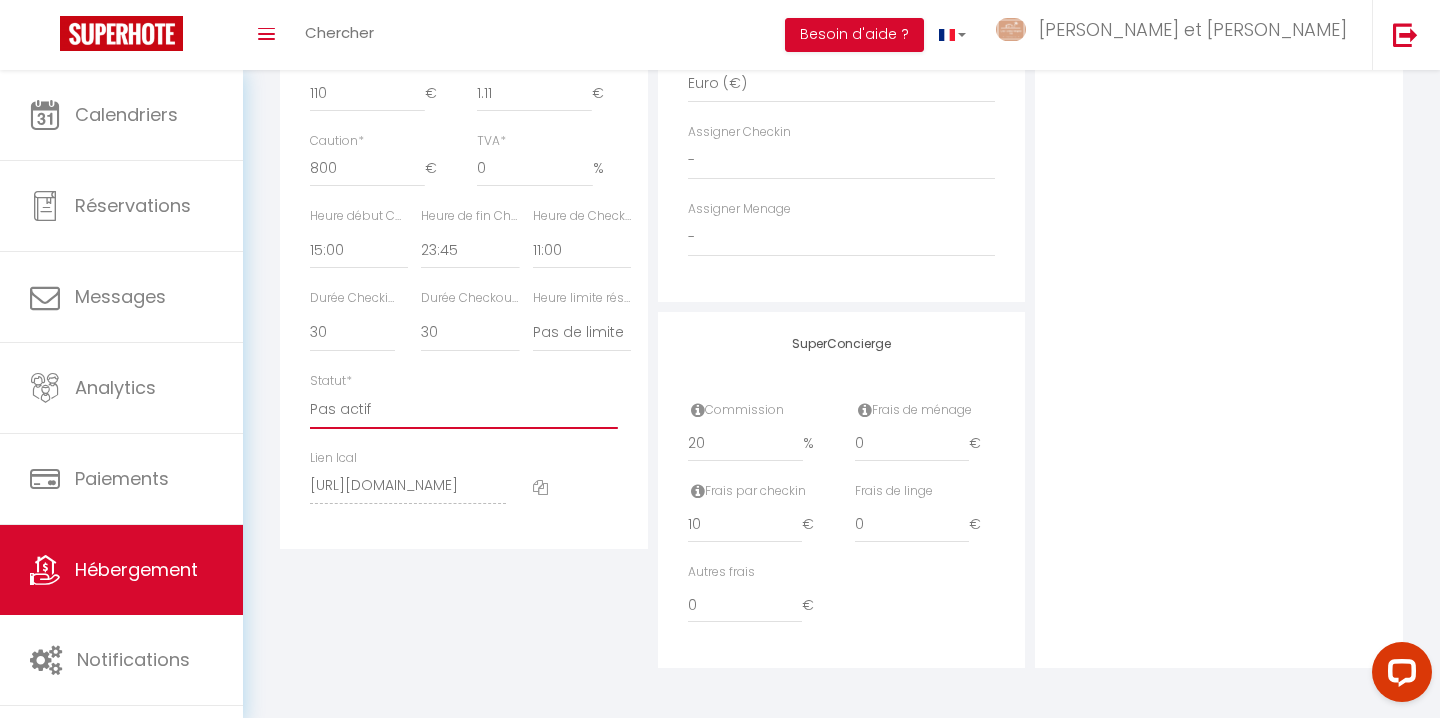 scroll, scrollTop: 0, scrollLeft: 0, axis: both 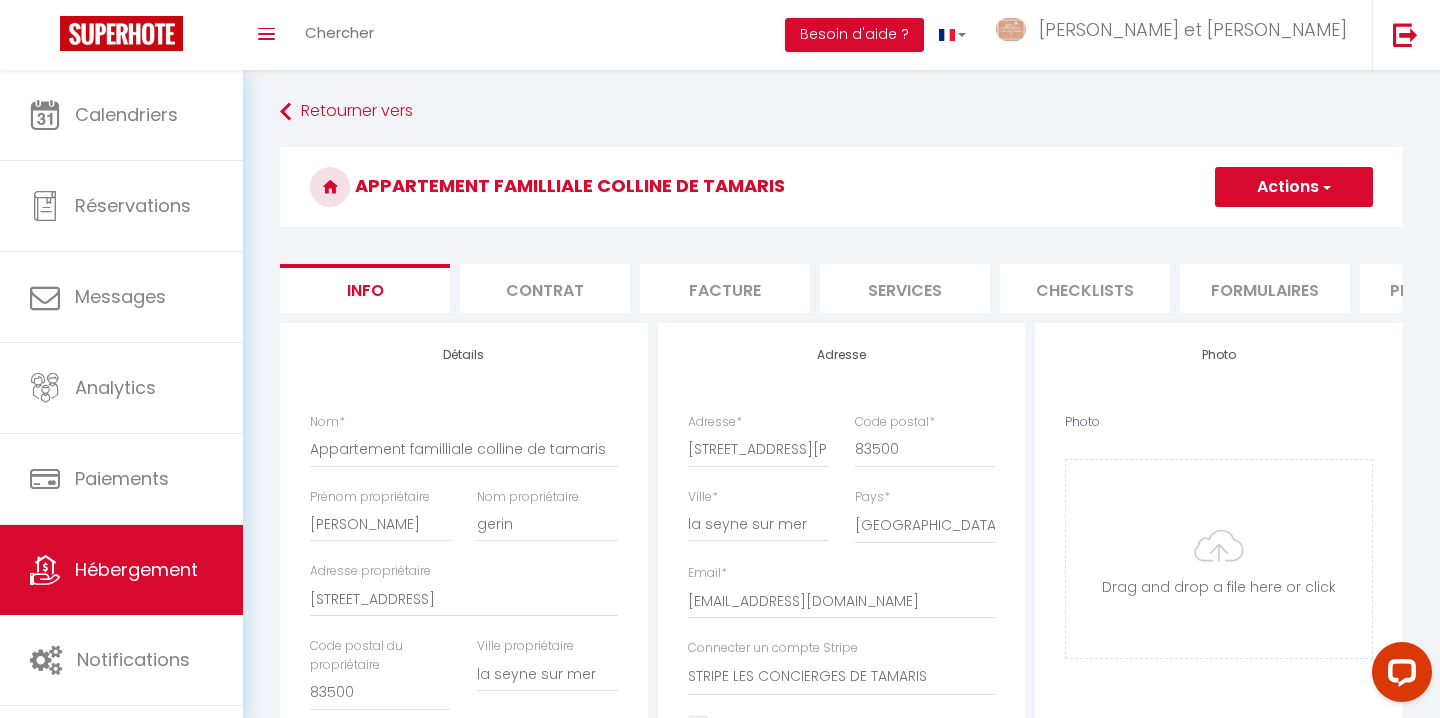 click on "Actions" at bounding box center [1294, 187] 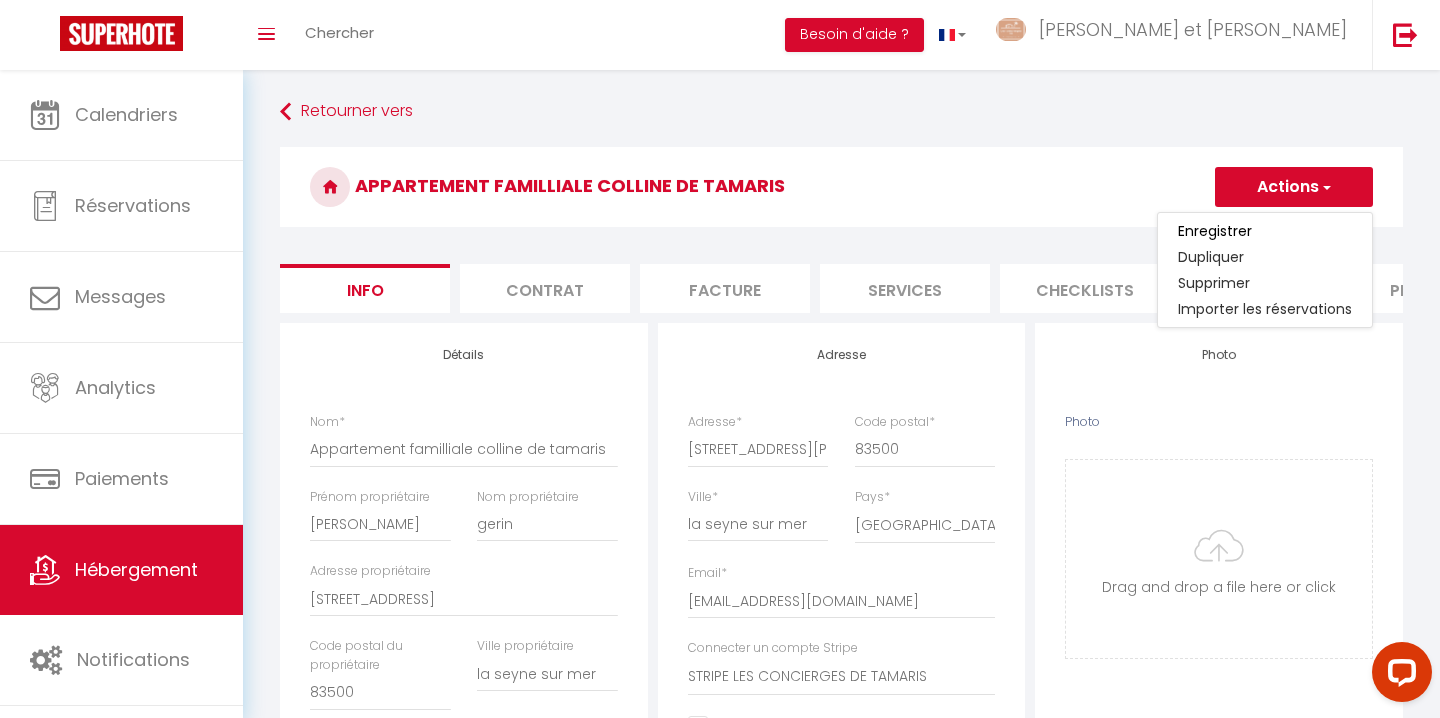 click on "Enregistrer" at bounding box center [1265, 231] 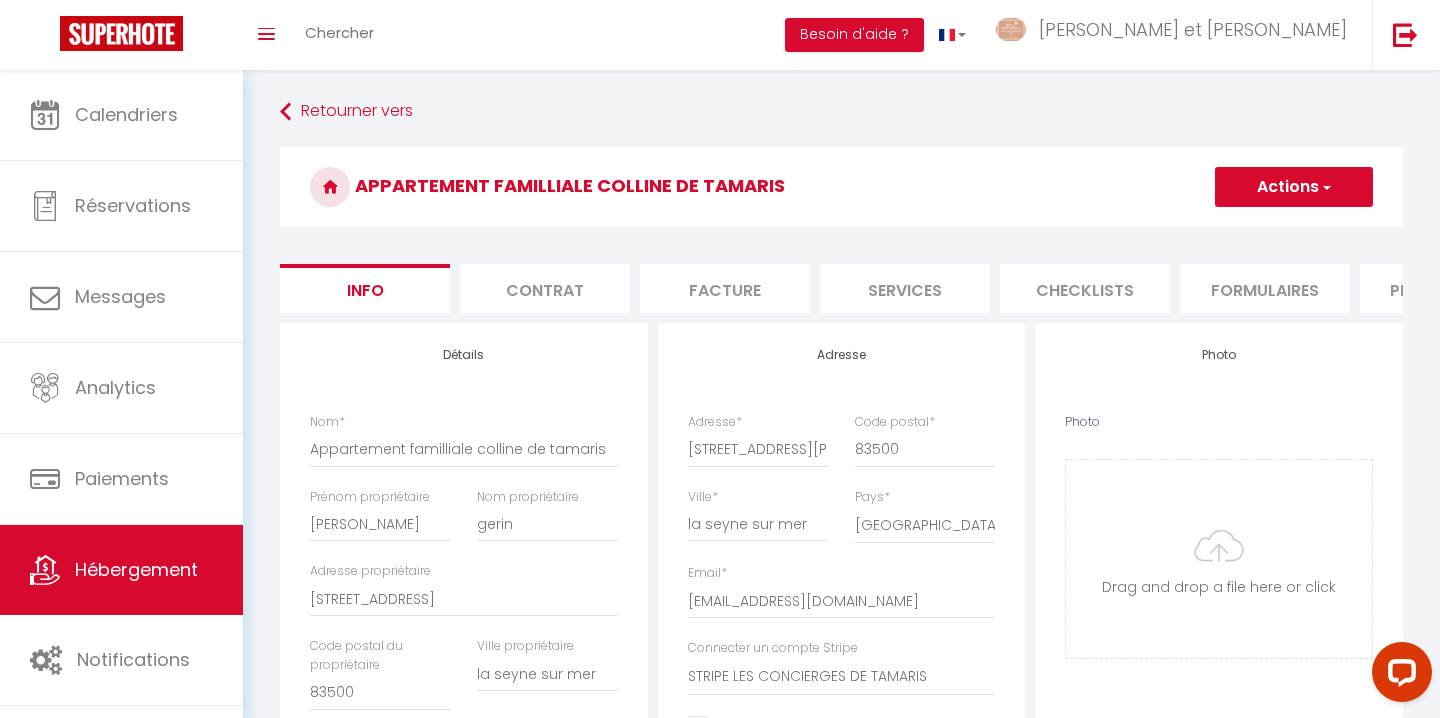click on "Actions" at bounding box center [1294, 187] 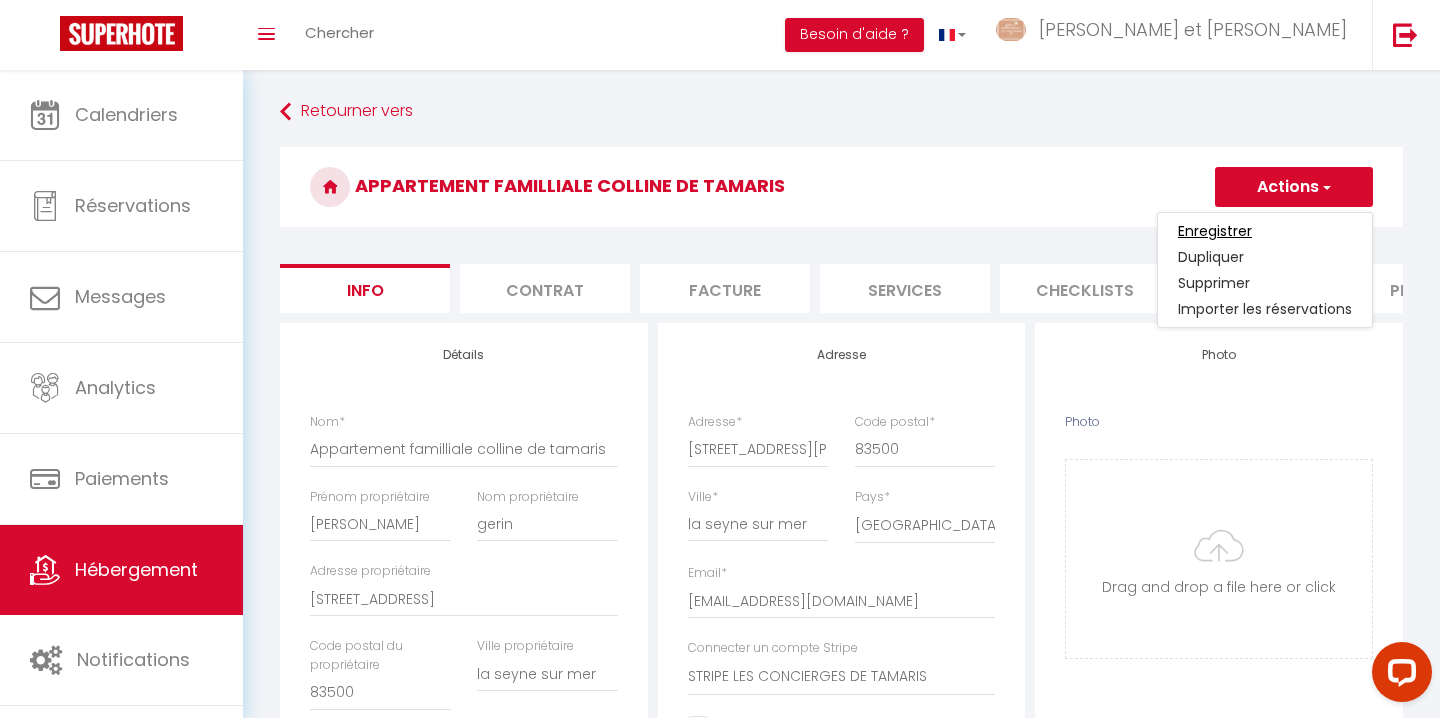 click on "Enregistrer" at bounding box center (1215, 231) 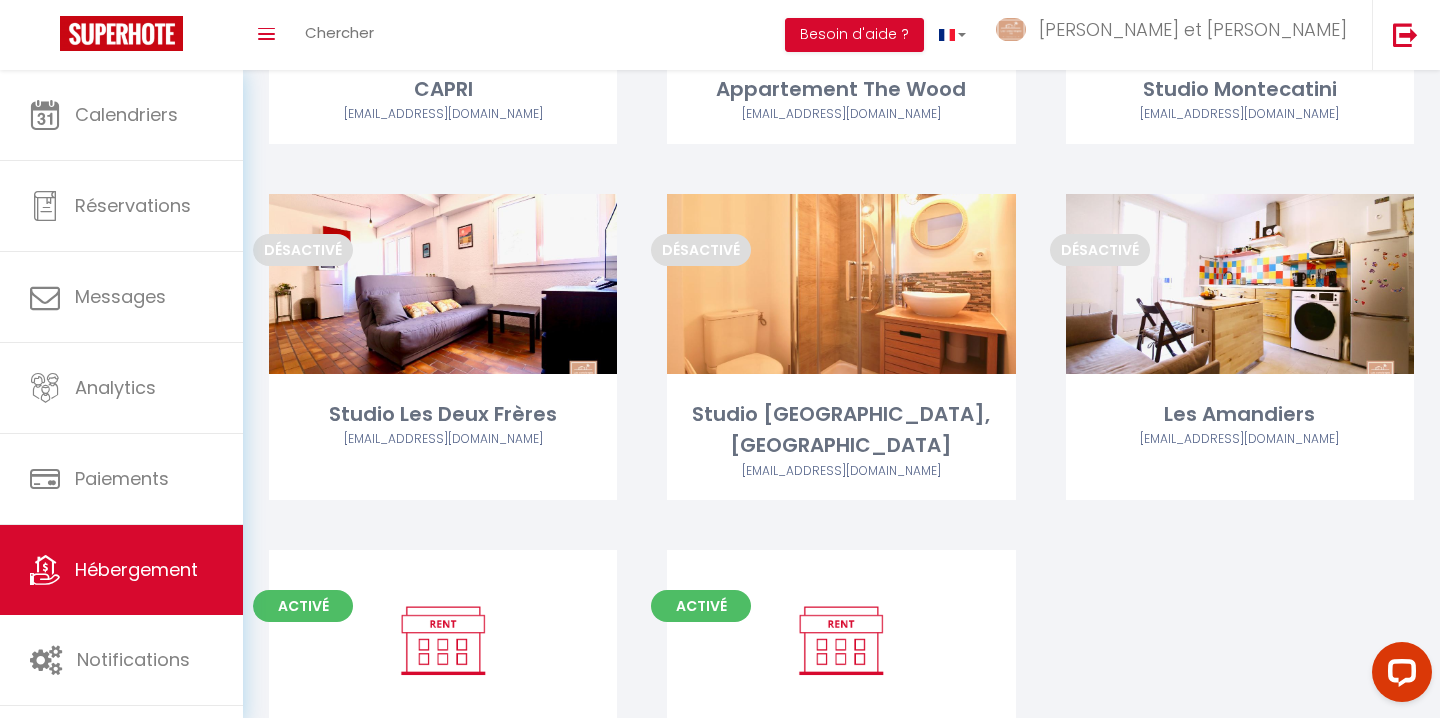 scroll, scrollTop: 7193, scrollLeft: 0, axis: vertical 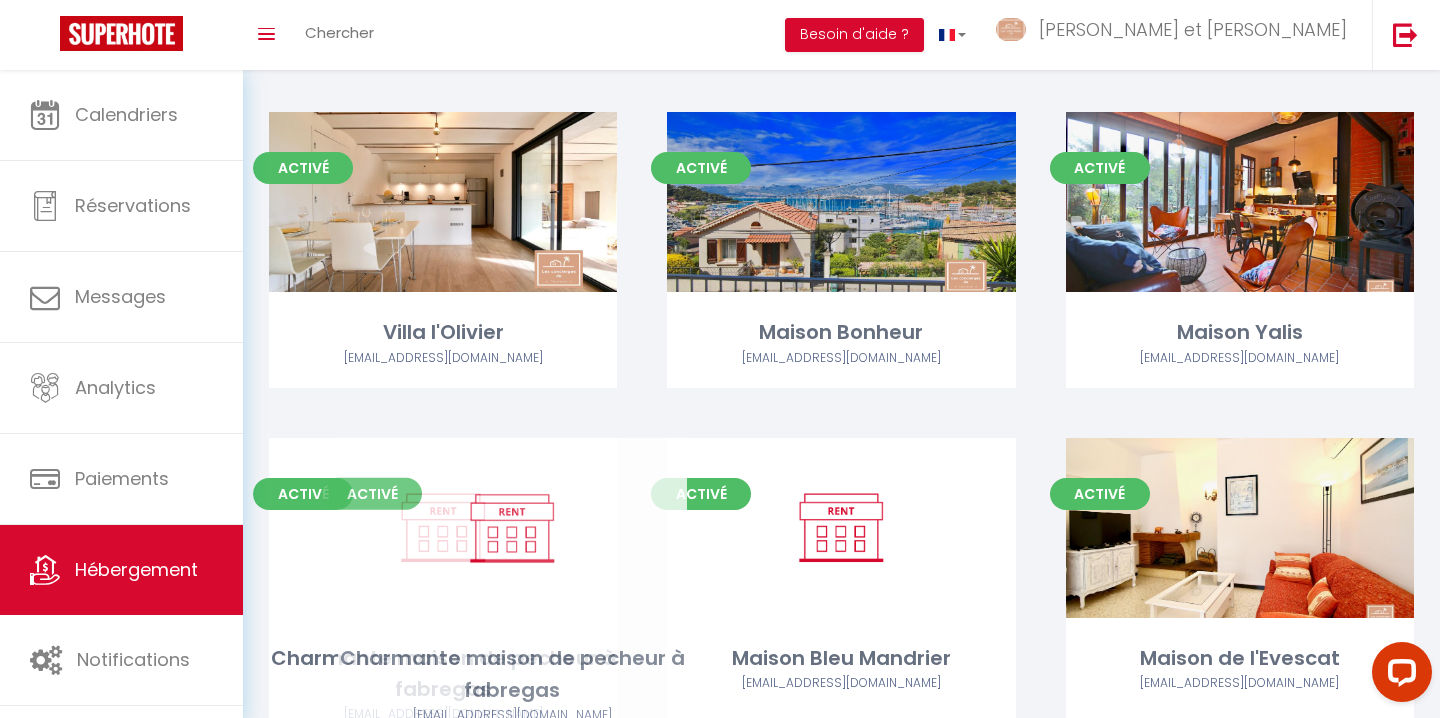drag, startPoint x: 964, startPoint y: 420, endPoint x: 628, endPoint y: 518, distance: 350 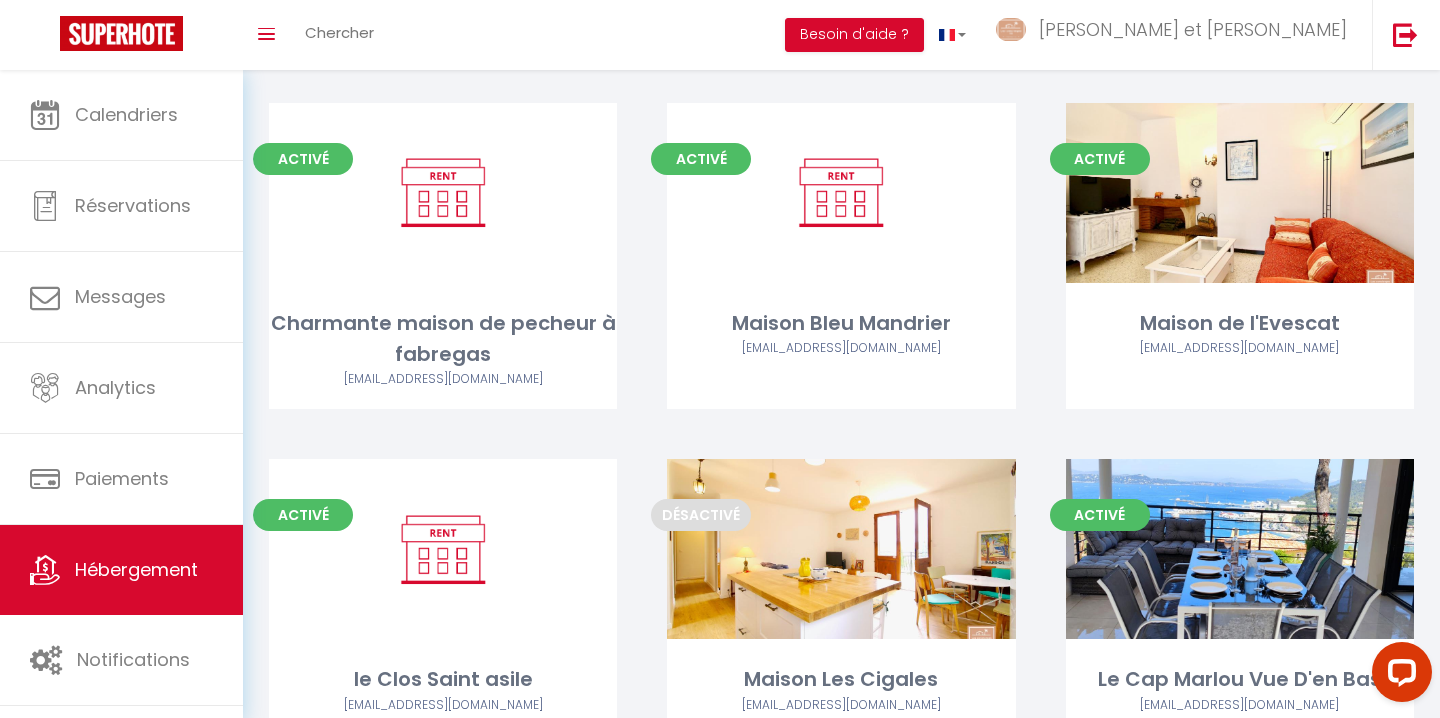 scroll, scrollTop: 1106, scrollLeft: 0, axis: vertical 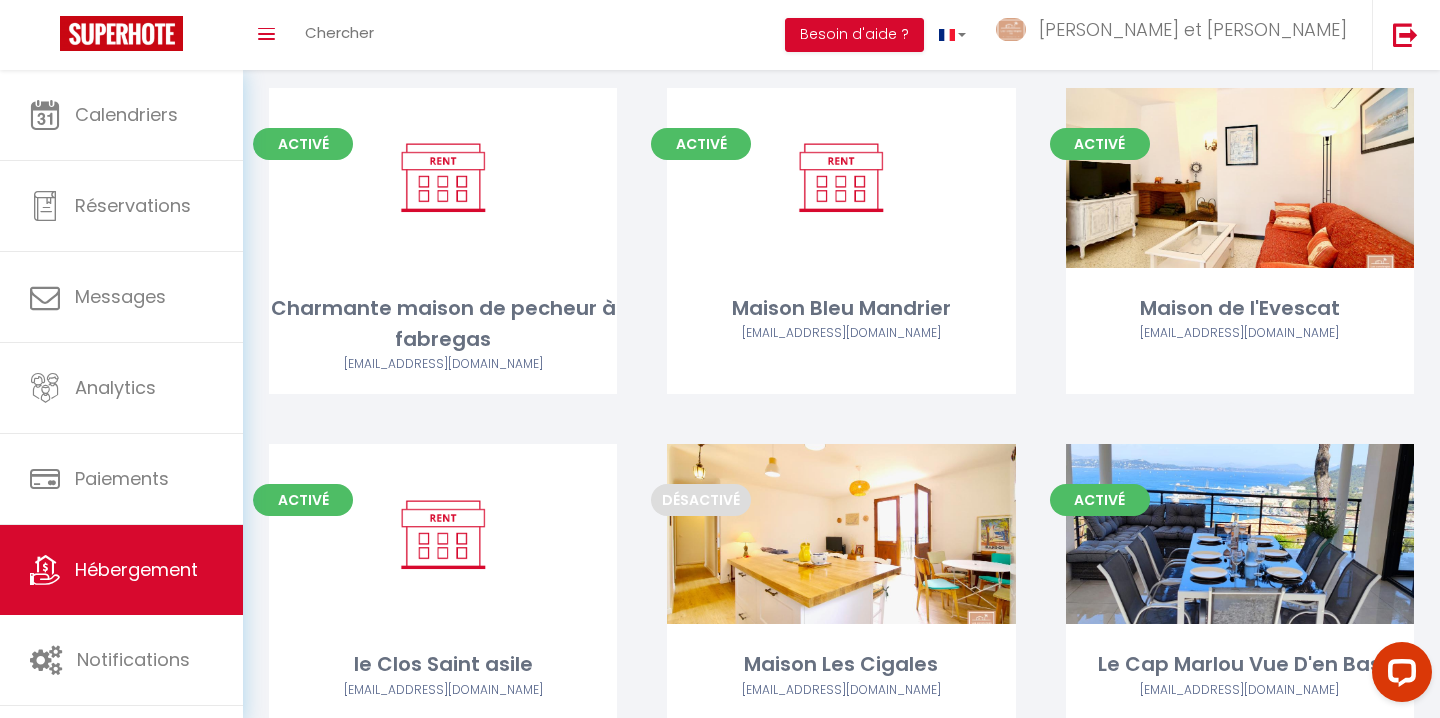 click on "Activé
Editer
Maison Bleu Mandrier   [EMAIL_ADDRESS][DOMAIN_NAME]" at bounding box center [841, 266] 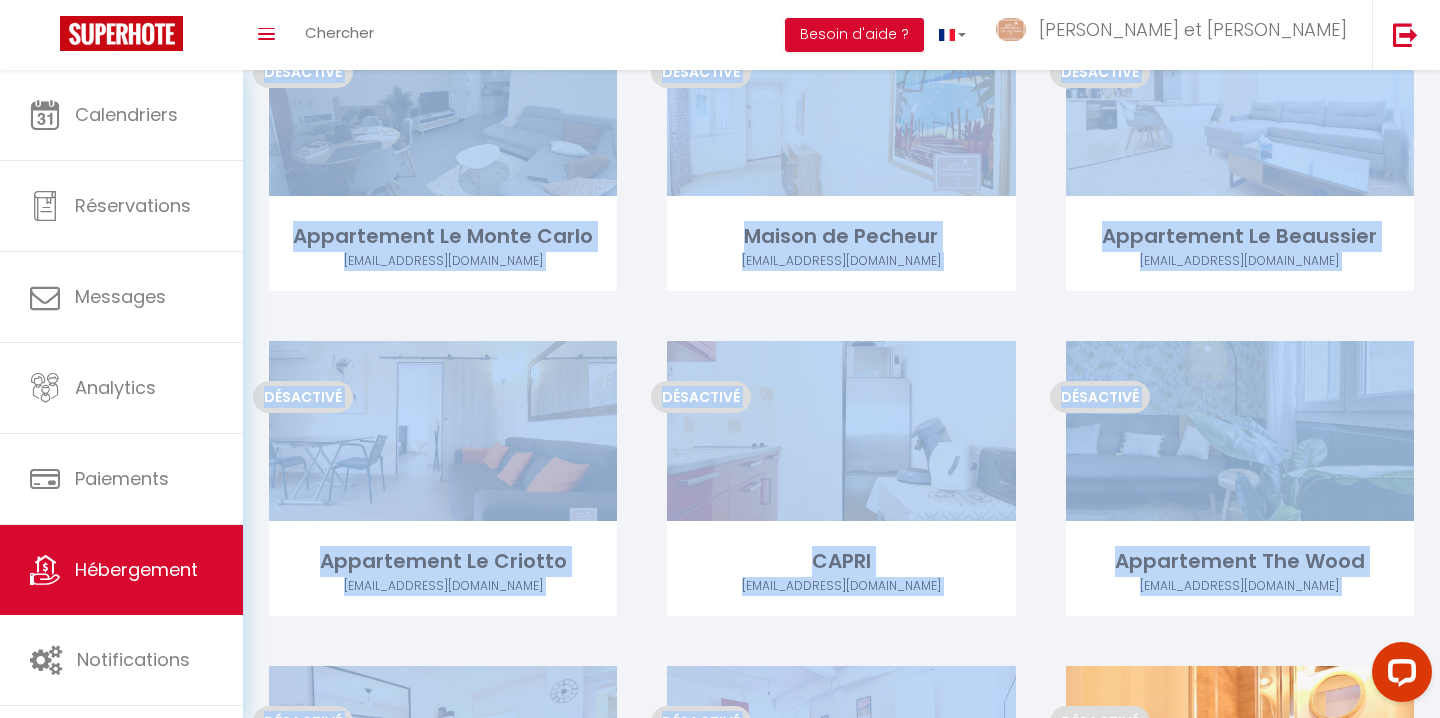 scroll, scrollTop: 7225, scrollLeft: 0, axis: vertical 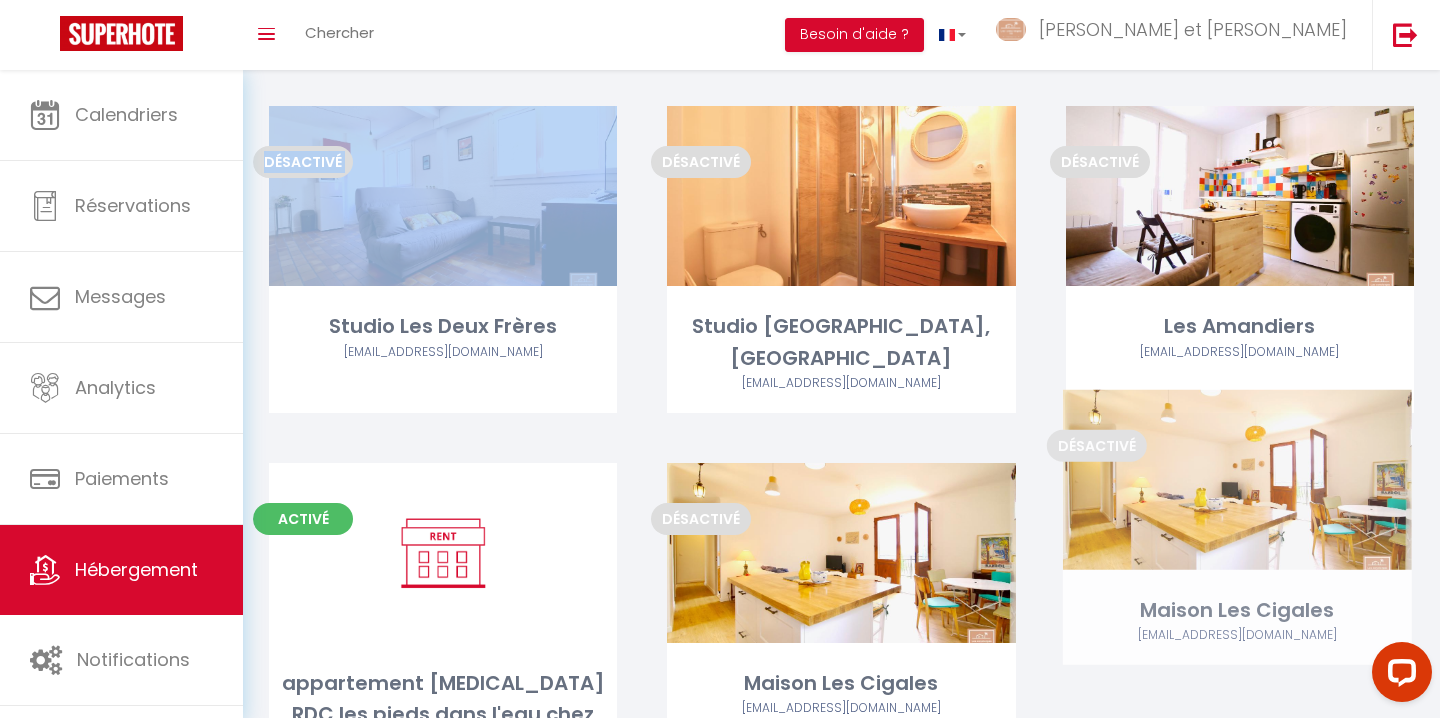 drag, startPoint x: 767, startPoint y: 506, endPoint x: 1179, endPoint y: 425, distance: 419.8869 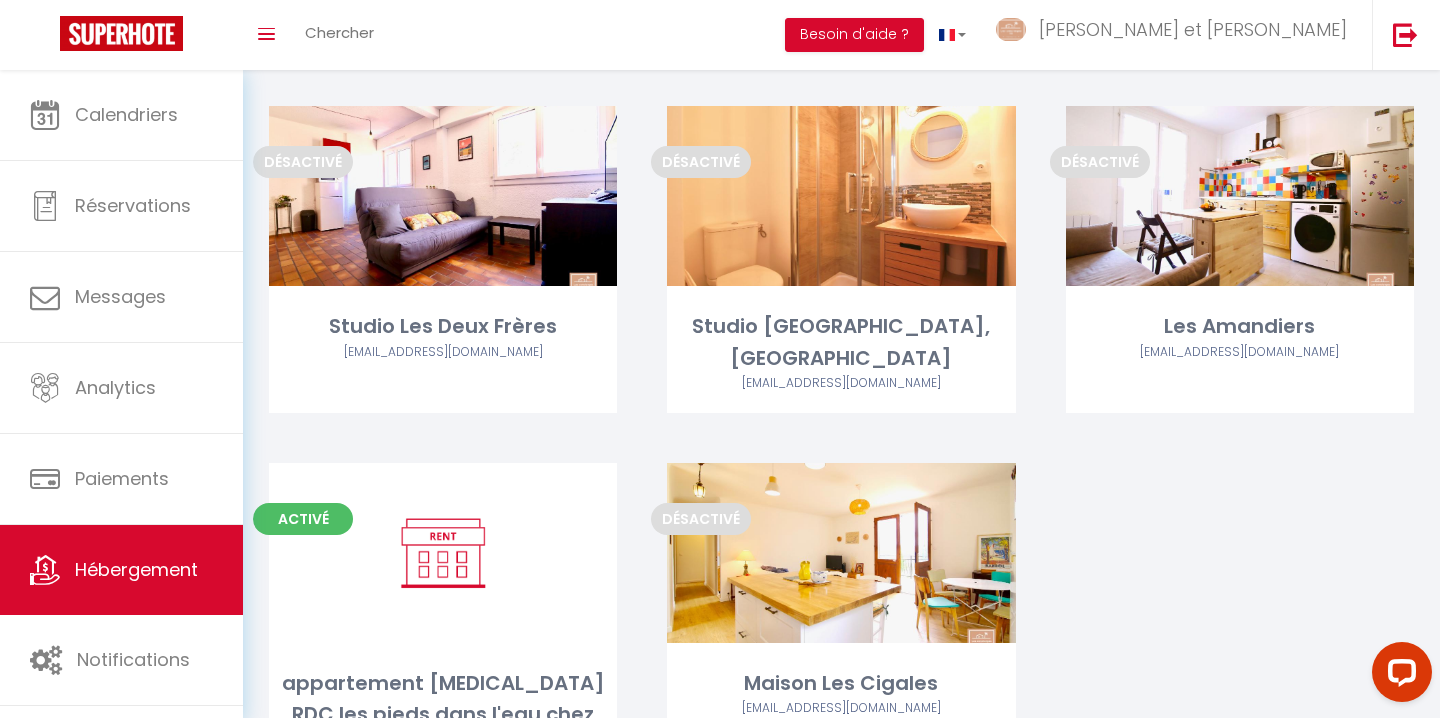 click on "Activé
Editer
Flower Suite & Spa   [EMAIL_ADDRESS][DOMAIN_NAME] Activé
Editer
Mascarade Suite & Spa   [EMAIL_ADDRESS][DOMAIN_NAME] Activé
Editer
Villa La Belle Bleu   [EMAIL_ADDRESS][DOMAIN_NAME] Activé
Editer
Villa Kaz Des Sables   [EMAIL_ADDRESS][DOMAIN_NAME] Activé
Editer
Villa [PERSON_NAME]   [EMAIL_ADDRESS][DOMAIN_NAME] Activé
Editer
Villa d'[PERSON_NAME]   [EMAIL_ADDRESS][DOMAIN_NAME] Activé
Editer
Villa l'Olivier   [EMAIL_ADDRESS][DOMAIN_NAME] Activé
Editer
Maison Bonheur   [EMAIL_ADDRESS][DOMAIN_NAME] Activé
Editer
Maison Yalis   [EMAIL_ADDRESS][DOMAIN_NAME] Activé
Editer" at bounding box center (841, -3078) 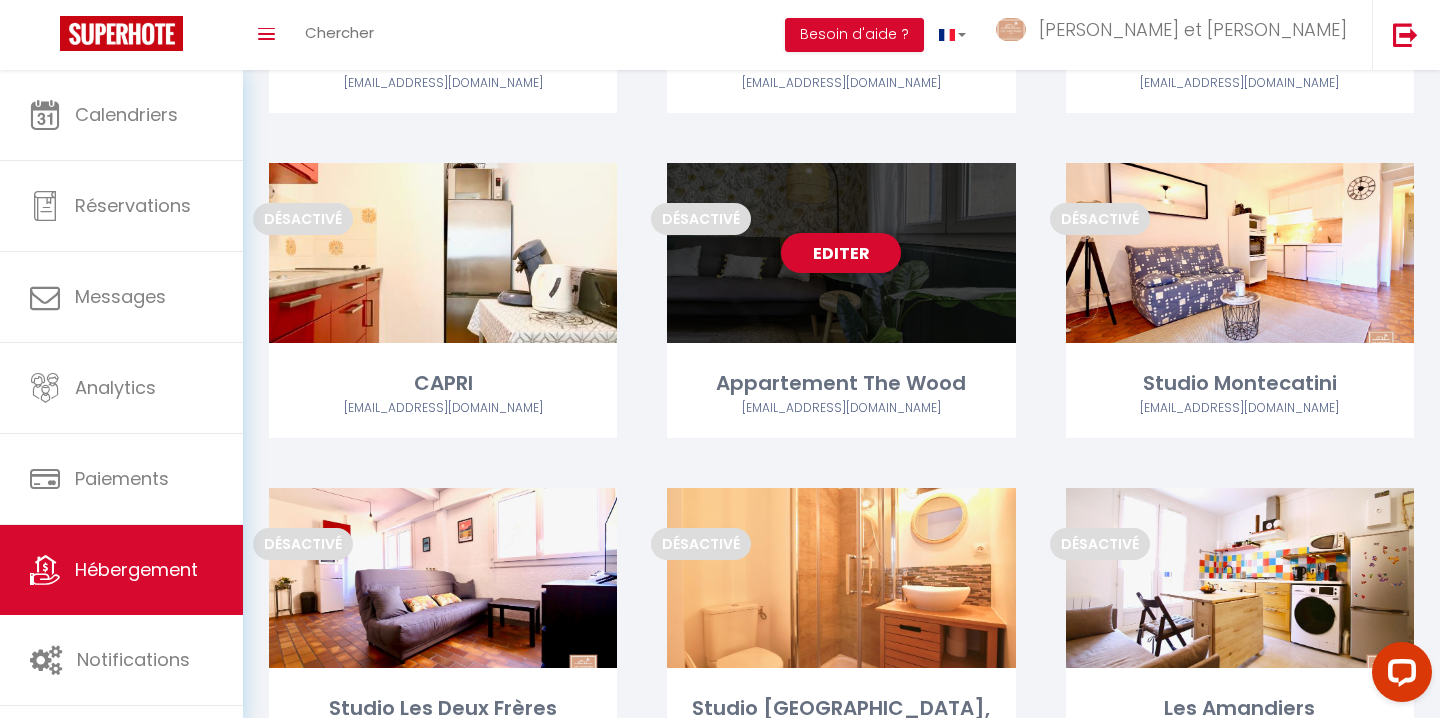 scroll, scrollTop: 6936, scrollLeft: 0, axis: vertical 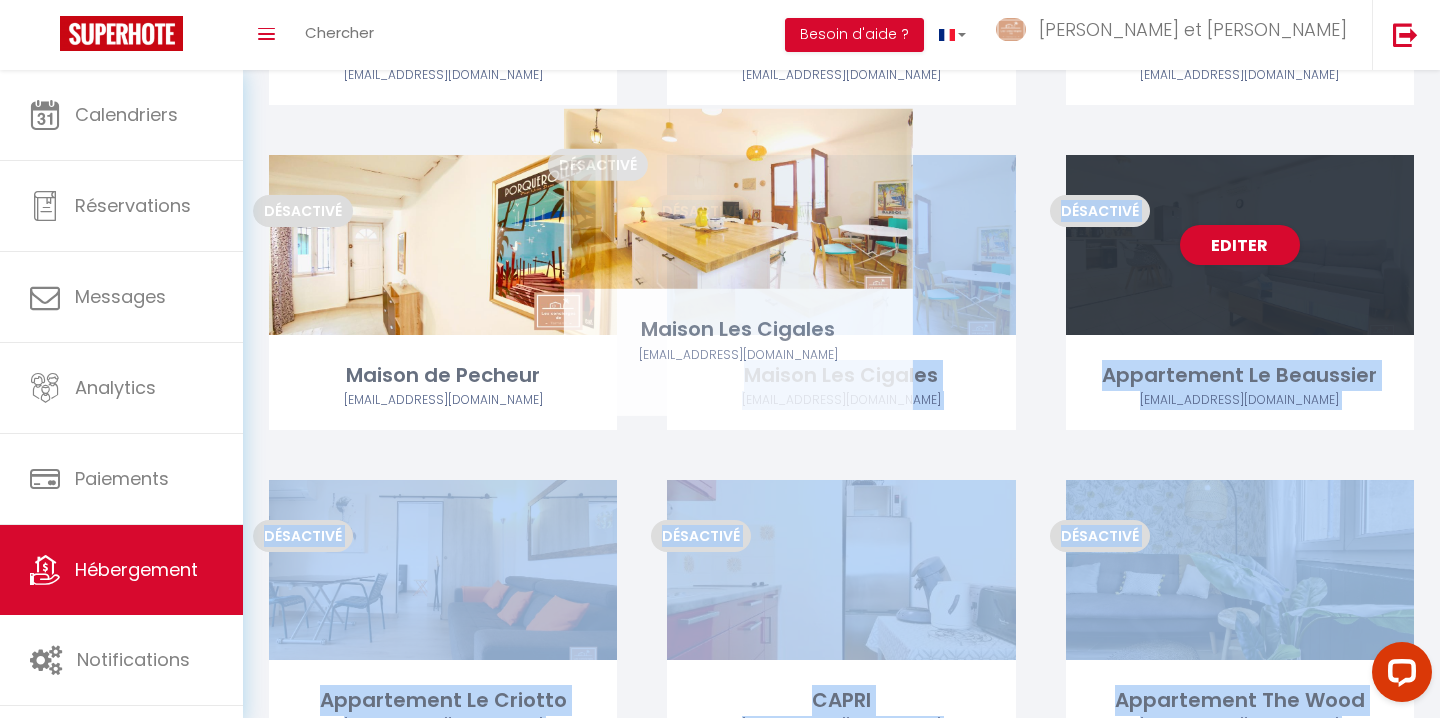 drag, startPoint x: 769, startPoint y: 632, endPoint x: 661, endPoint y: 113, distance: 530.1179 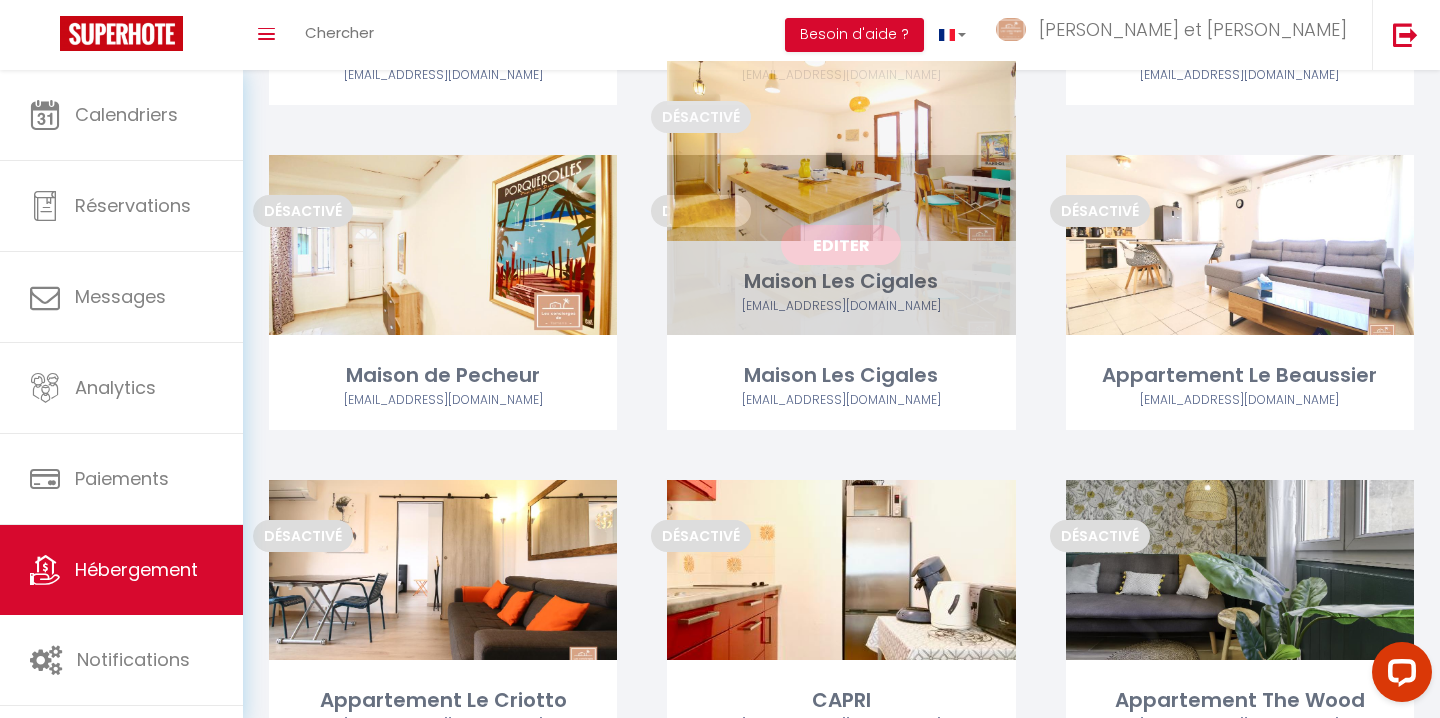 click on "[EMAIL_ADDRESS][DOMAIN_NAME]" at bounding box center (841, 400) 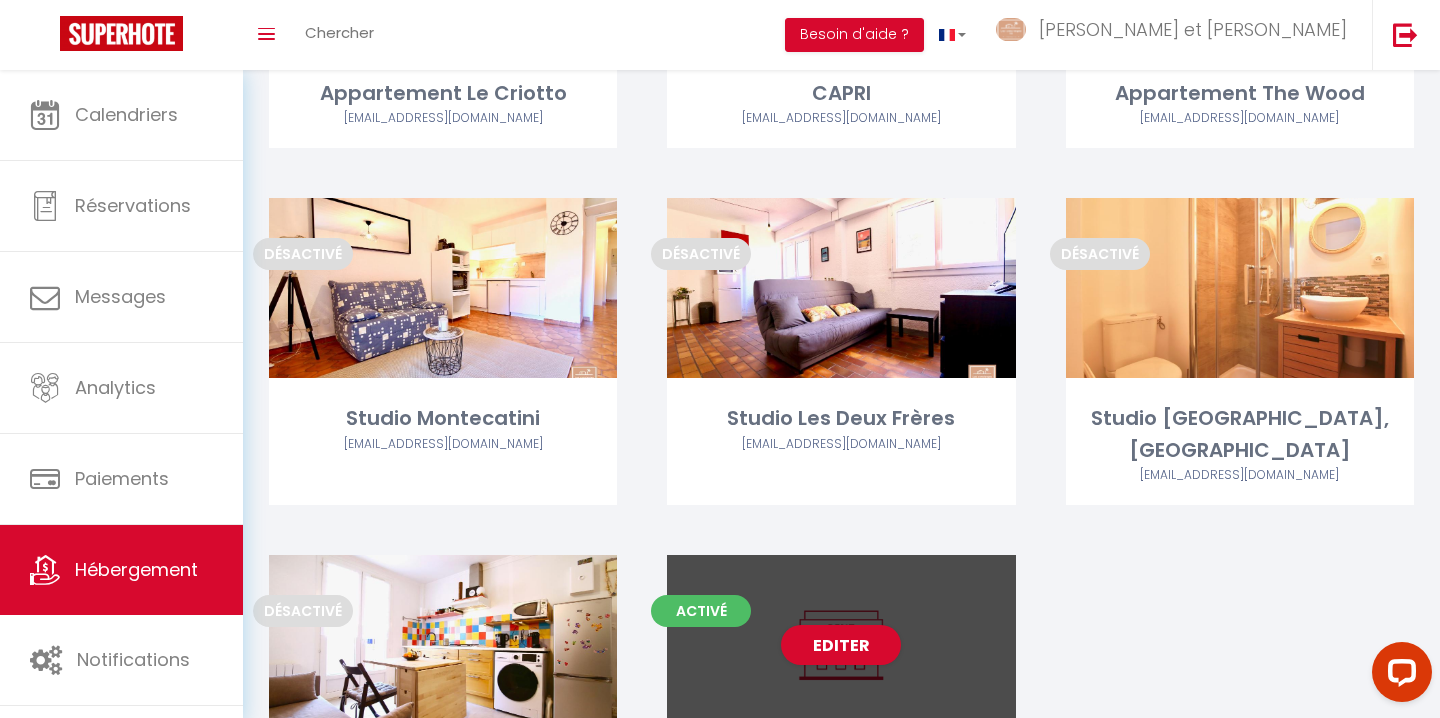 scroll, scrollTop: 7162, scrollLeft: 0, axis: vertical 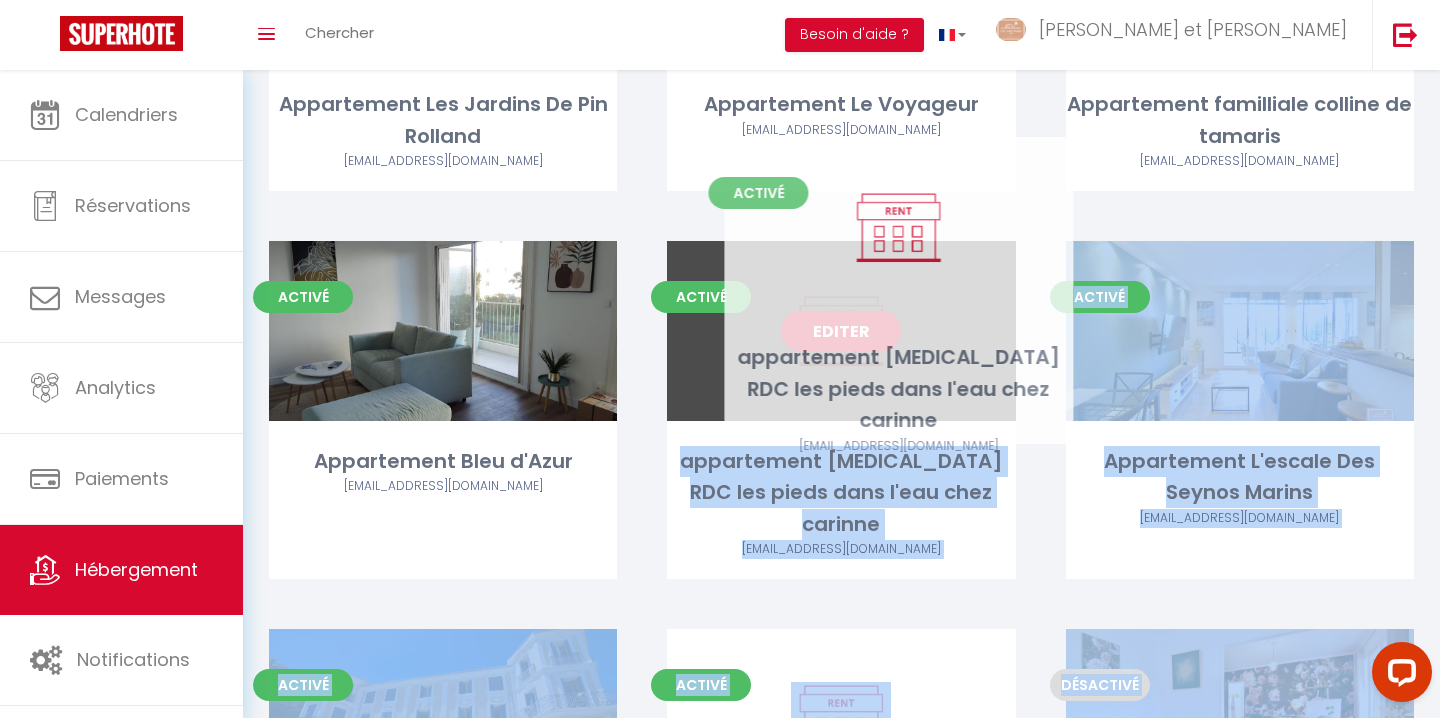 drag, startPoint x: 943, startPoint y: 481, endPoint x: 984, endPoint y: 232, distance: 252.35292 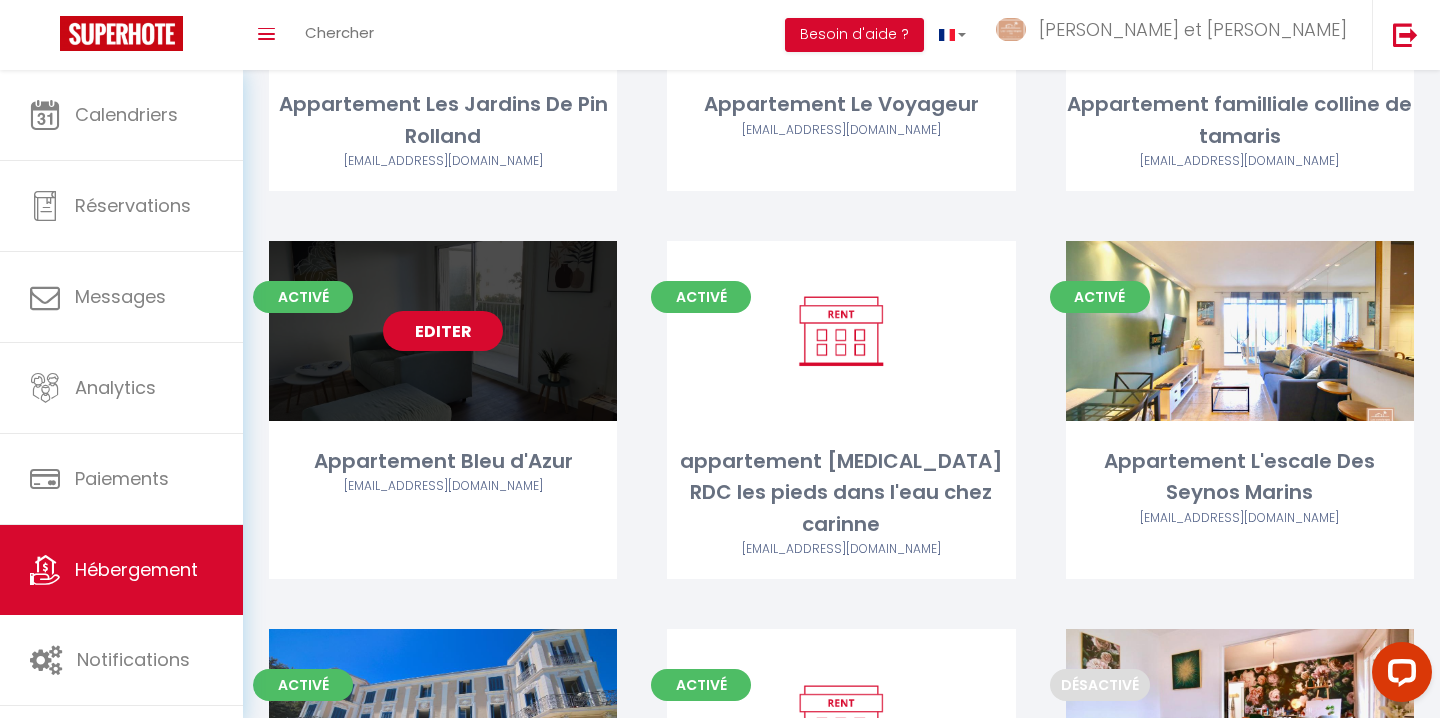 click on "Editer" at bounding box center [443, 331] 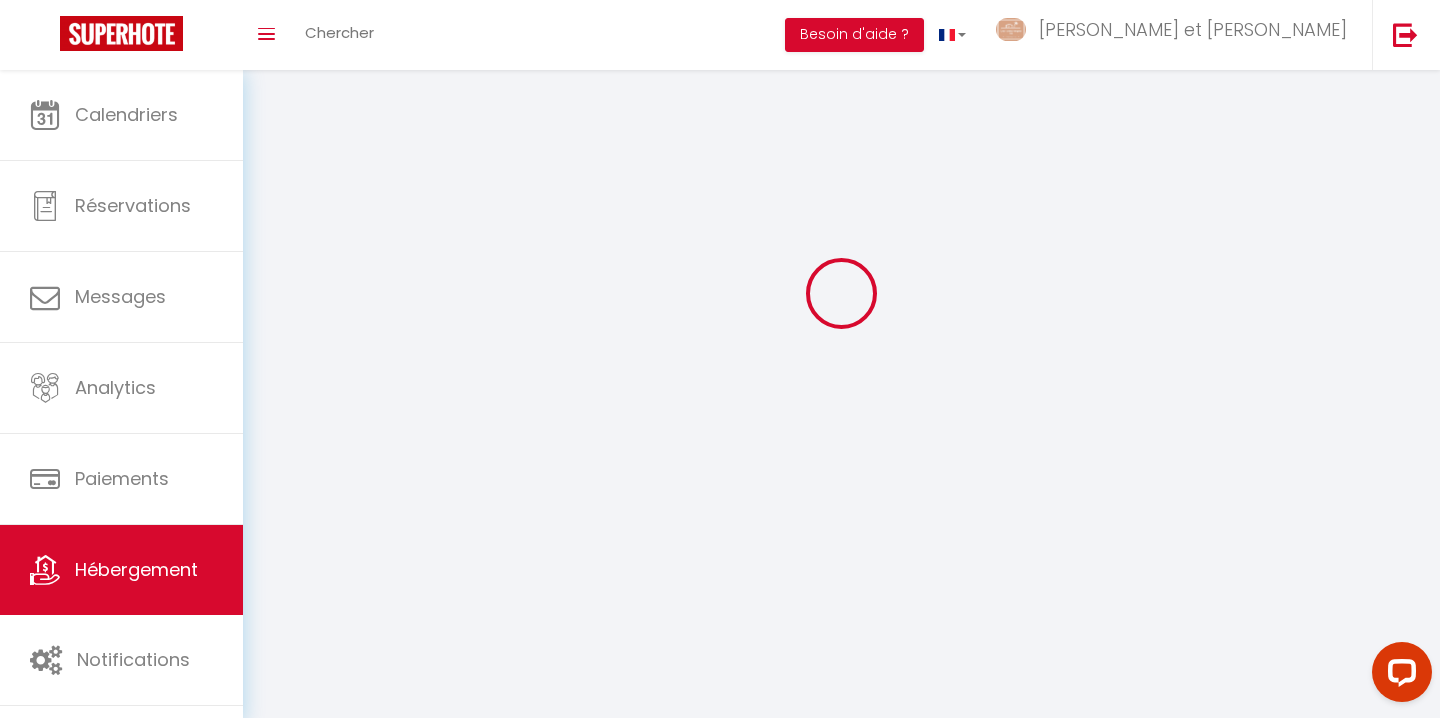 scroll, scrollTop: 0, scrollLeft: 0, axis: both 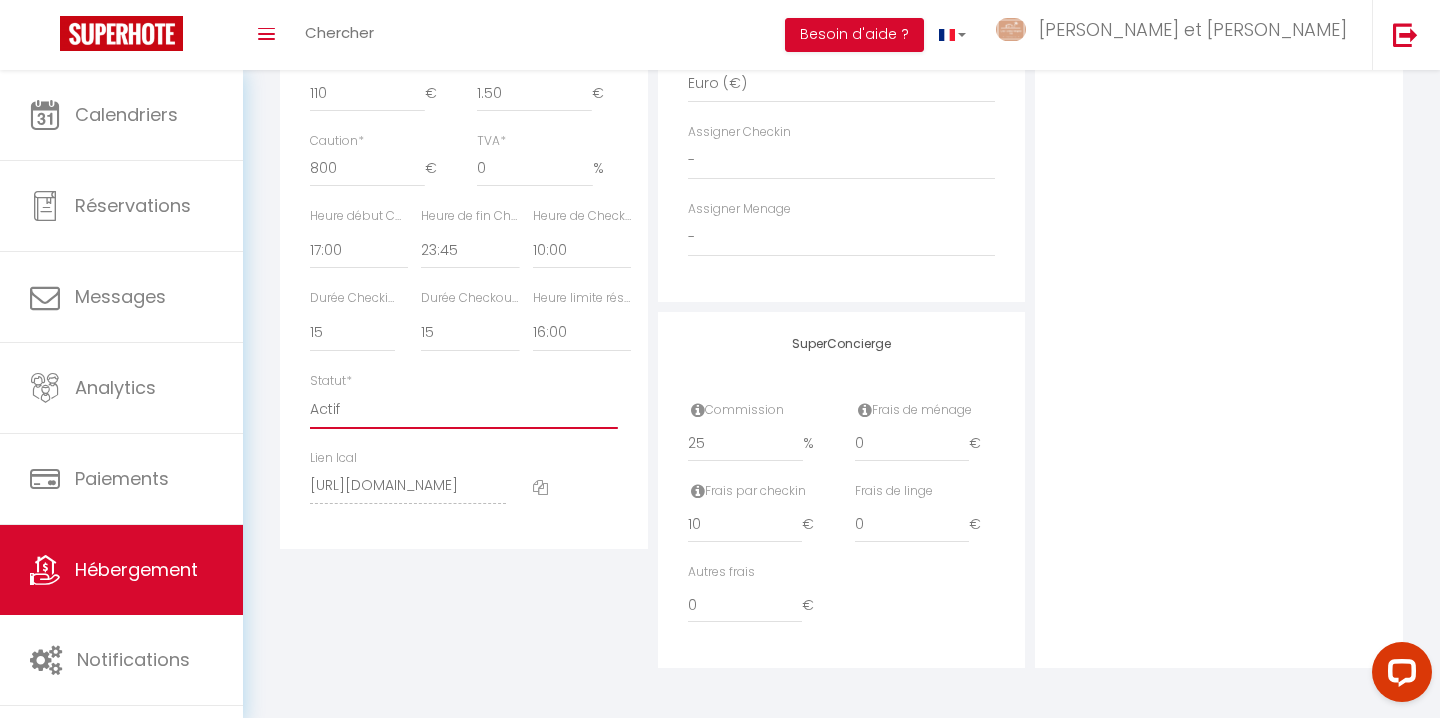 click on "Actif
Pas actif" at bounding box center [464, 410] 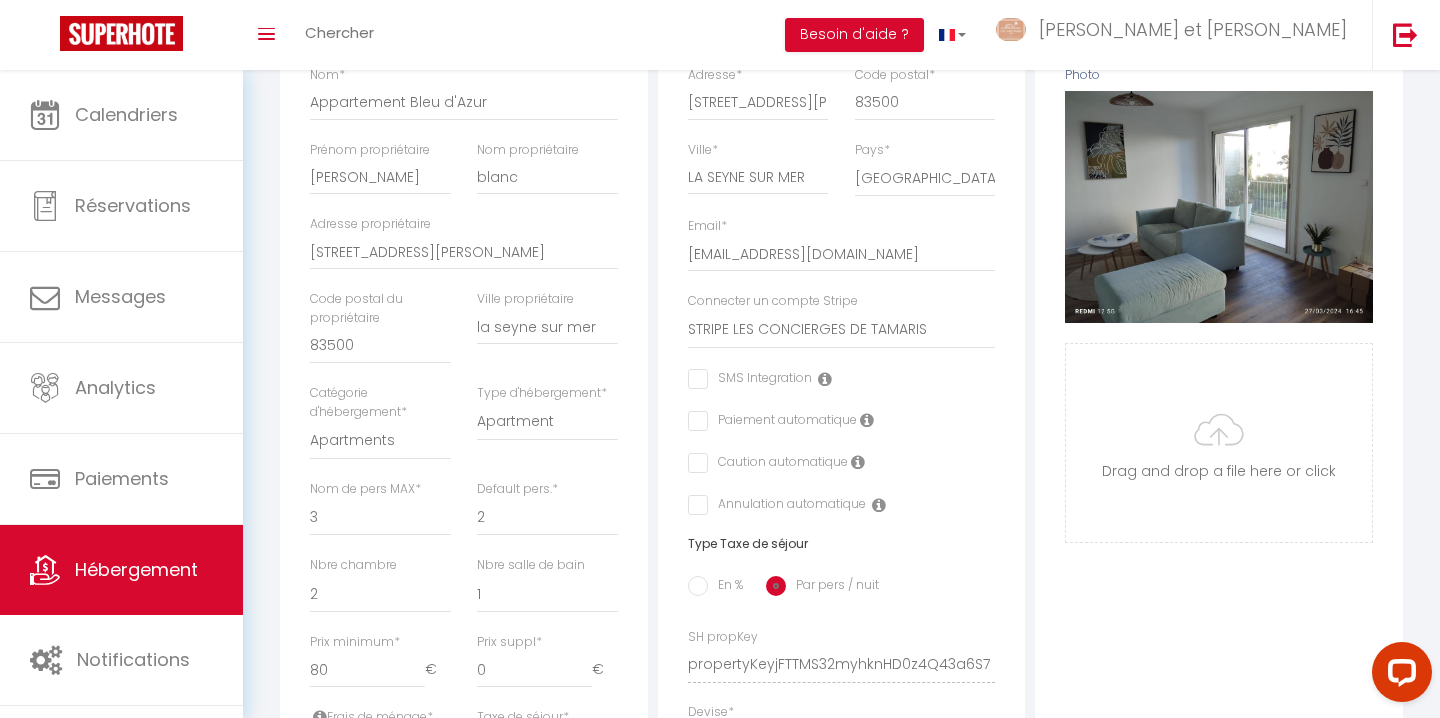 scroll, scrollTop: 0, scrollLeft: 0, axis: both 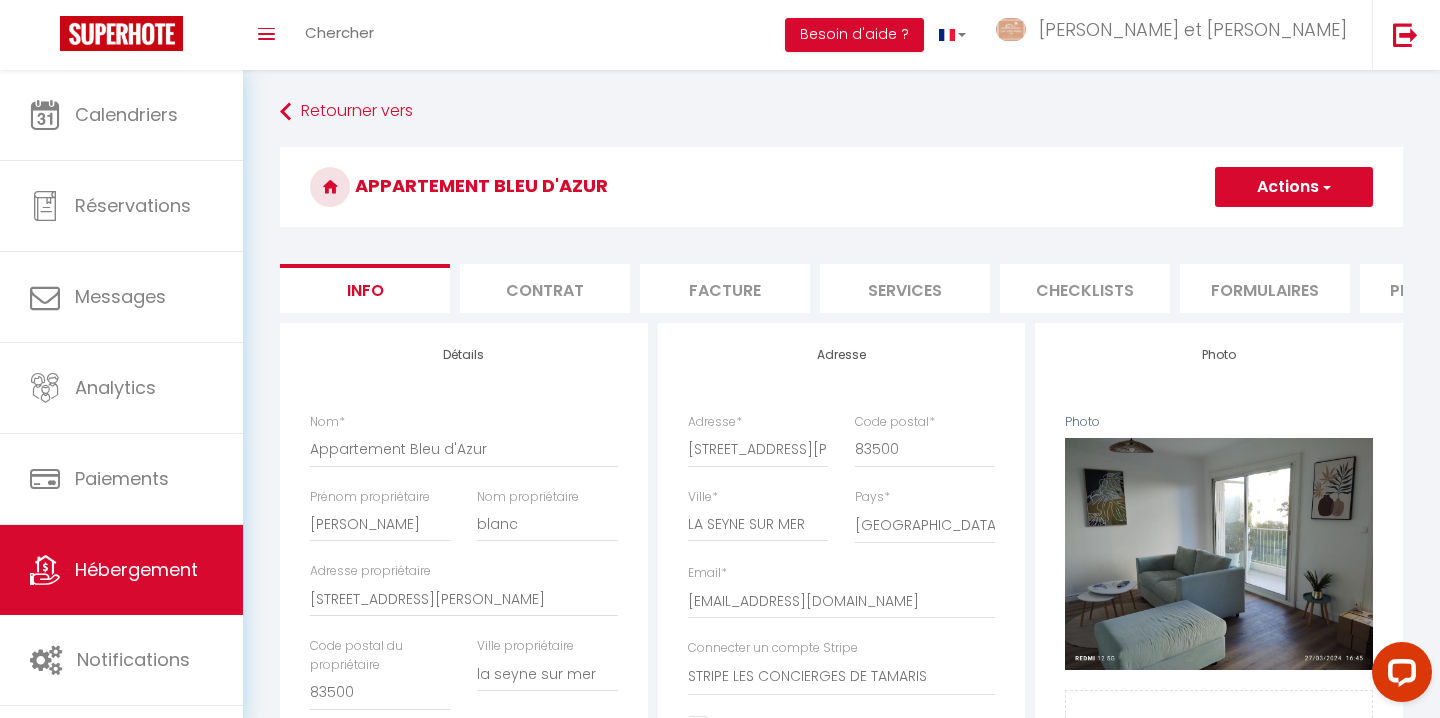 click on "Actions" at bounding box center (1294, 187) 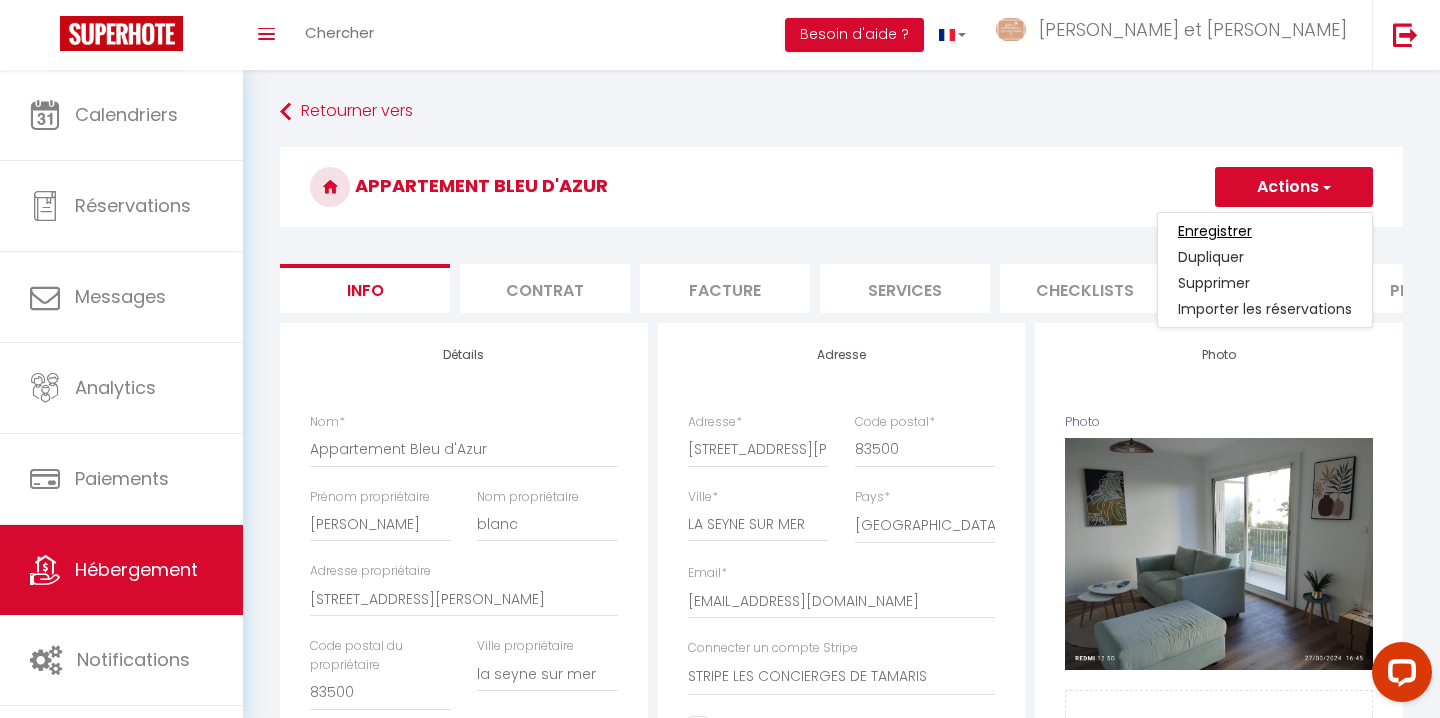 click on "Enregistrer" at bounding box center (1215, 231) 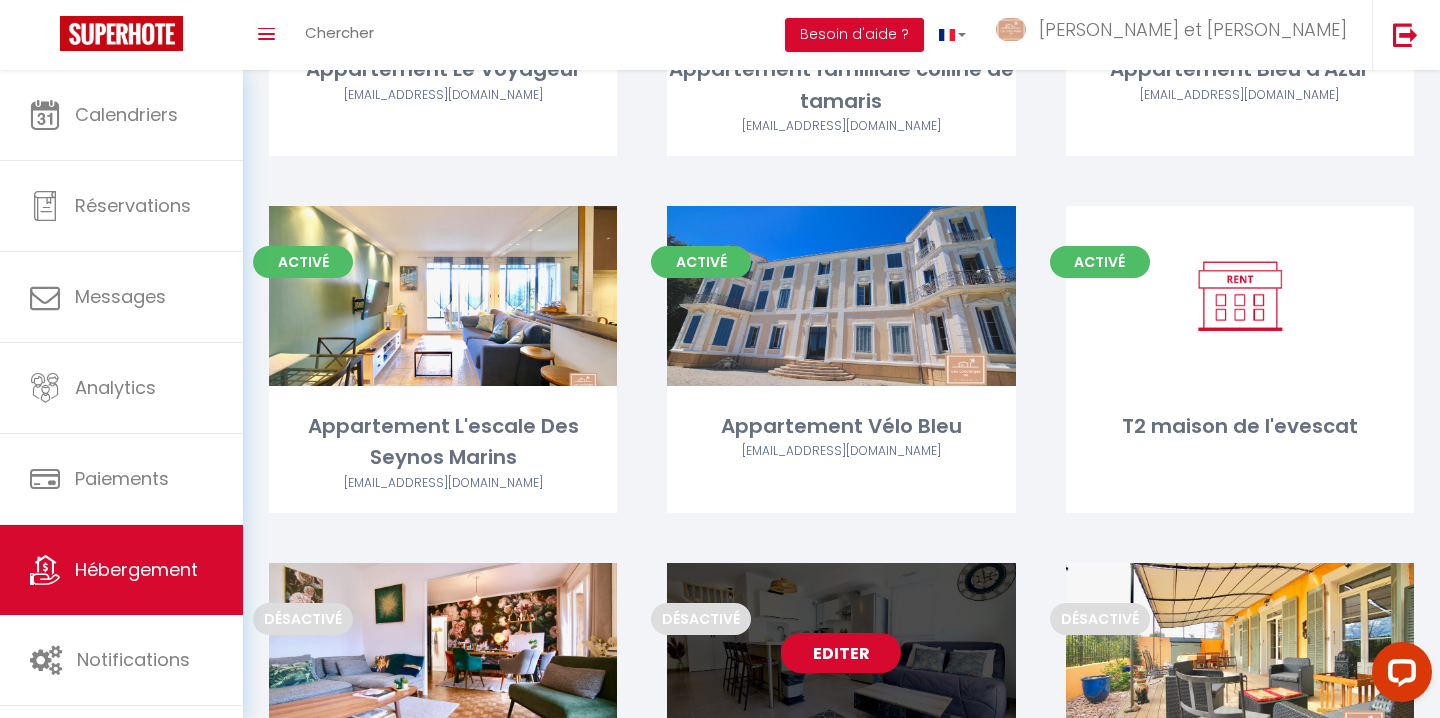 scroll, scrollTop: 5437, scrollLeft: 0, axis: vertical 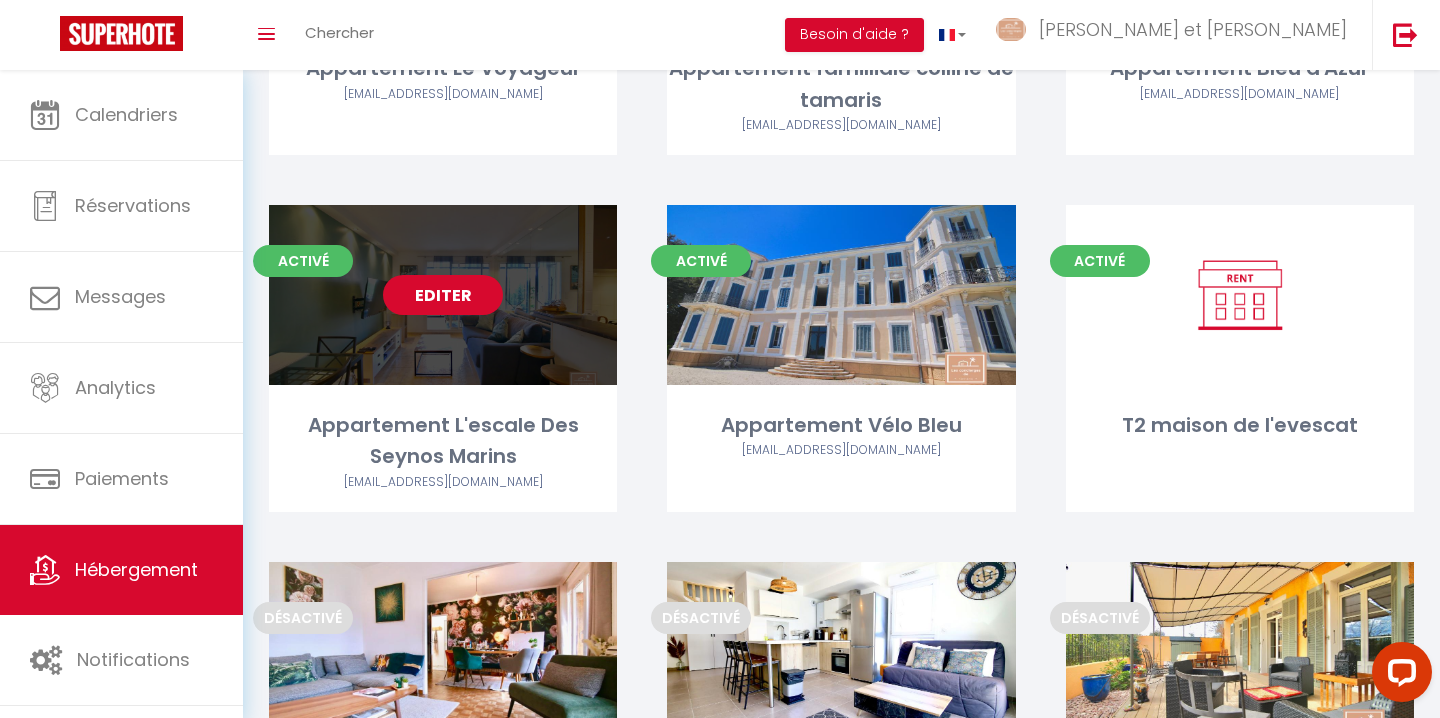 click on "Editer" at bounding box center (443, 295) 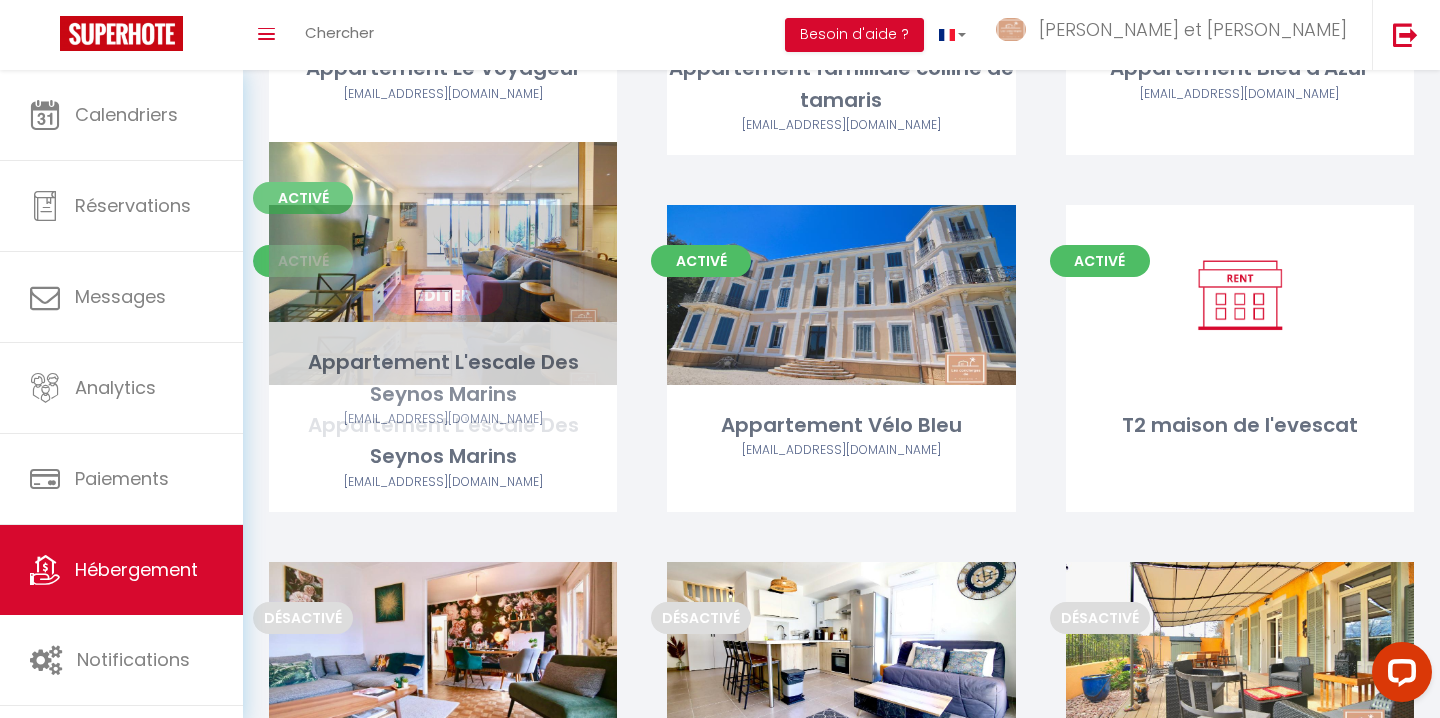 click on "Editer" at bounding box center [443, 295] 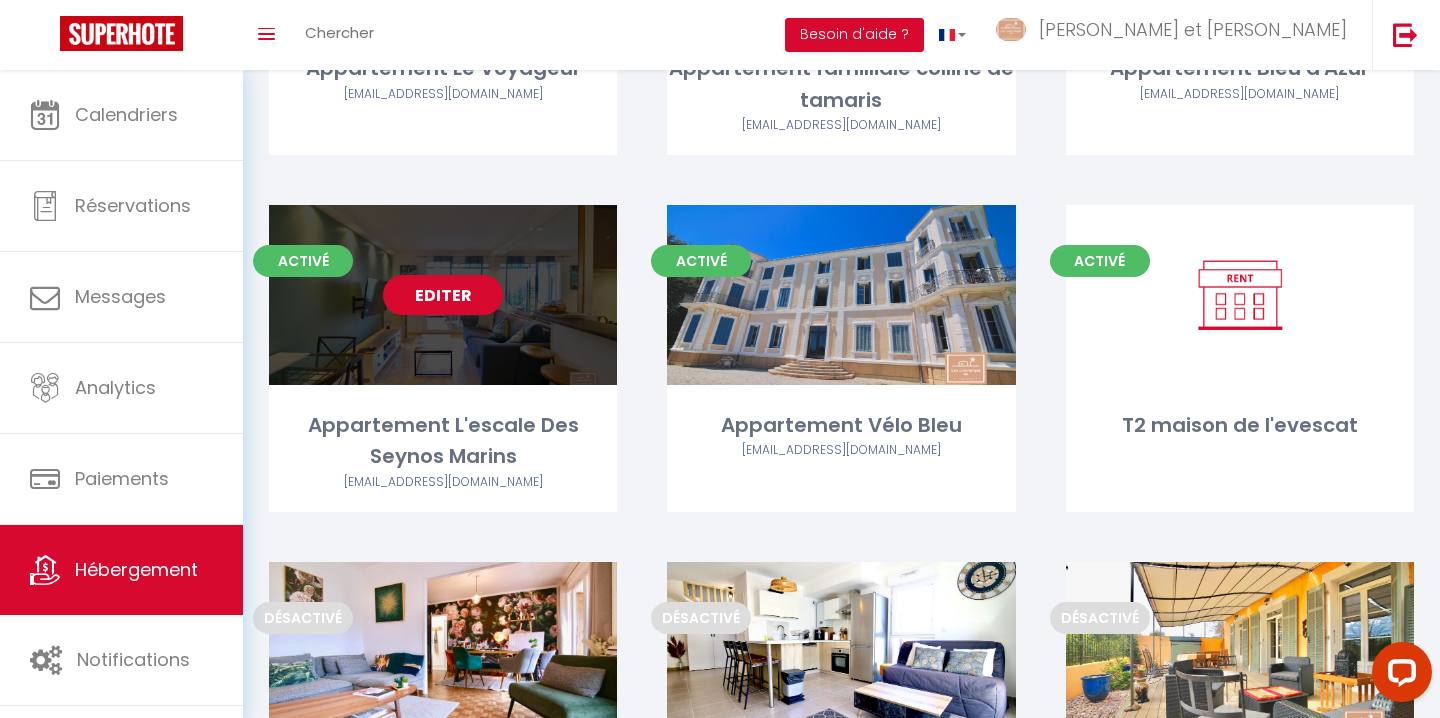 click on "Editer" at bounding box center [443, 295] 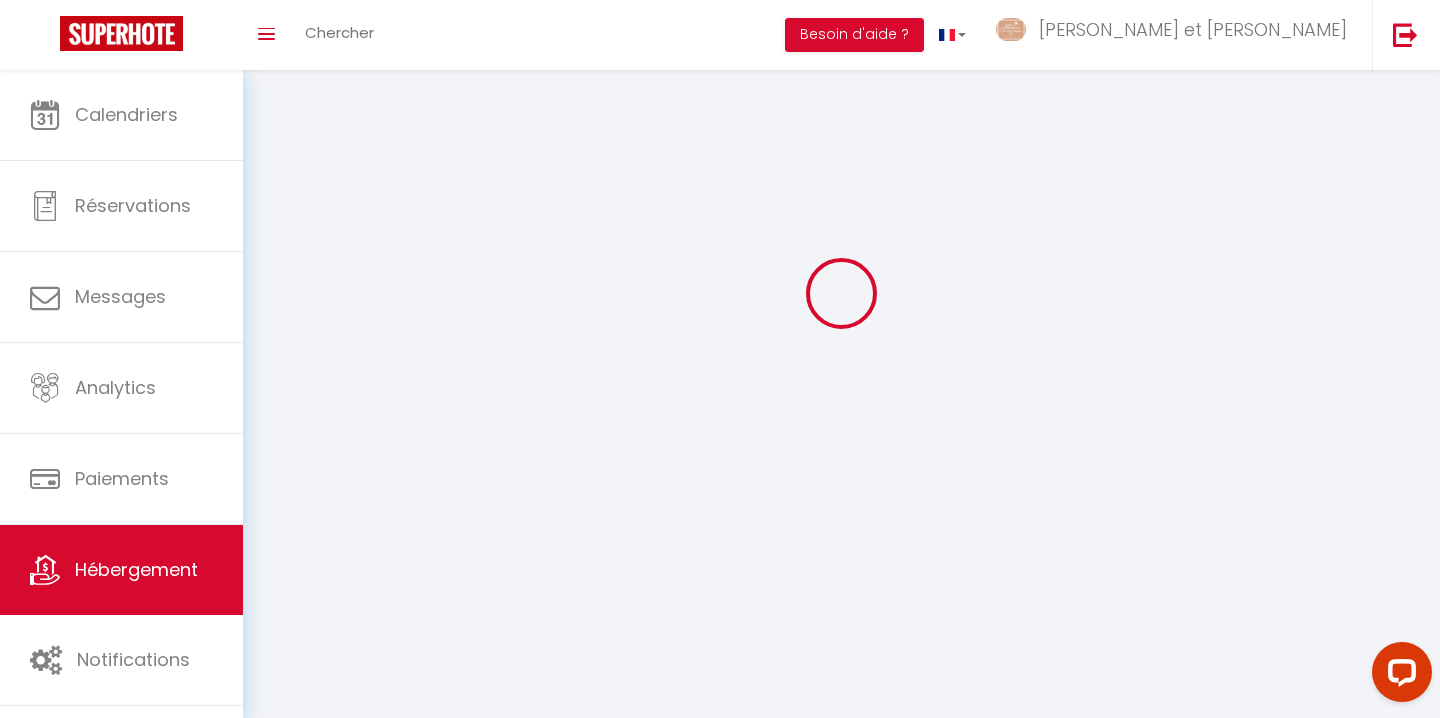 scroll, scrollTop: 0, scrollLeft: 0, axis: both 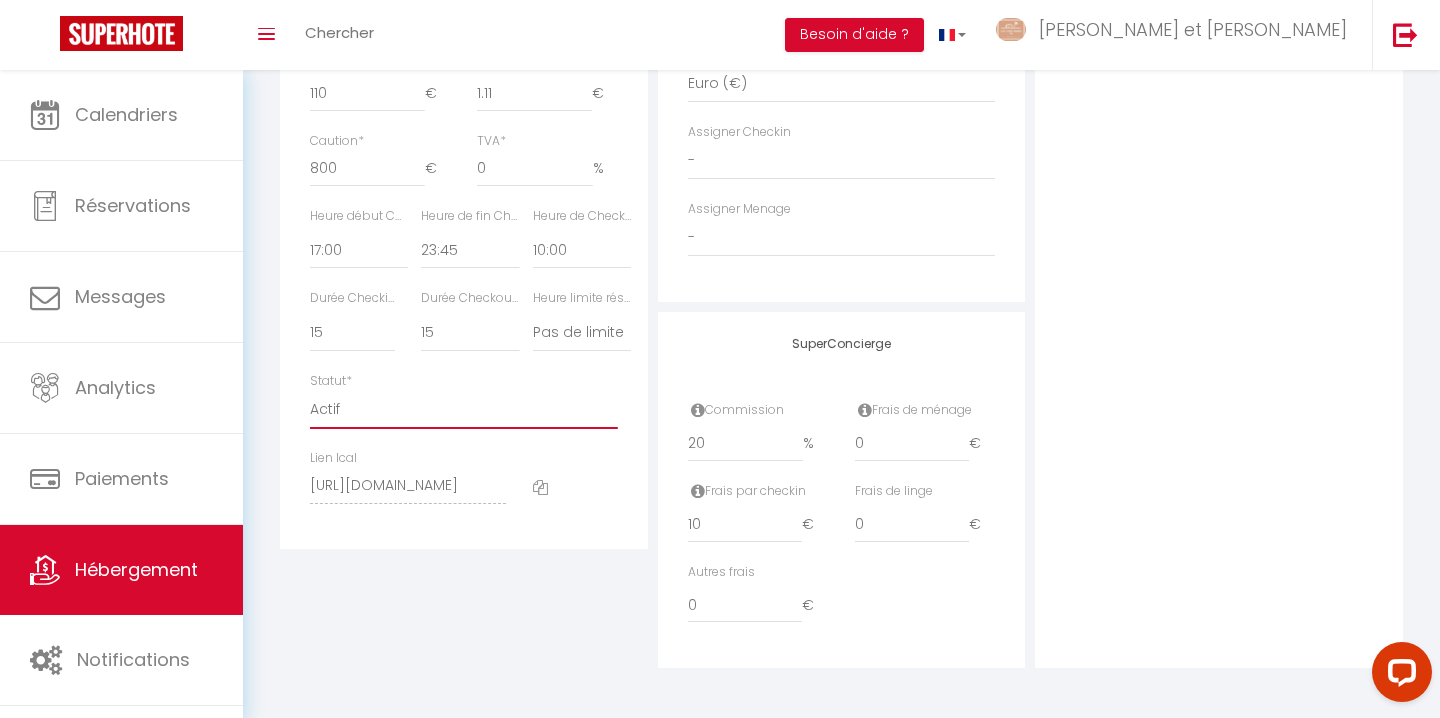 click on "Actif
Pas actif" at bounding box center [464, 410] 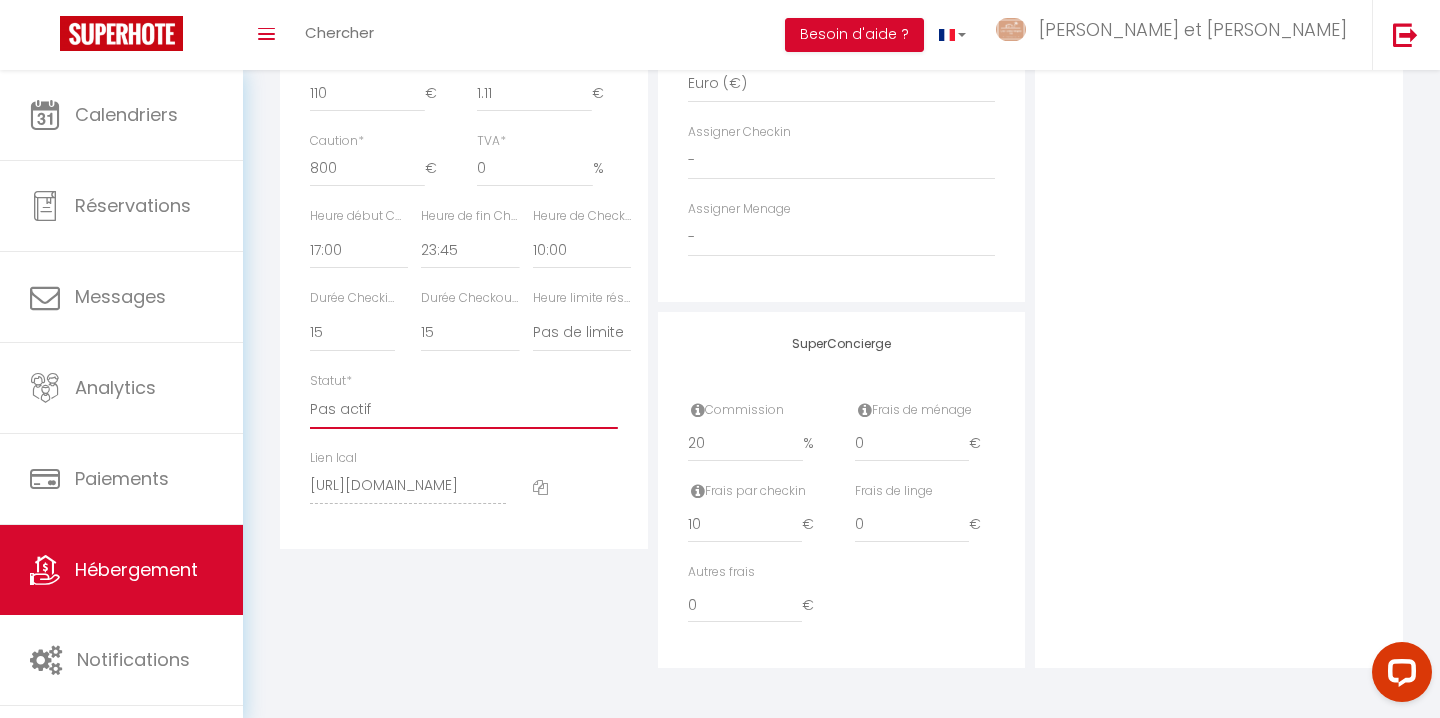 scroll, scrollTop: 0, scrollLeft: 0, axis: both 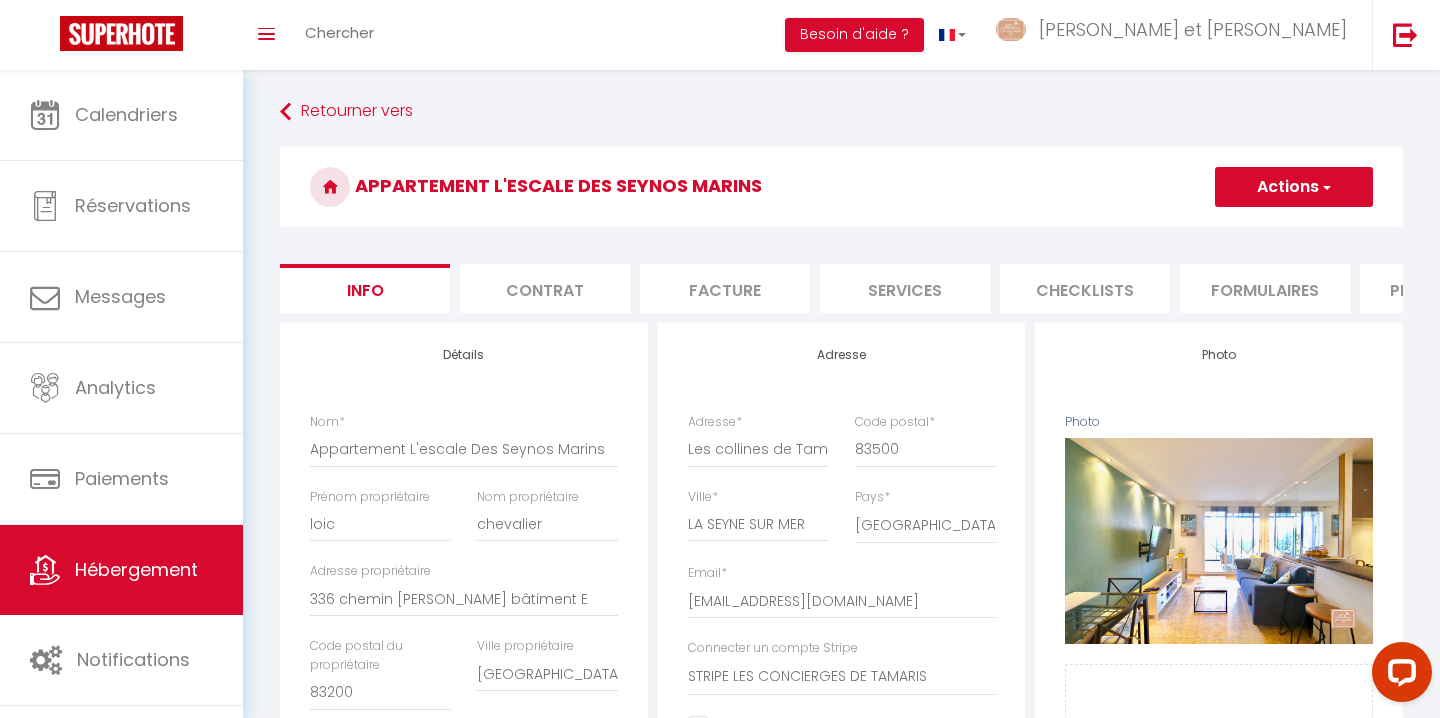 click on "Actions" at bounding box center (1294, 187) 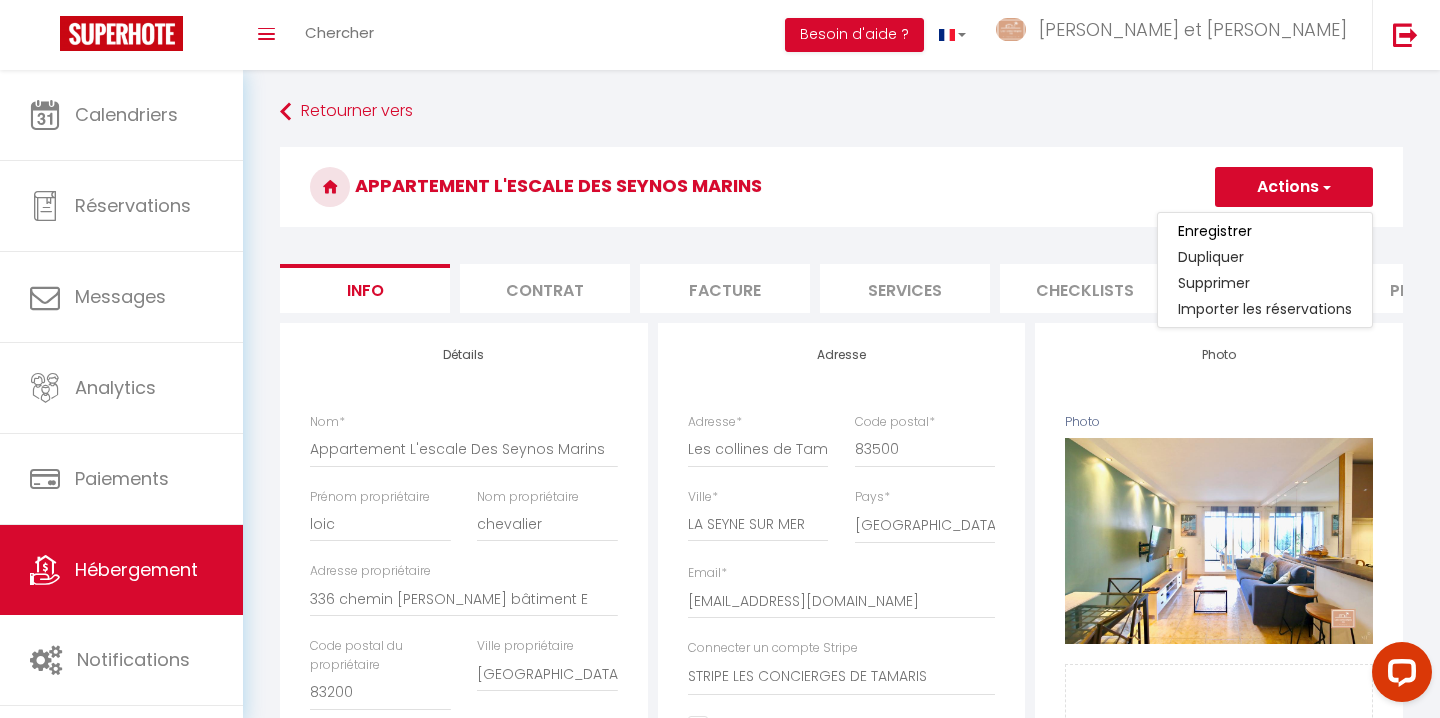 click on "Enregistrer" at bounding box center [1265, 231] 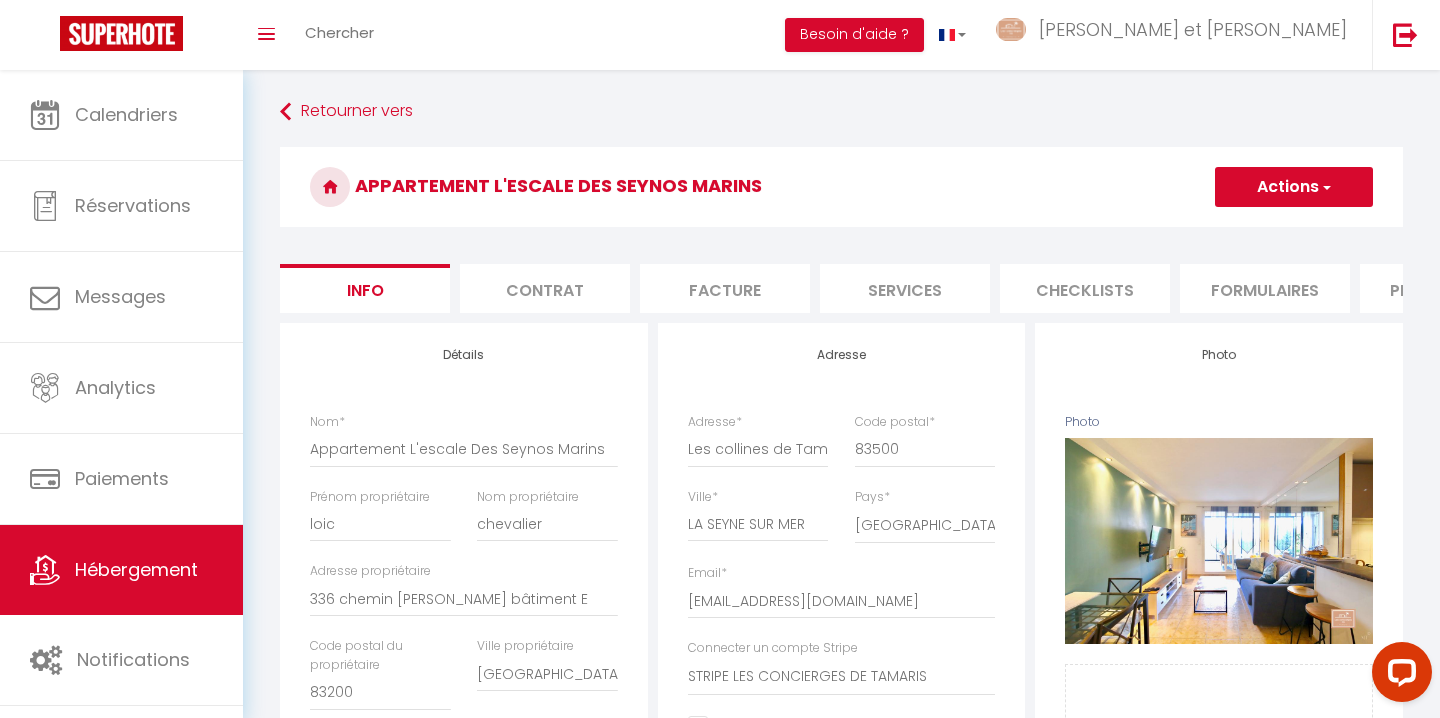 click on "Actions" at bounding box center (1294, 187) 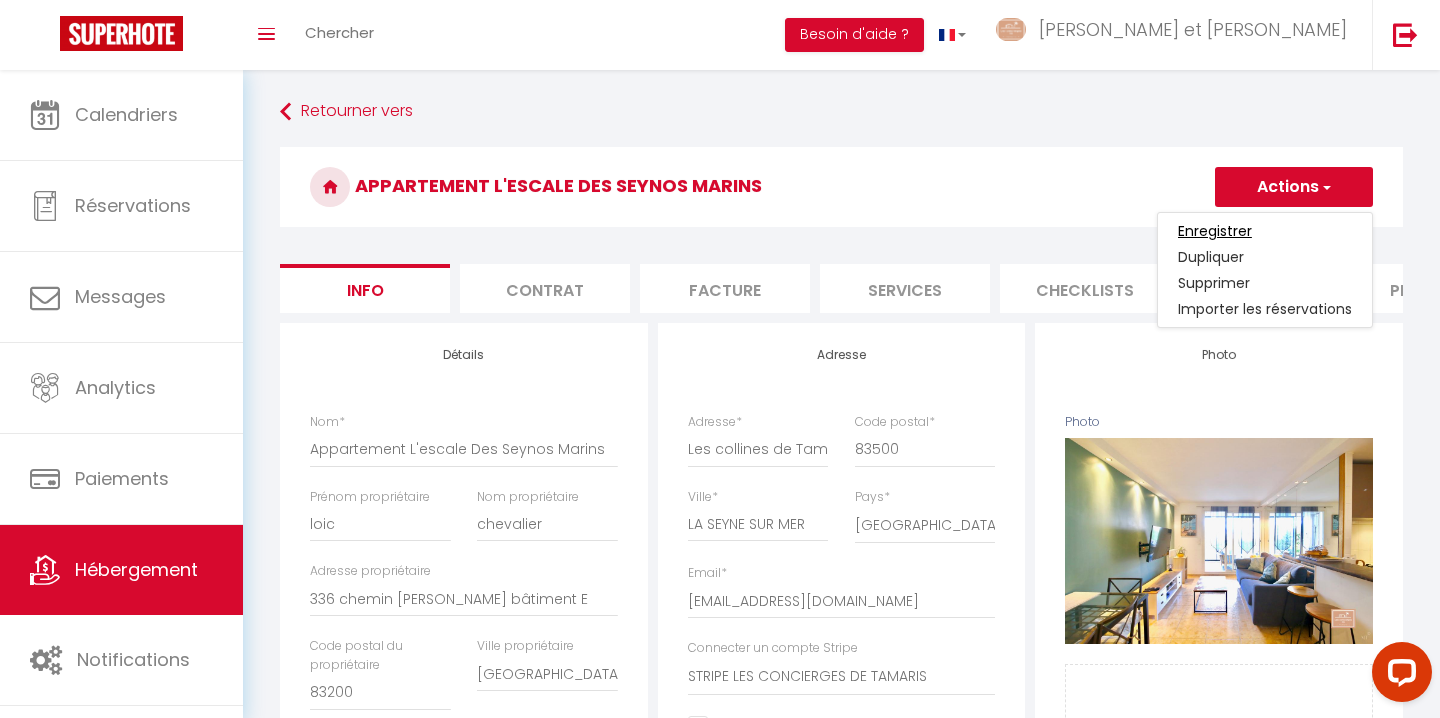 click on "Enregistrer" at bounding box center [1215, 231] 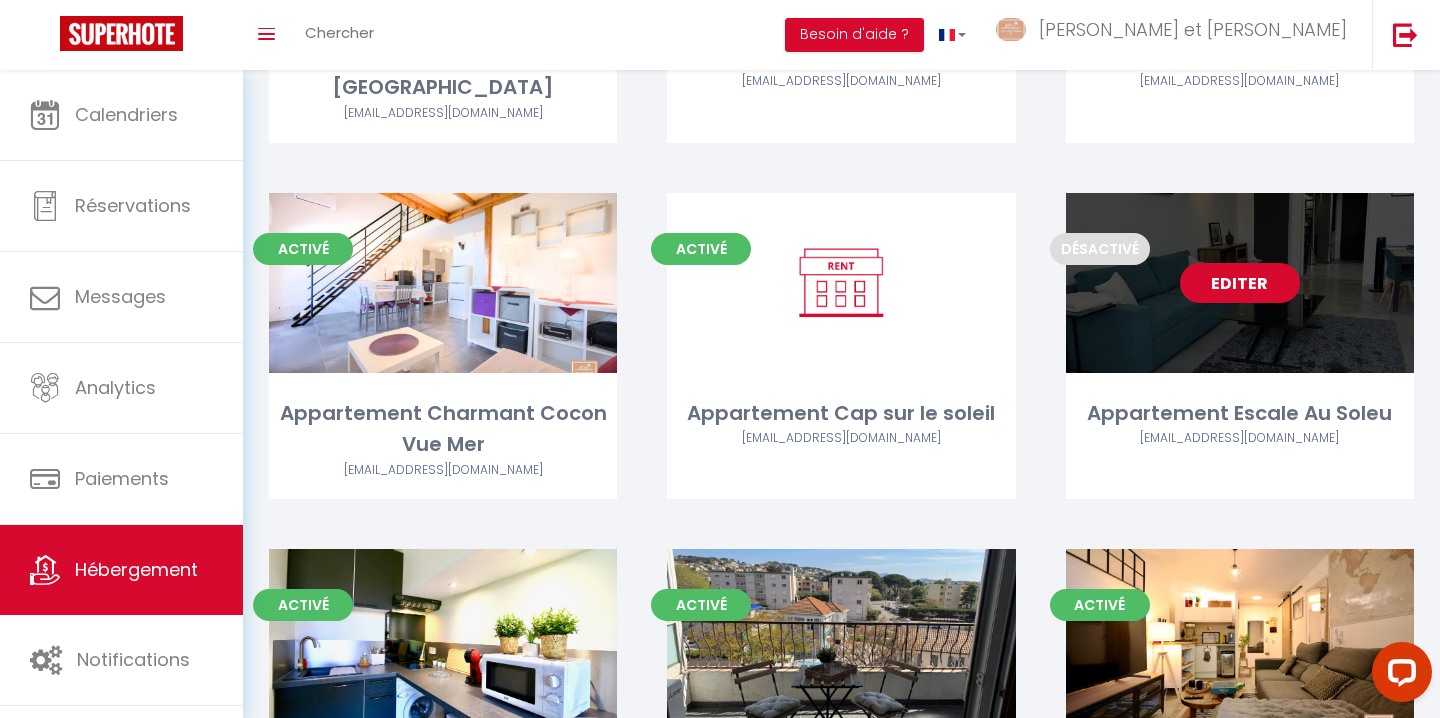 scroll, scrollTop: 2981, scrollLeft: 0, axis: vertical 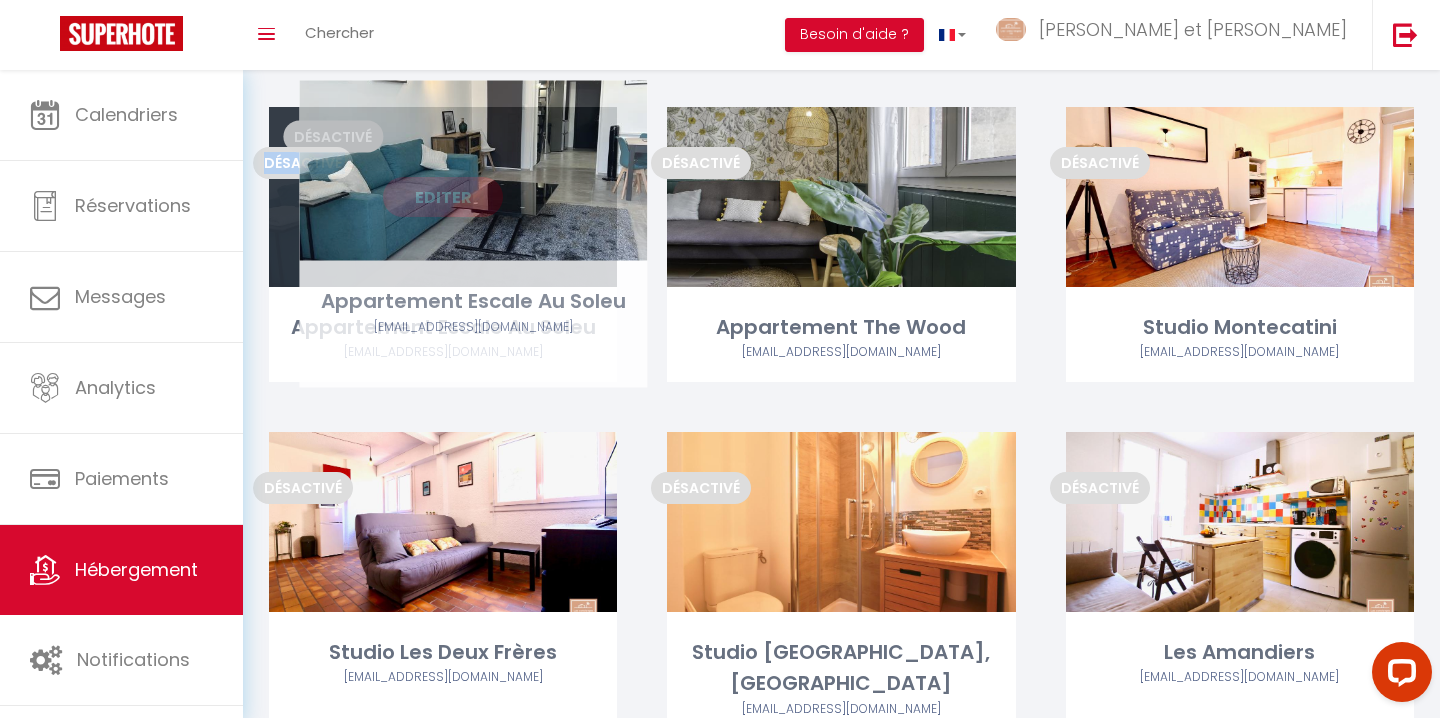 drag, startPoint x: 1214, startPoint y: 299, endPoint x: 448, endPoint y: 216, distance: 770.48364 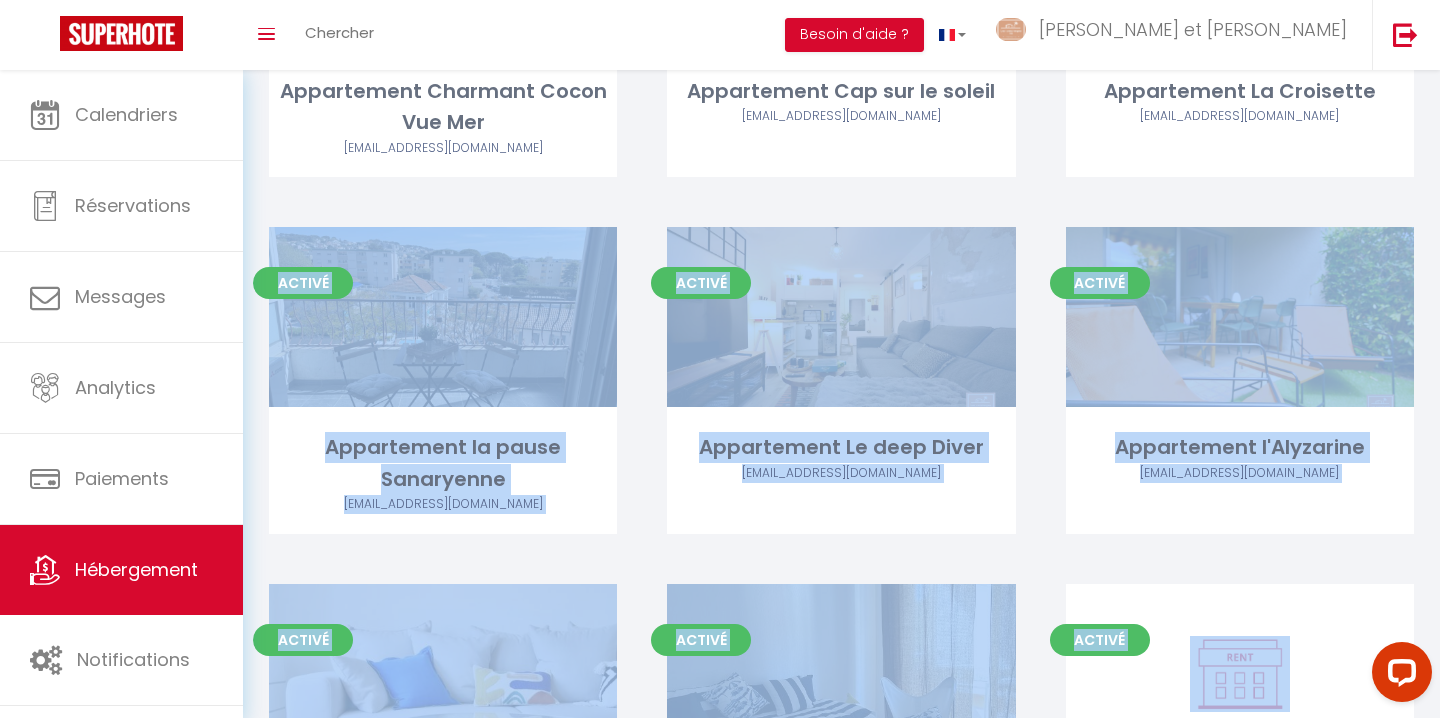 scroll, scrollTop: 3309, scrollLeft: 0, axis: vertical 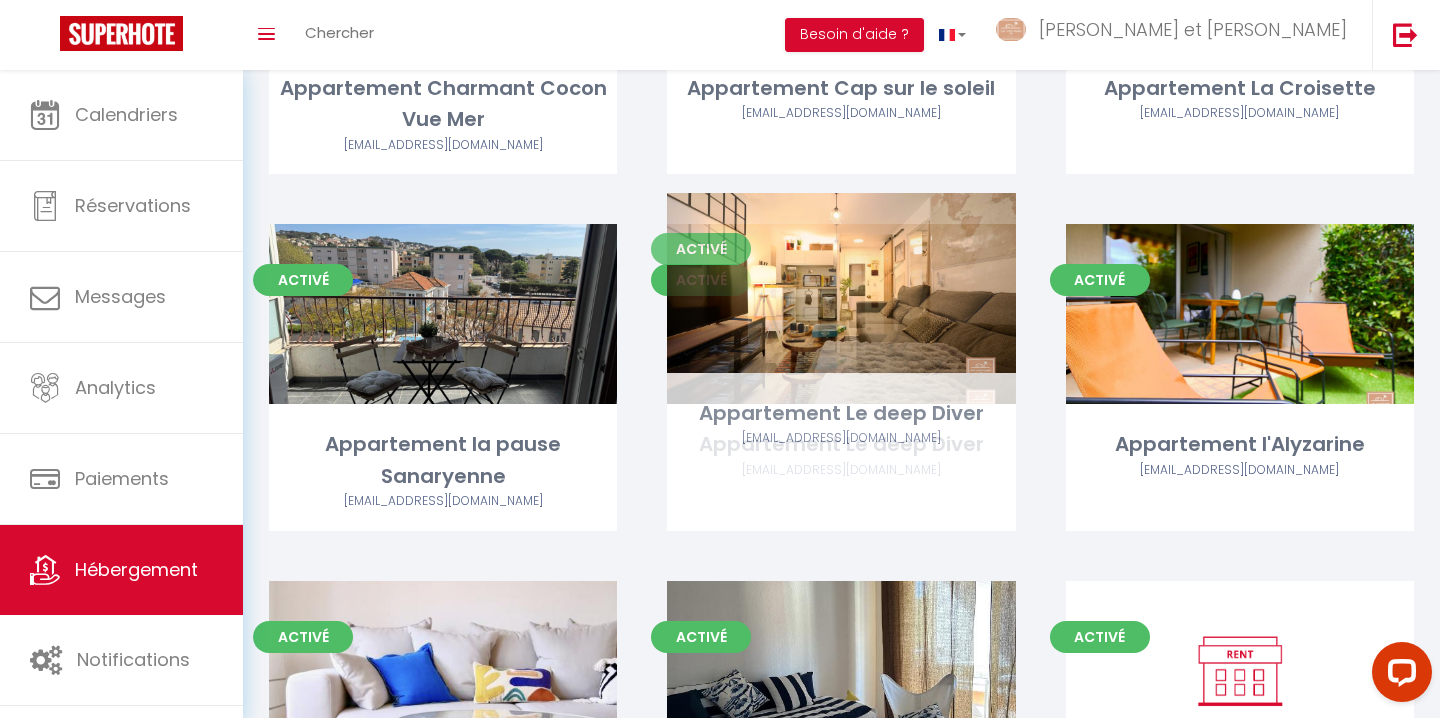 click on "Activé
Editer
Appartement Le deep Diver   [EMAIL_ADDRESS][DOMAIN_NAME]" at bounding box center [841, 402] 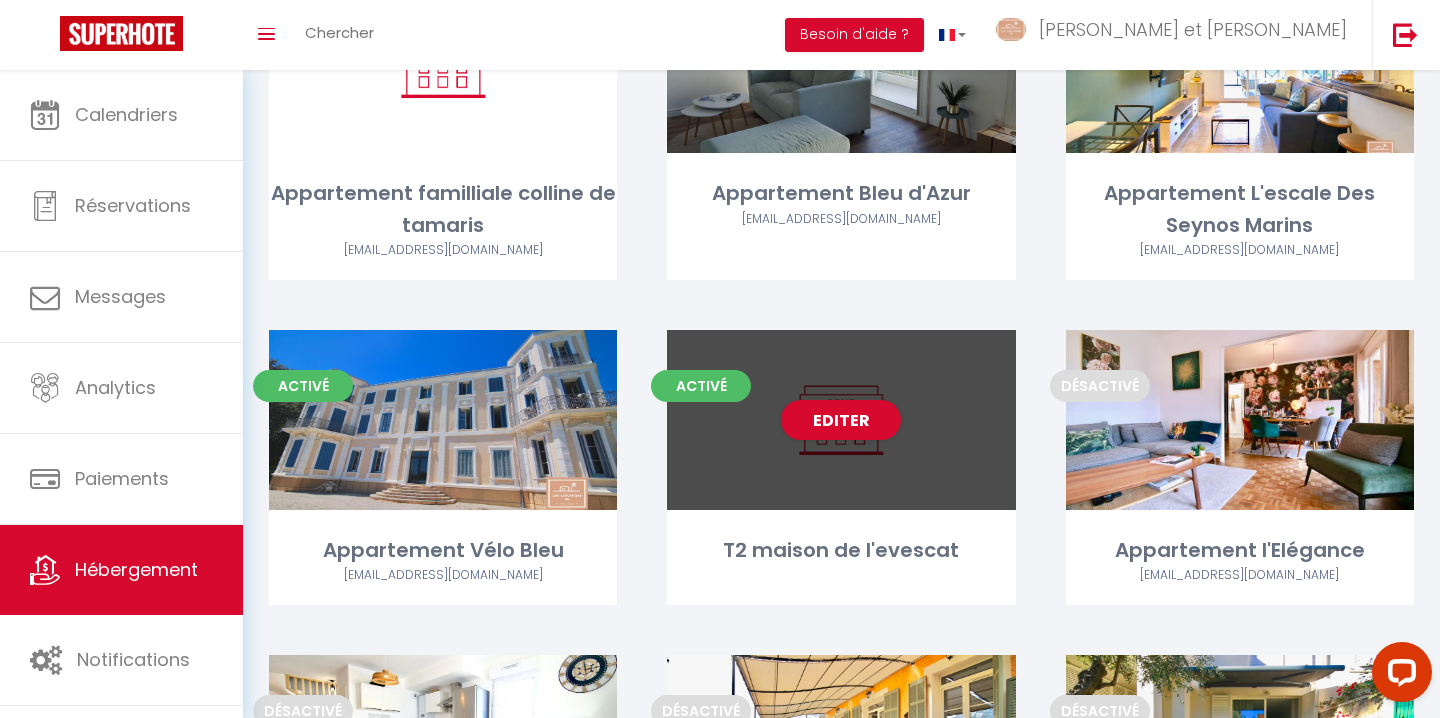 scroll, scrollTop: 5339, scrollLeft: 0, axis: vertical 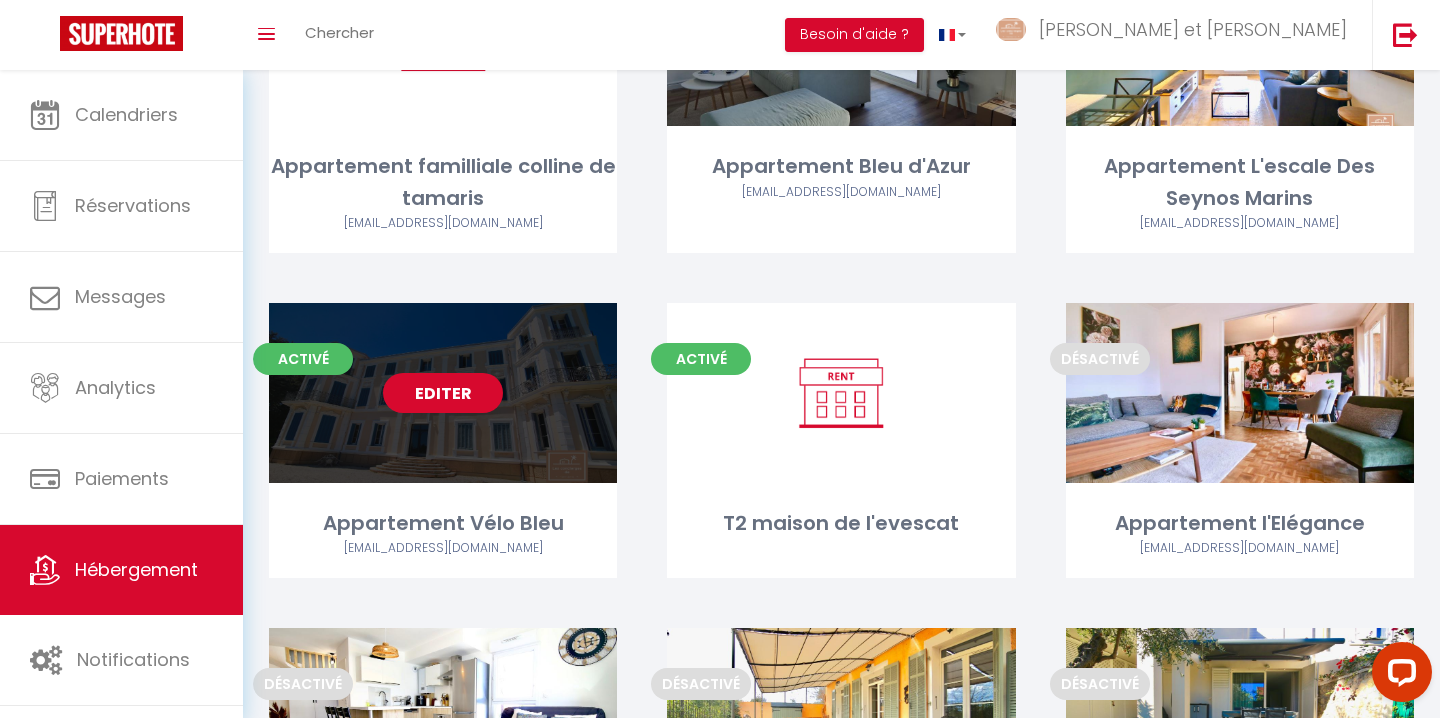 click on "Editer" at bounding box center (443, 393) 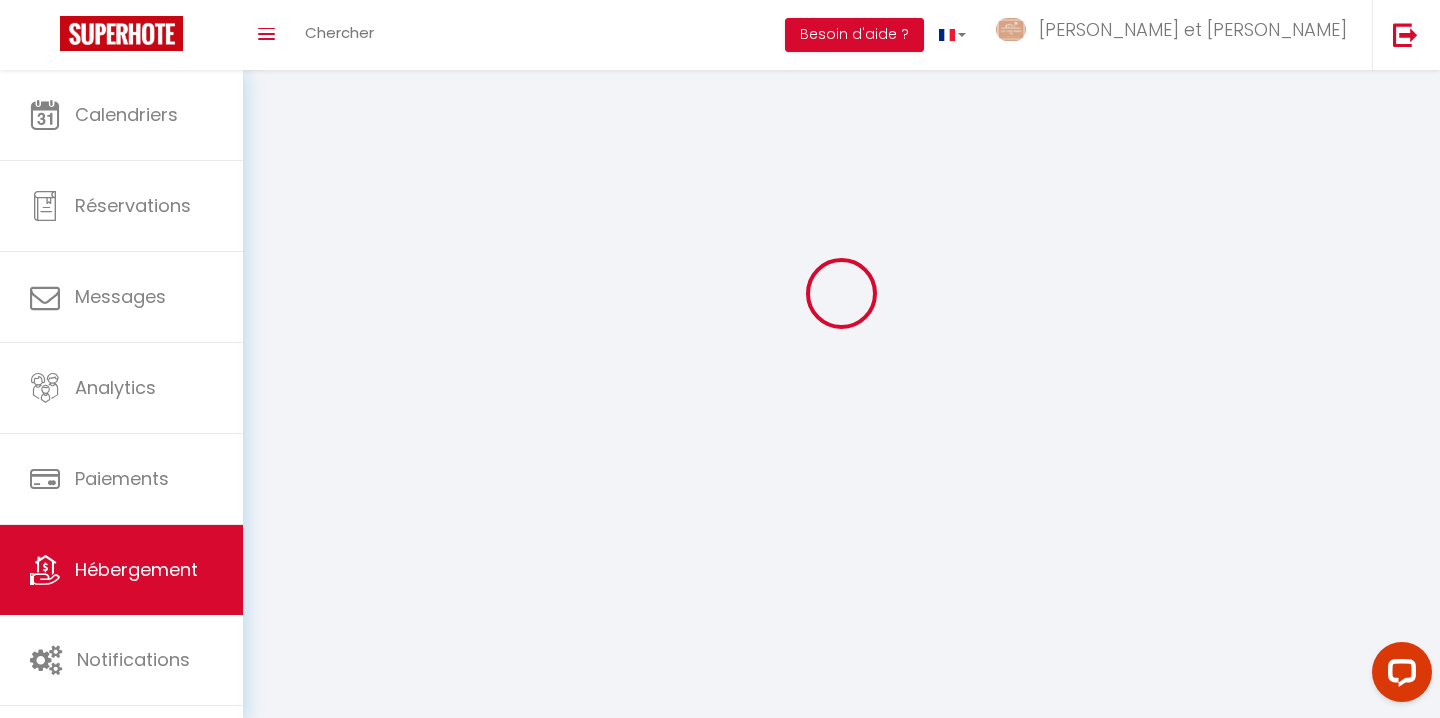 scroll, scrollTop: 0, scrollLeft: 0, axis: both 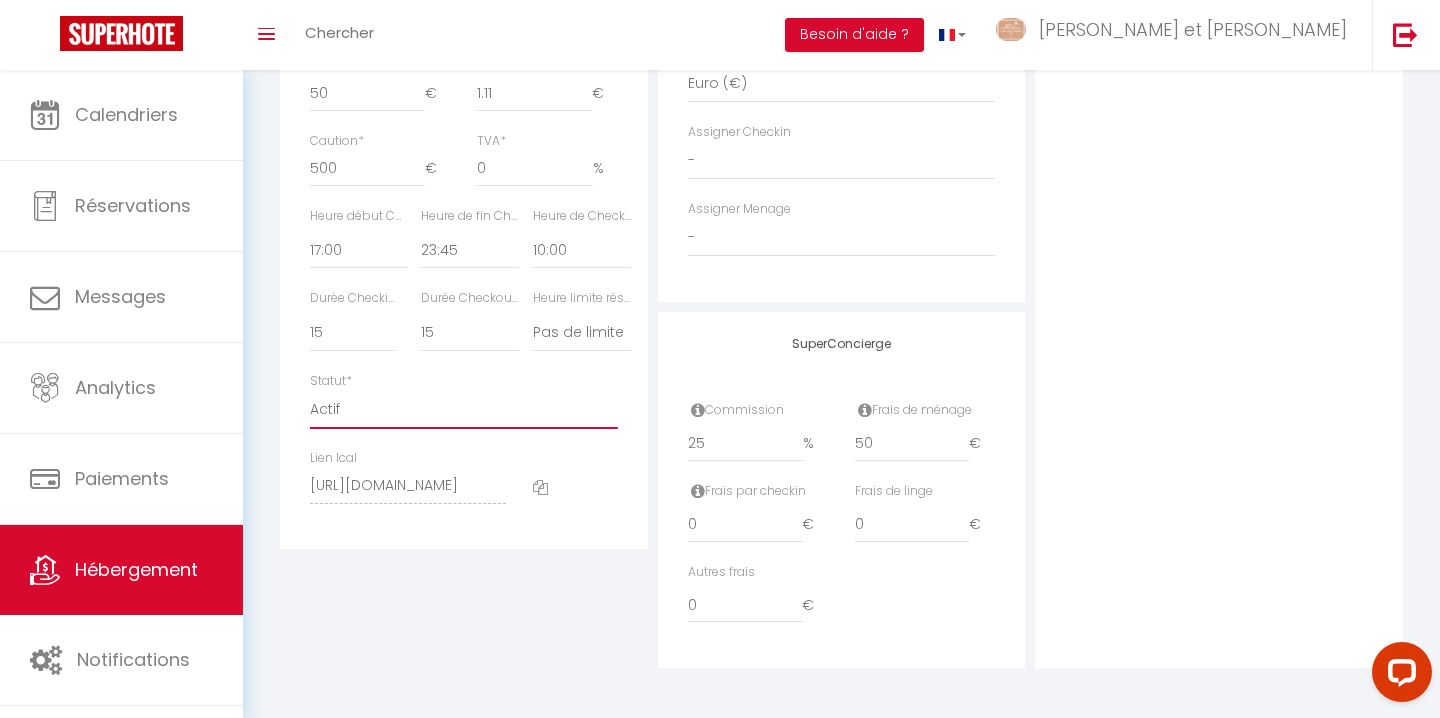 click on "Actif
Pas actif" at bounding box center (464, 410) 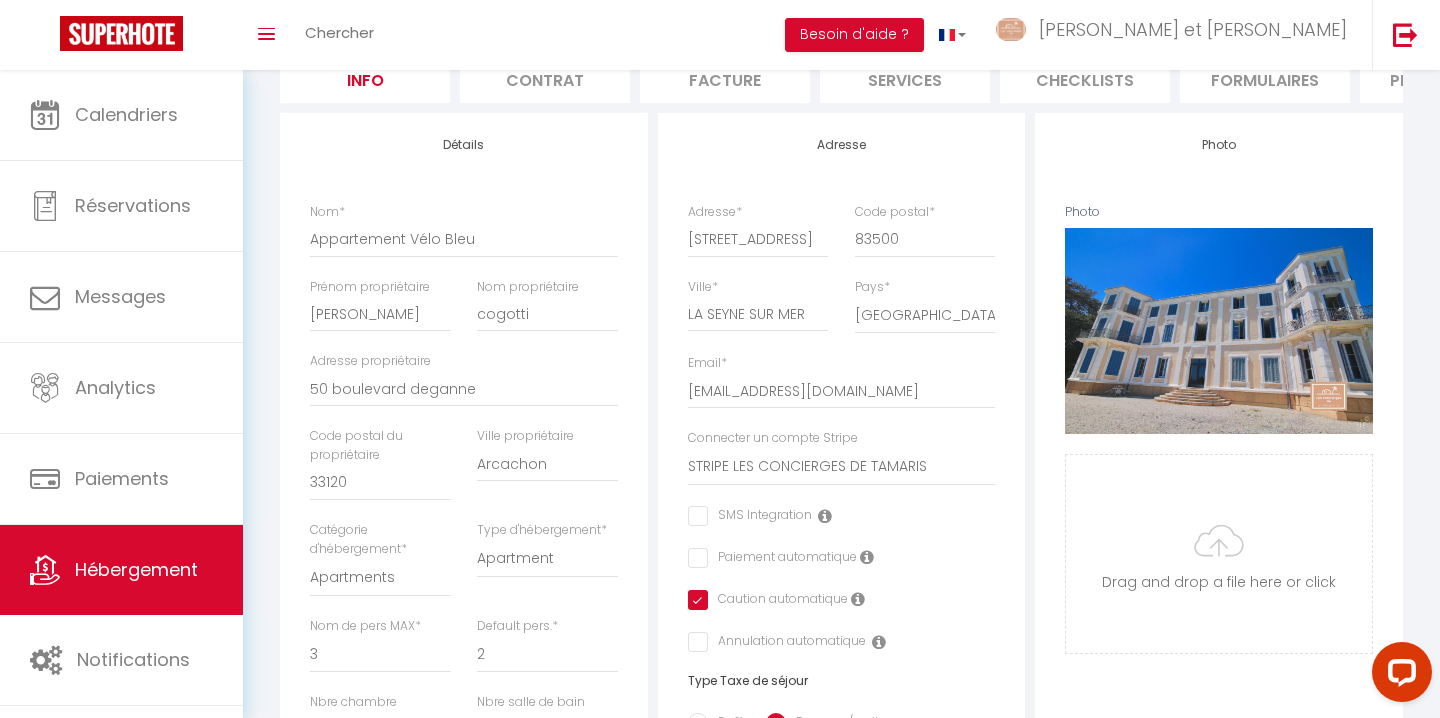 scroll, scrollTop: 0, scrollLeft: 0, axis: both 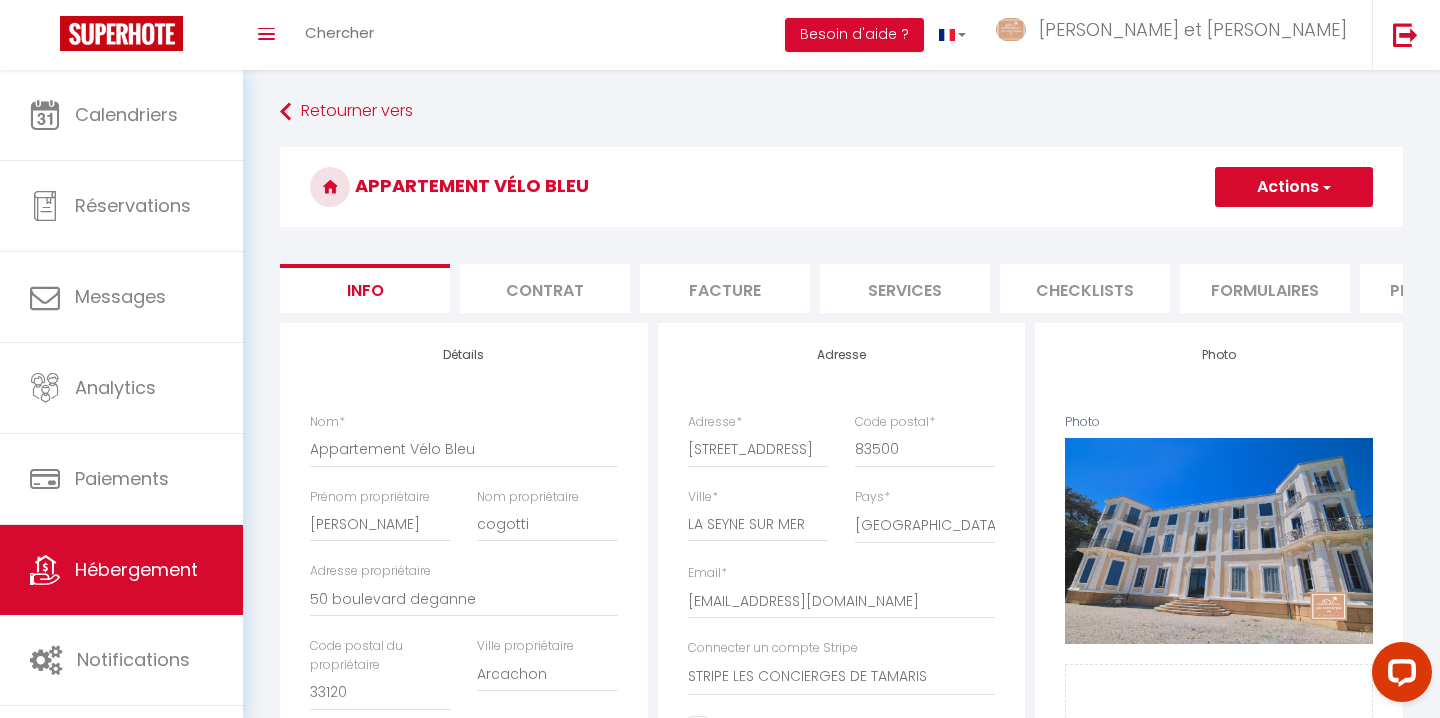 click on "Actions" at bounding box center (1294, 187) 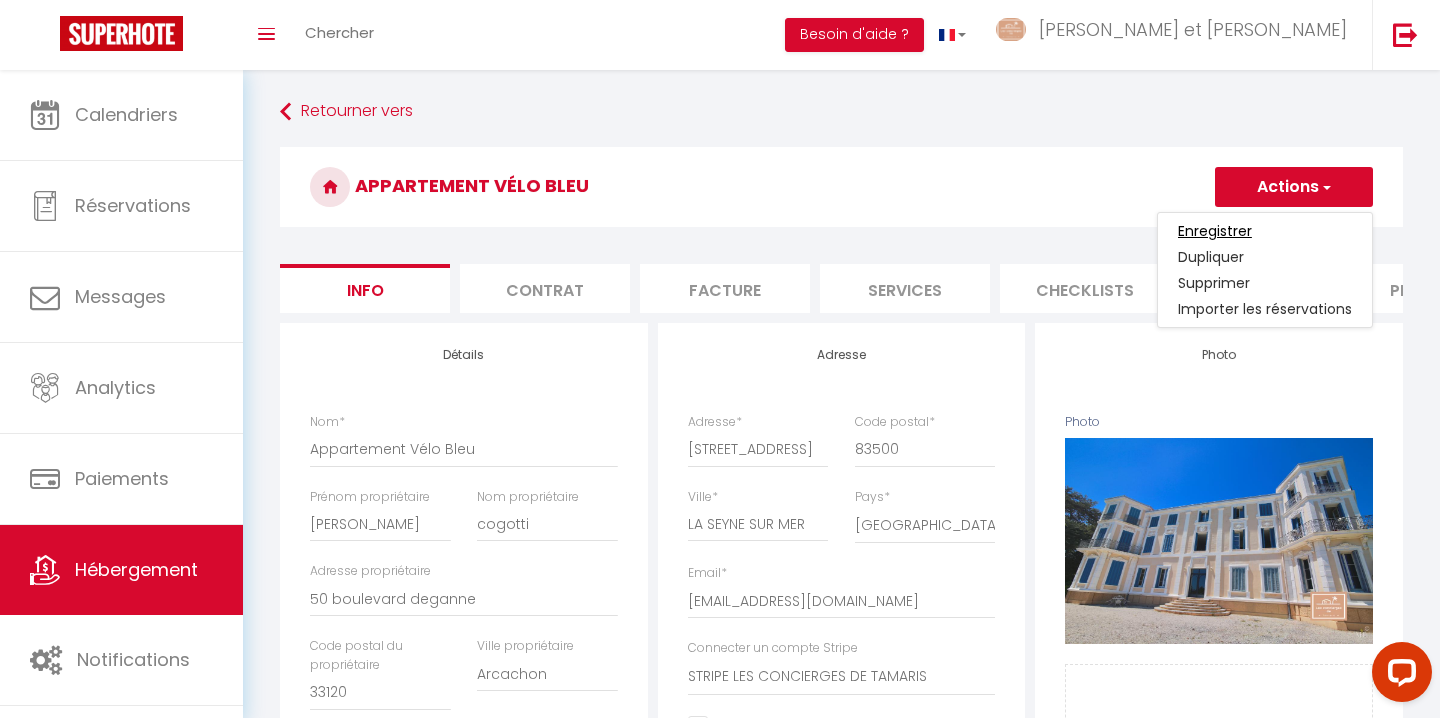 click on "Enregistrer" at bounding box center (1215, 231) 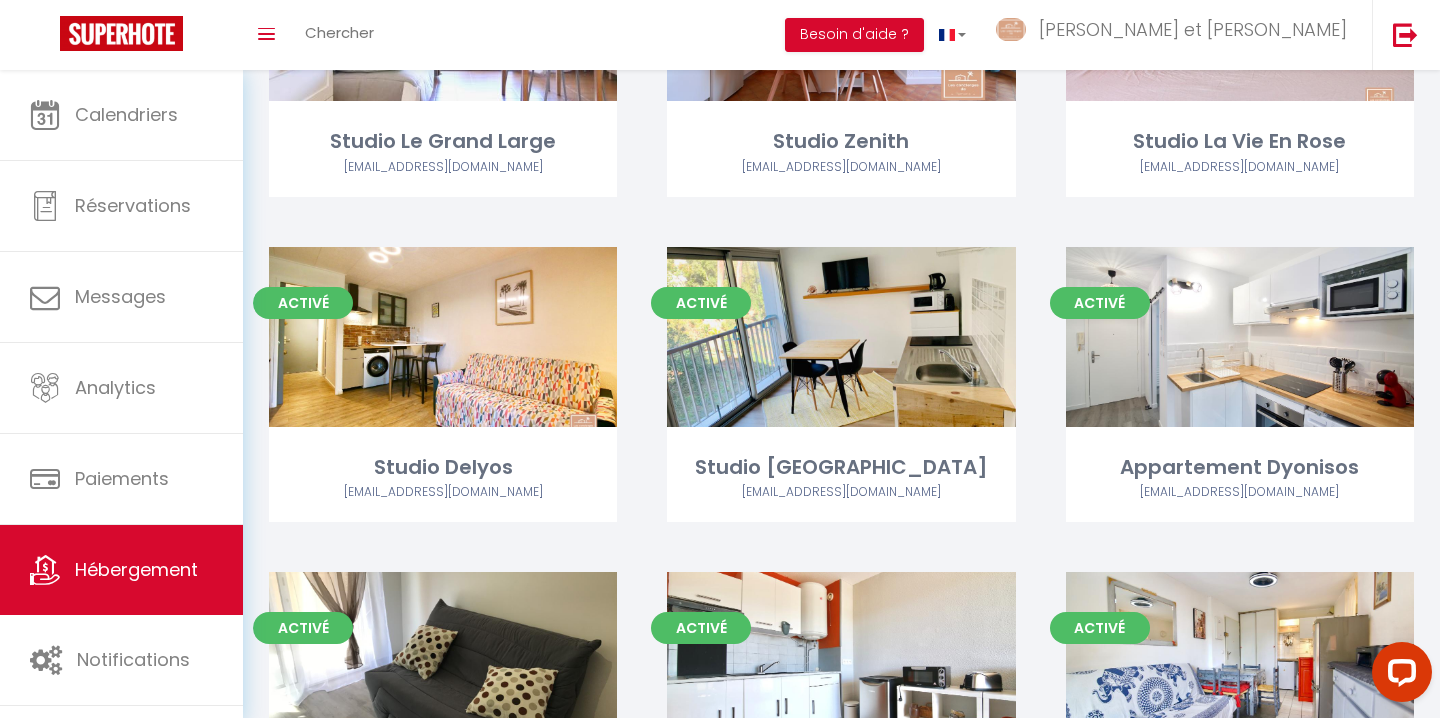 scroll, scrollTop: 2232, scrollLeft: 0, axis: vertical 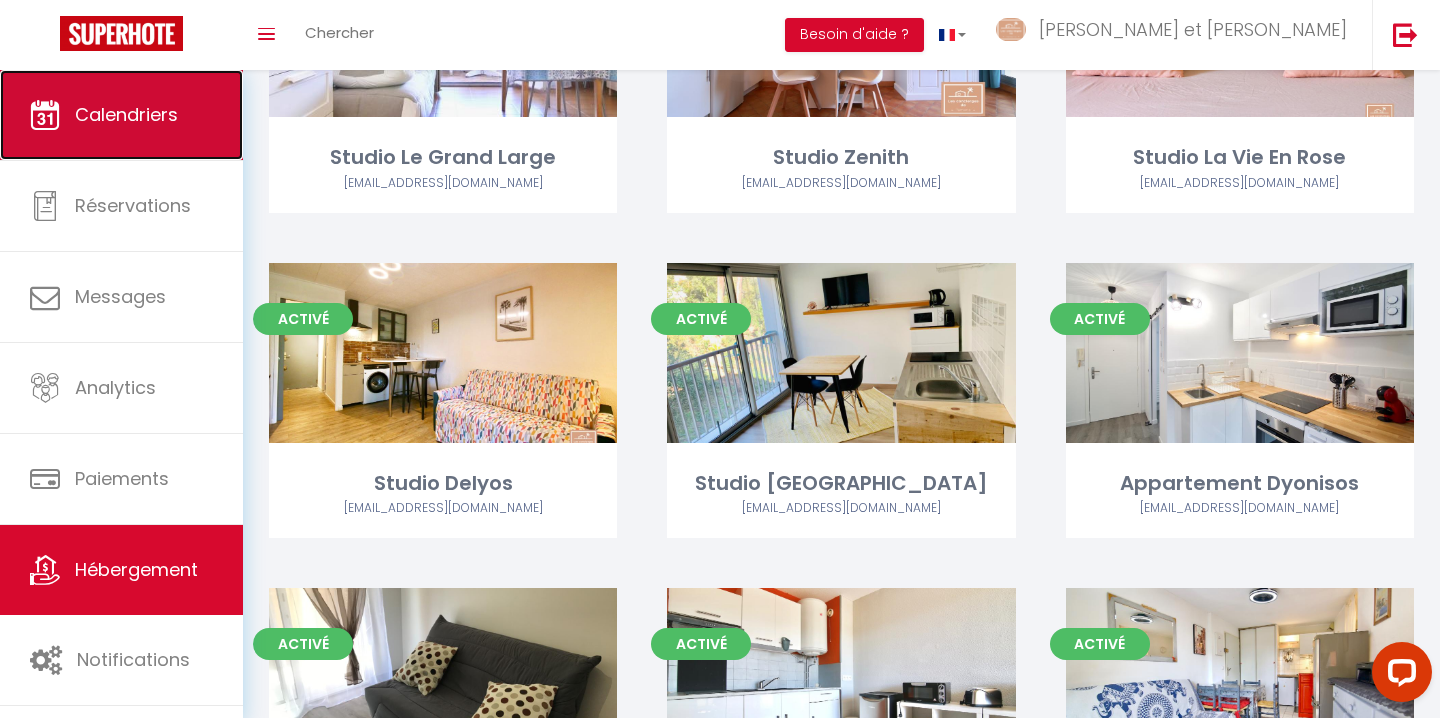 click on "Calendriers" at bounding box center [121, 115] 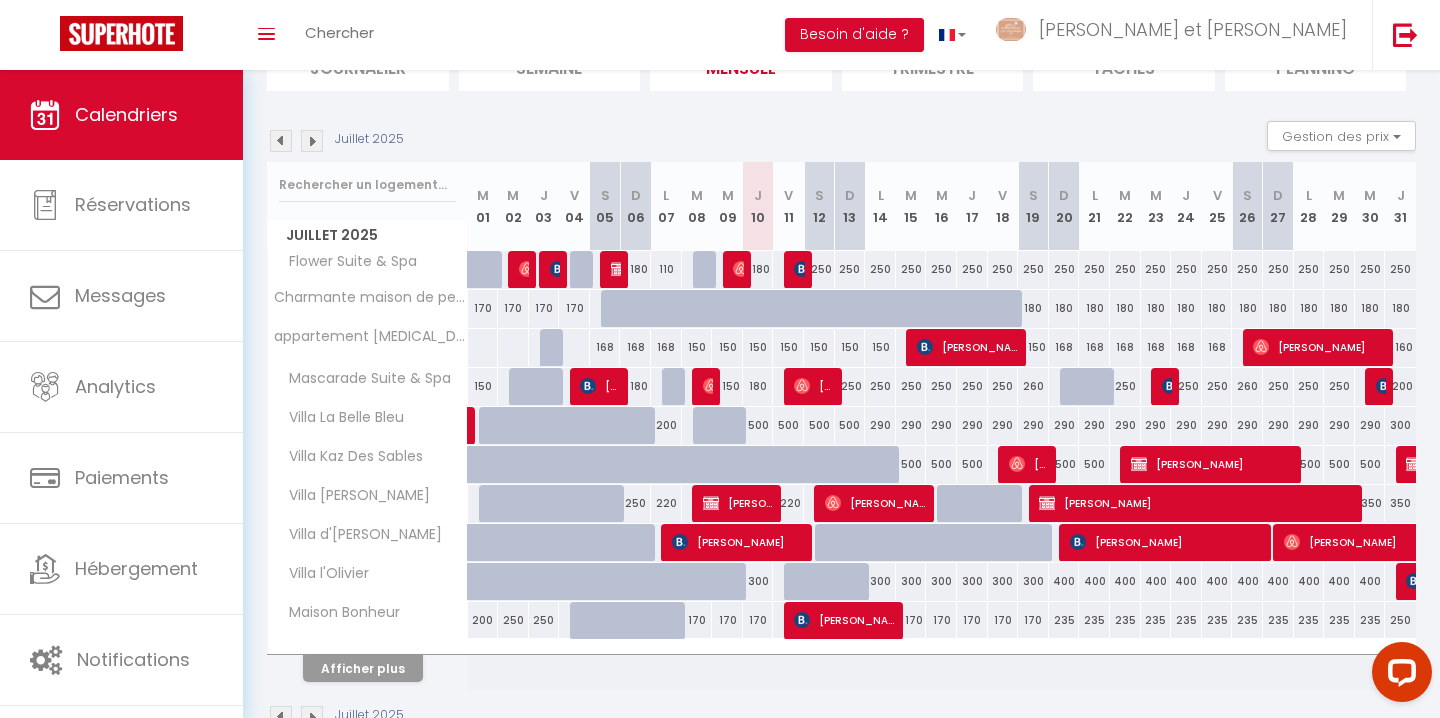 scroll, scrollTop: 179, scrollLeft: 0, axis: vertical 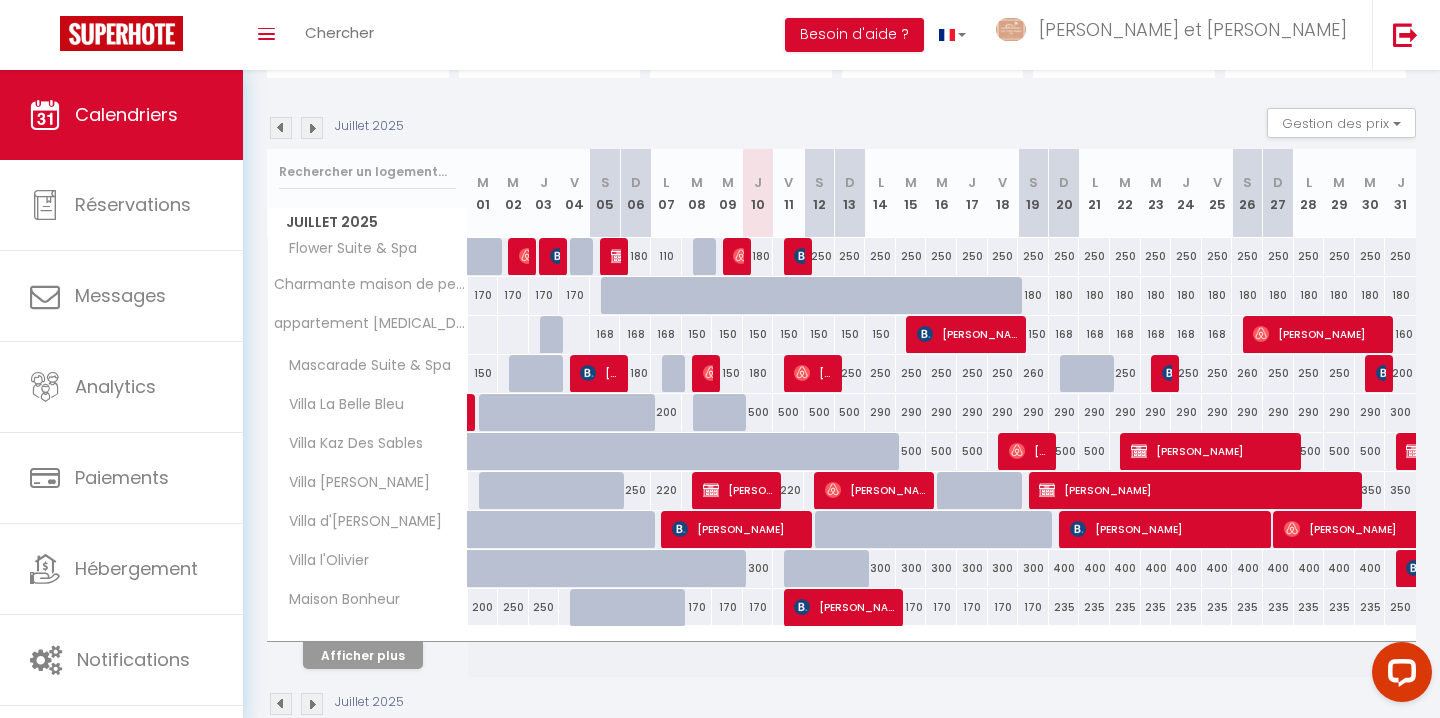 click on "Afficher plus" at bounding box center [368, 652] 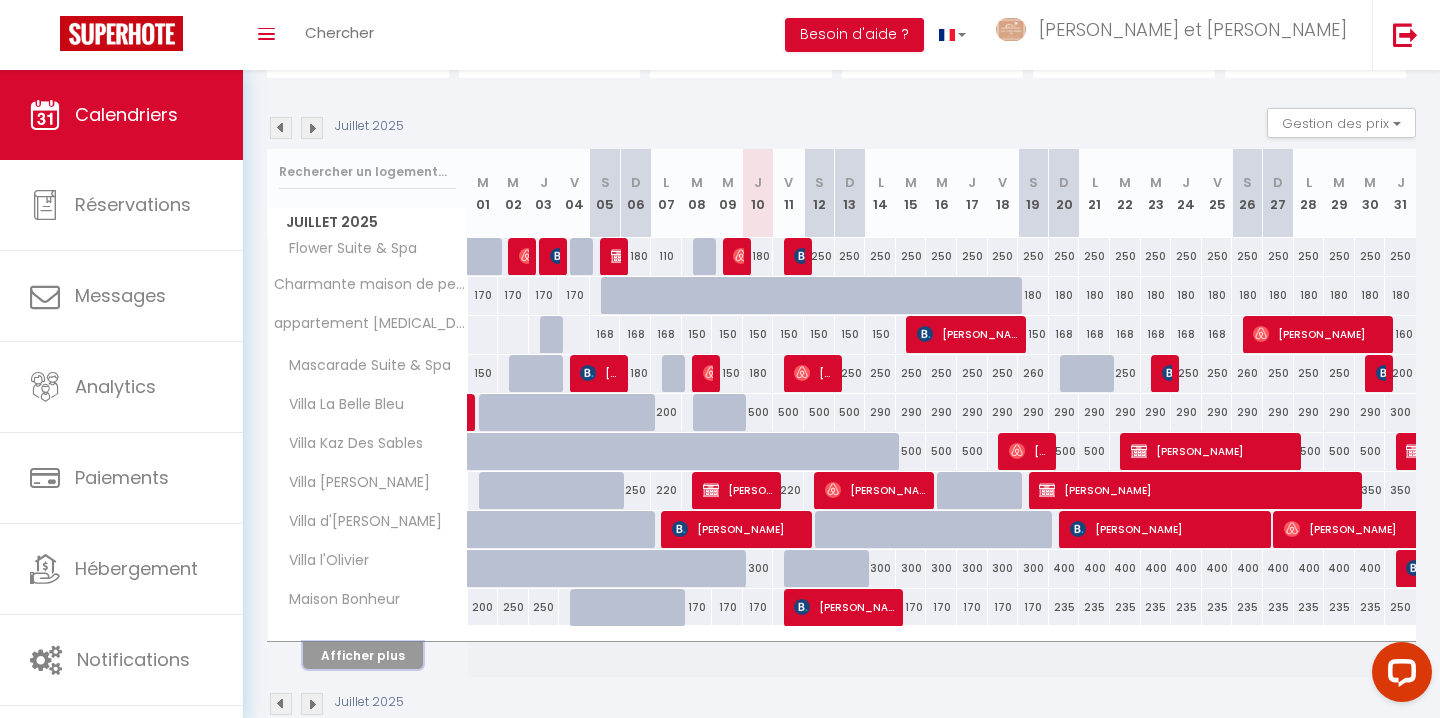 click on "Afficher plus" at bounding box center [363, 655] 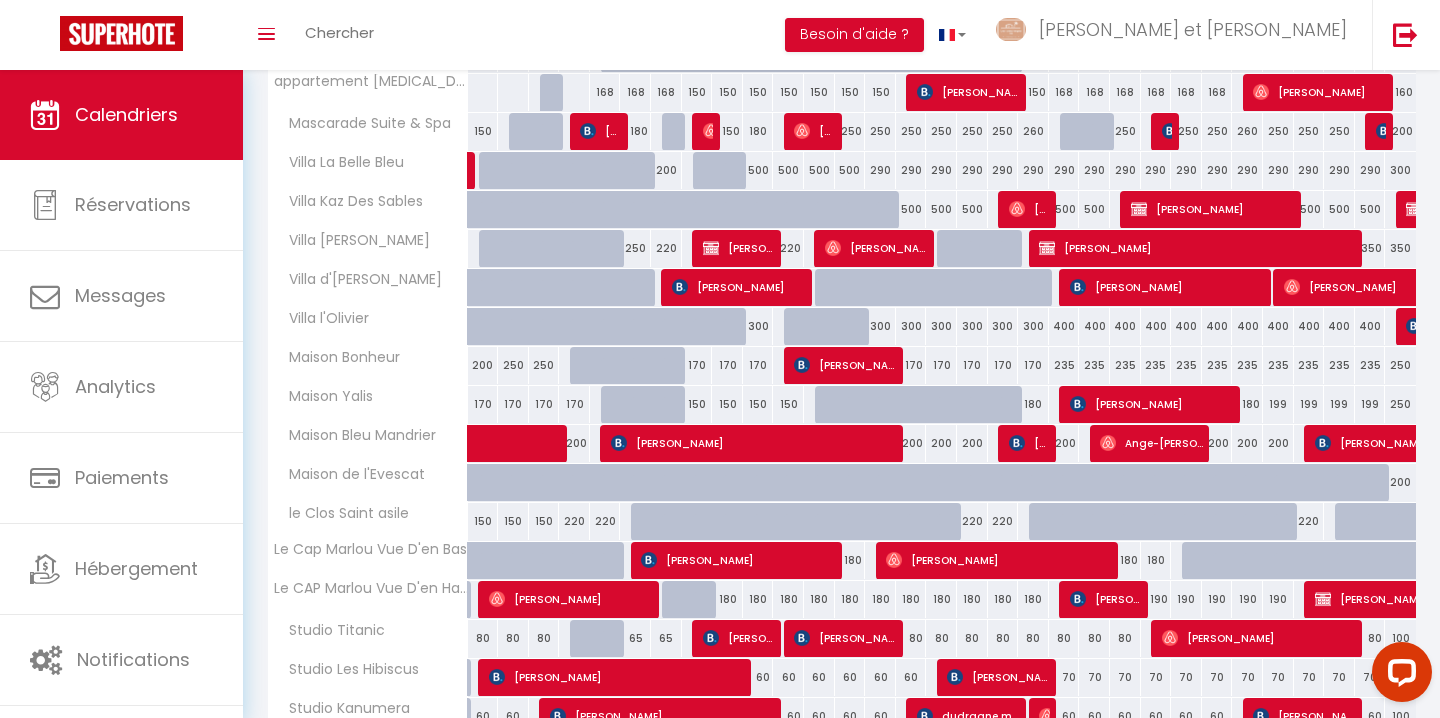 scroll, scrollTop: 610, scrollLeft: 0, axis: vertical 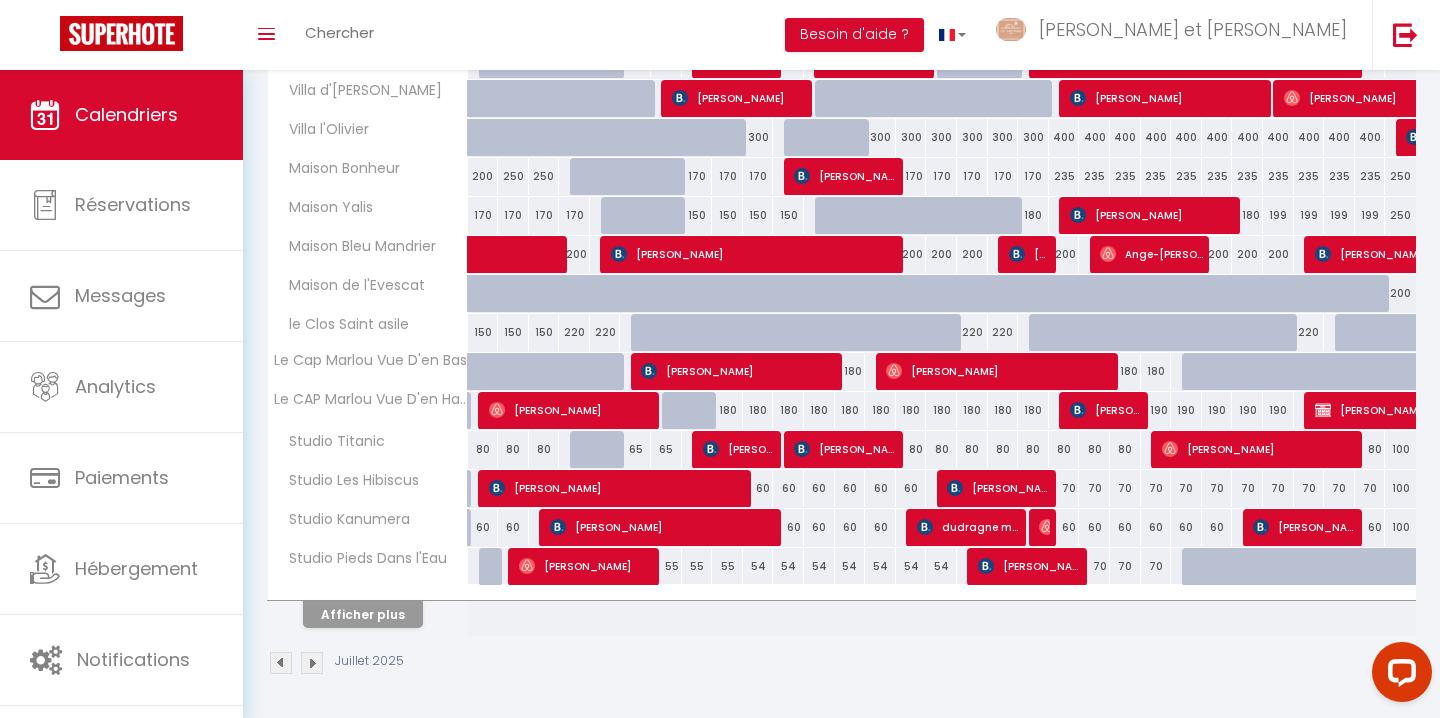 click at bounding box center (368, 593) 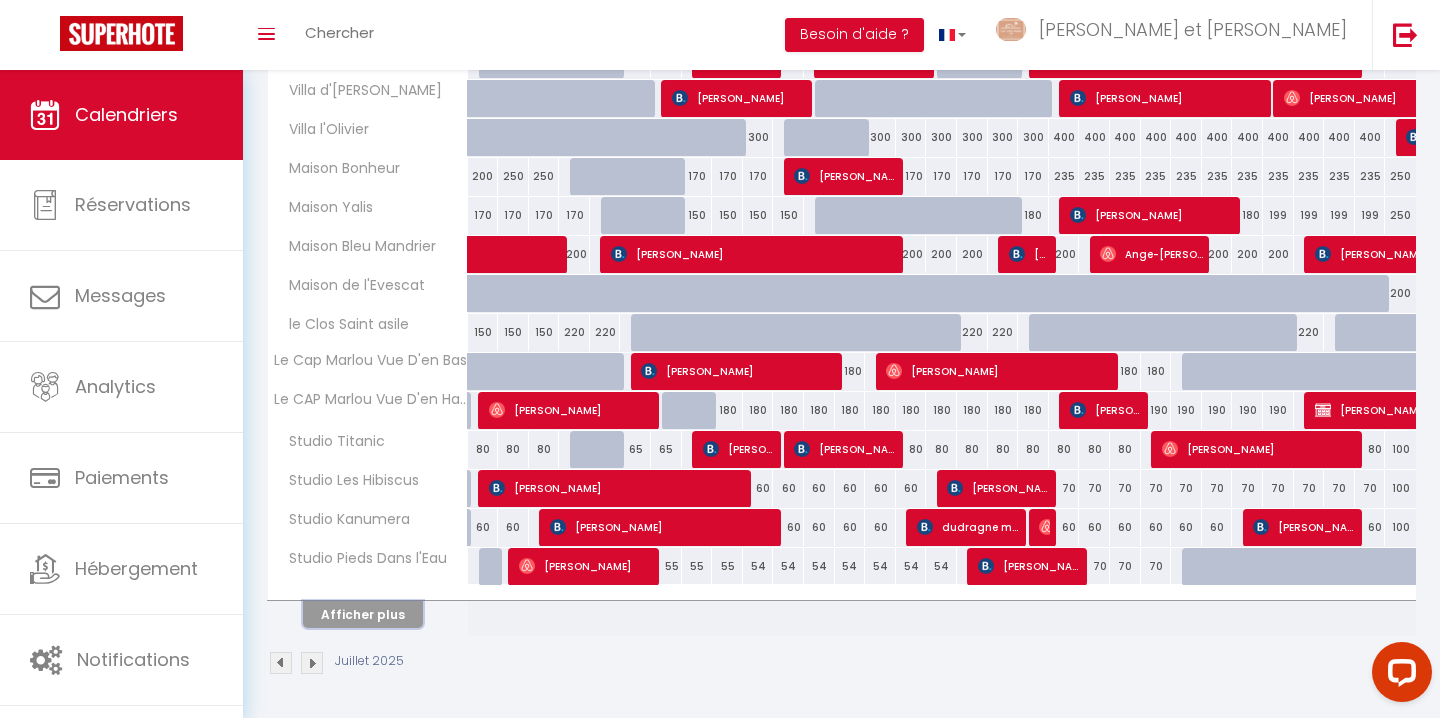click on "Afficher plus" at bounding box center (363, 614) 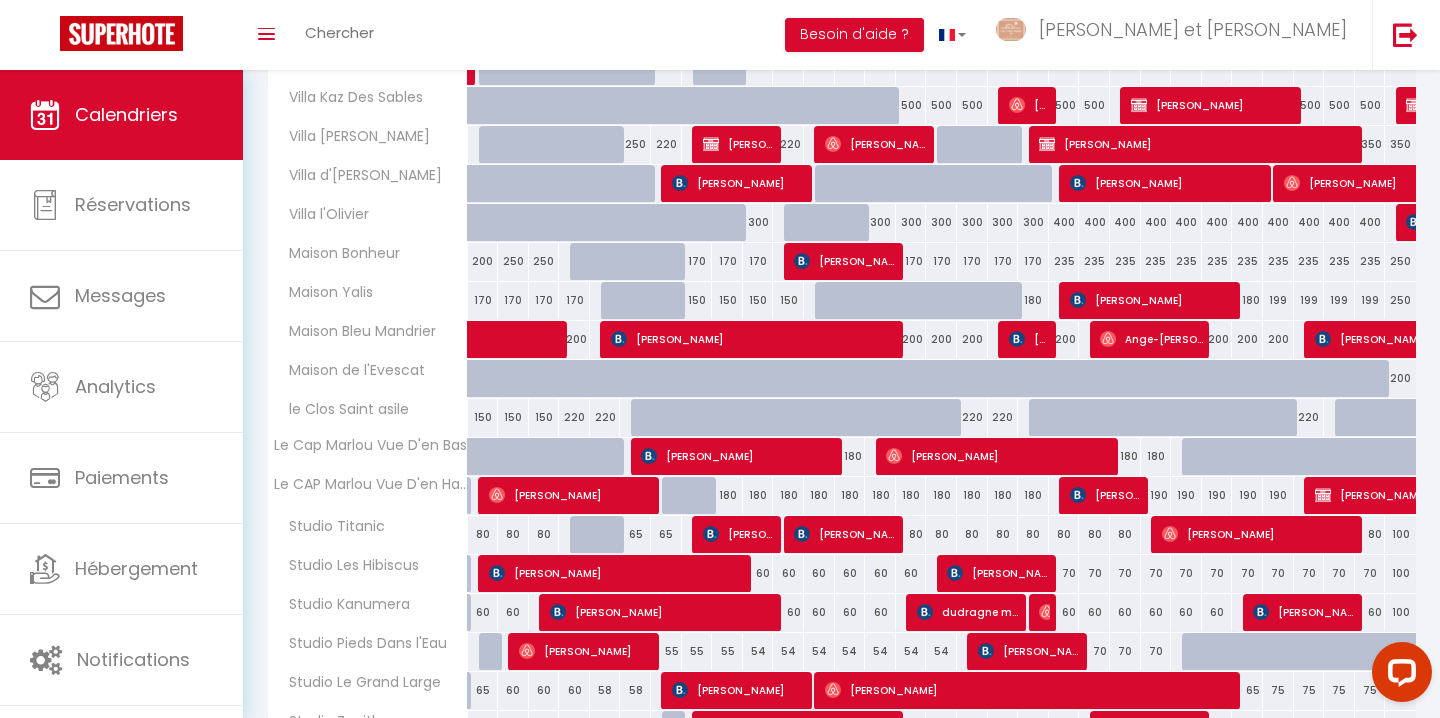 scroll, scrollTop: 0, scrollLeft: 0, axis: both 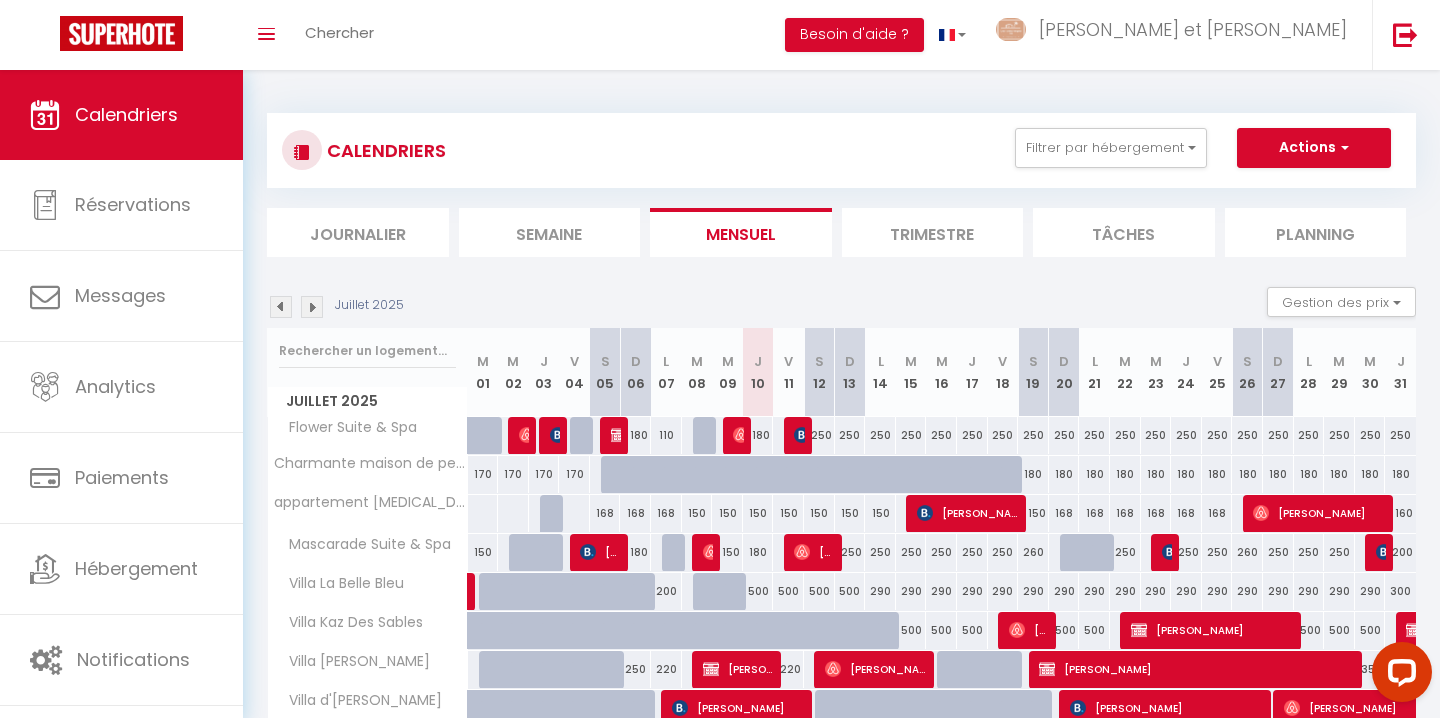 click on "Journalier" at bounding box center (358, 232) 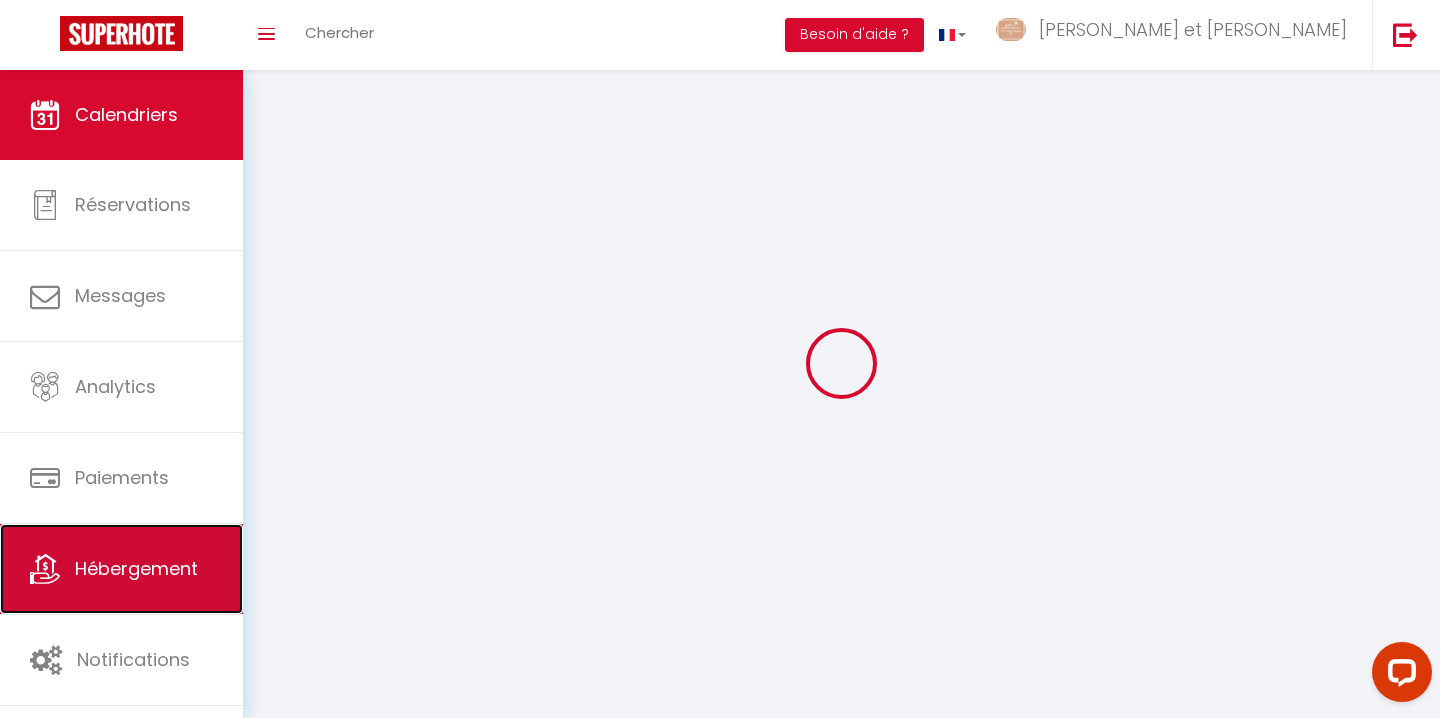 click on "Hébergement" at bounding box center [121, 569] 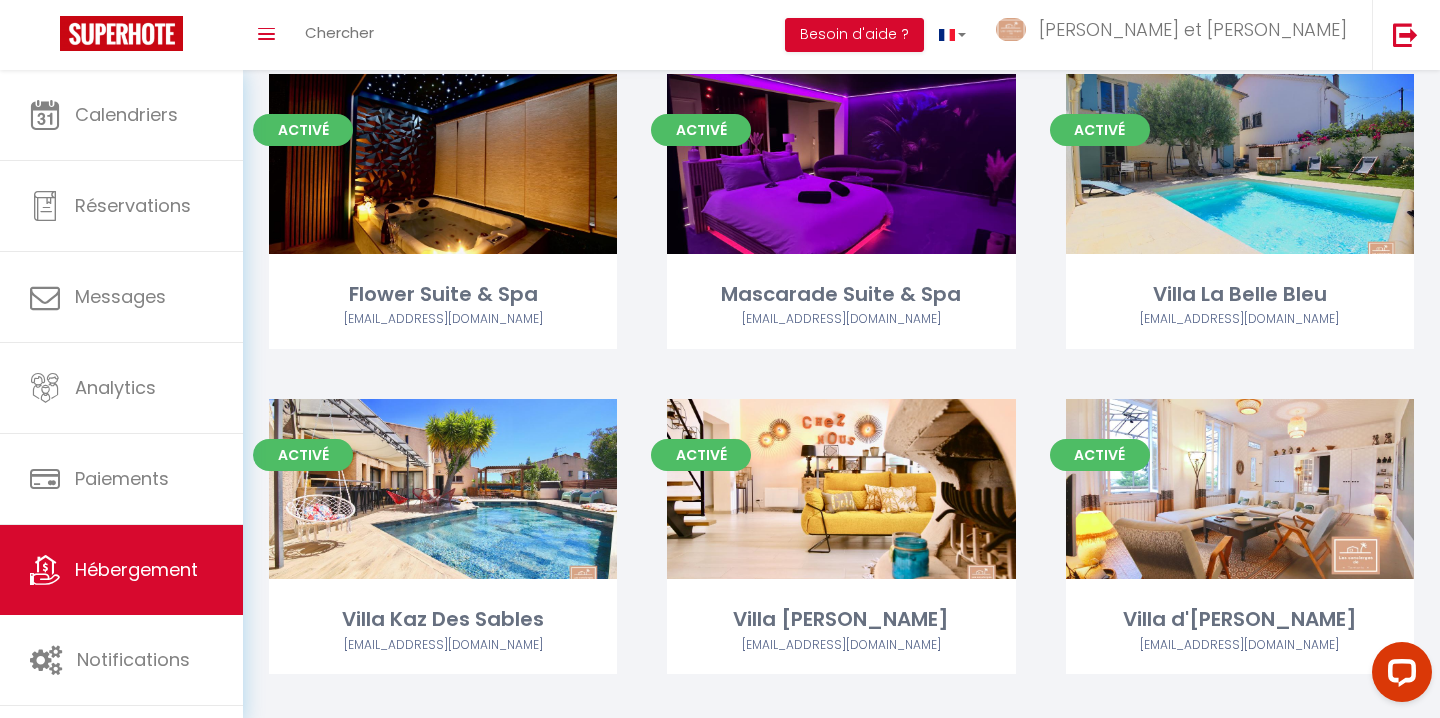 scroll, scrollTop: 0, scrollLeft: 0, axis: both 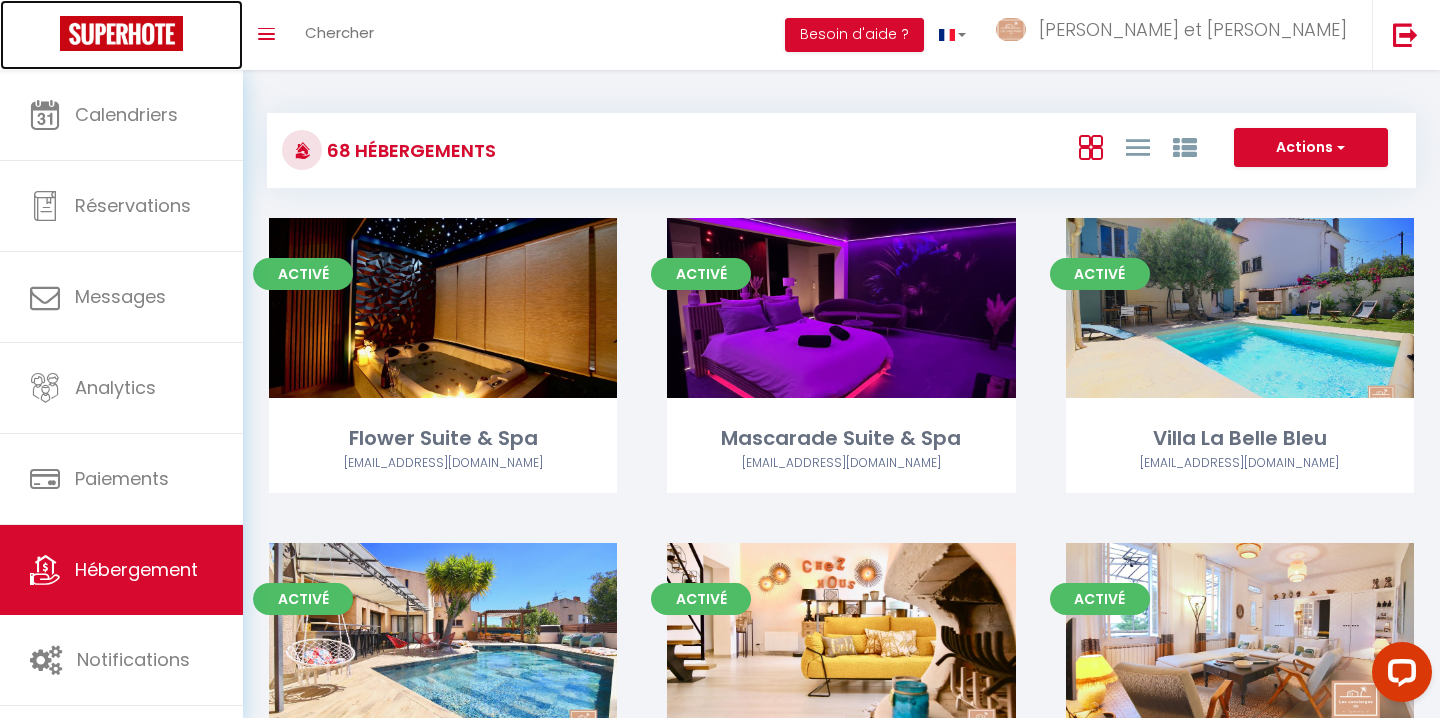 click at bounding box center [121, 33] 